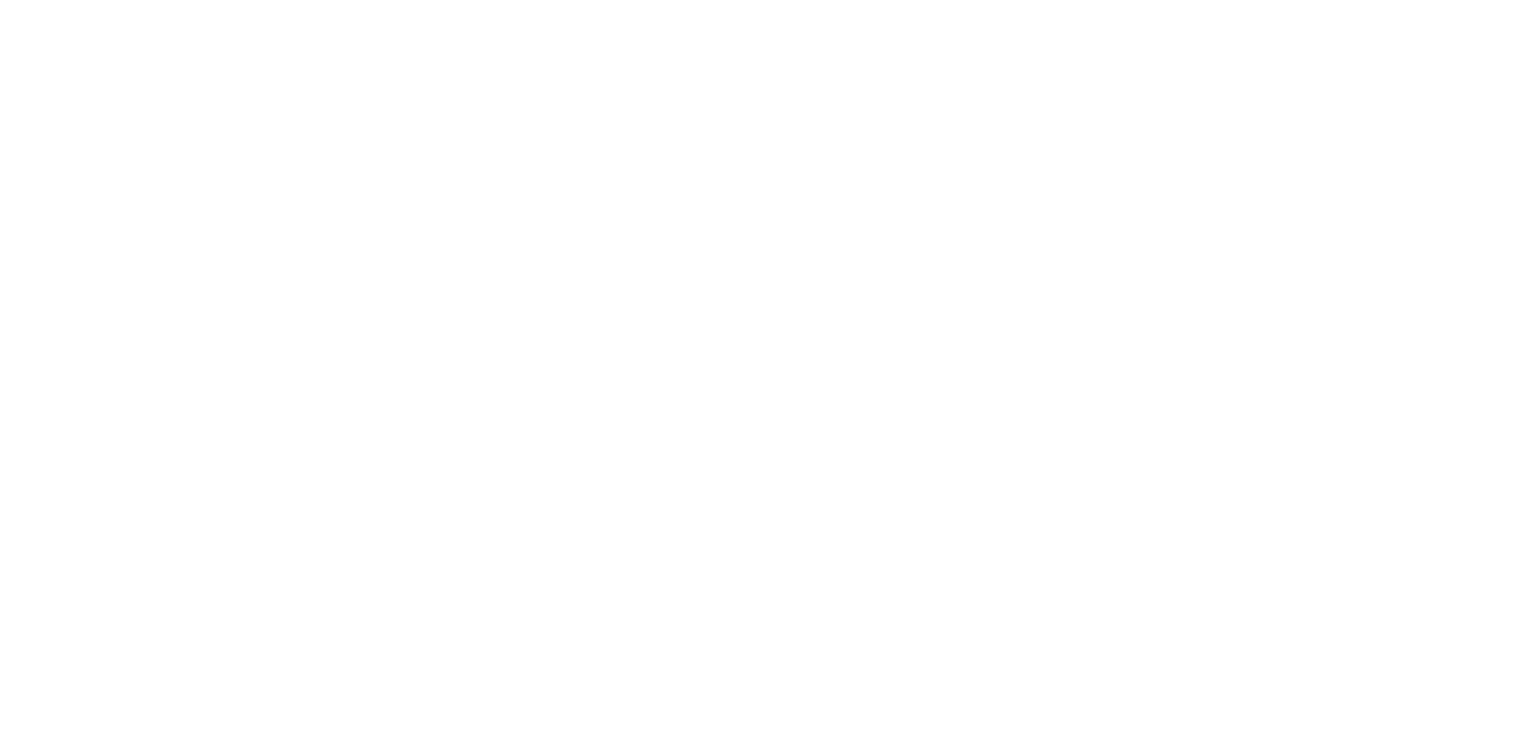scroll, scrollTop: 0, scrollLeft: 0, axis: both 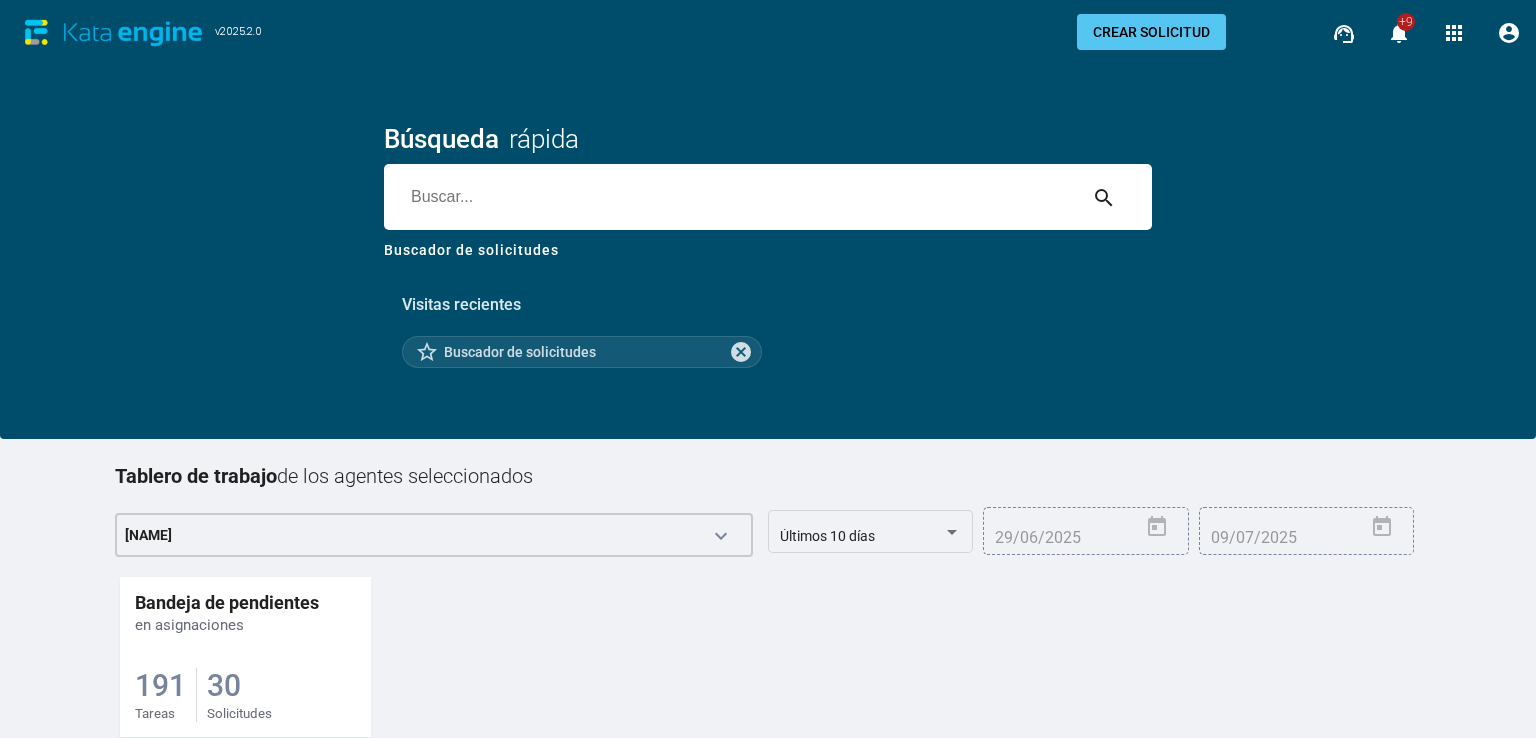 click on "Buscador de solicitudes" at bounding box center [471, 250] 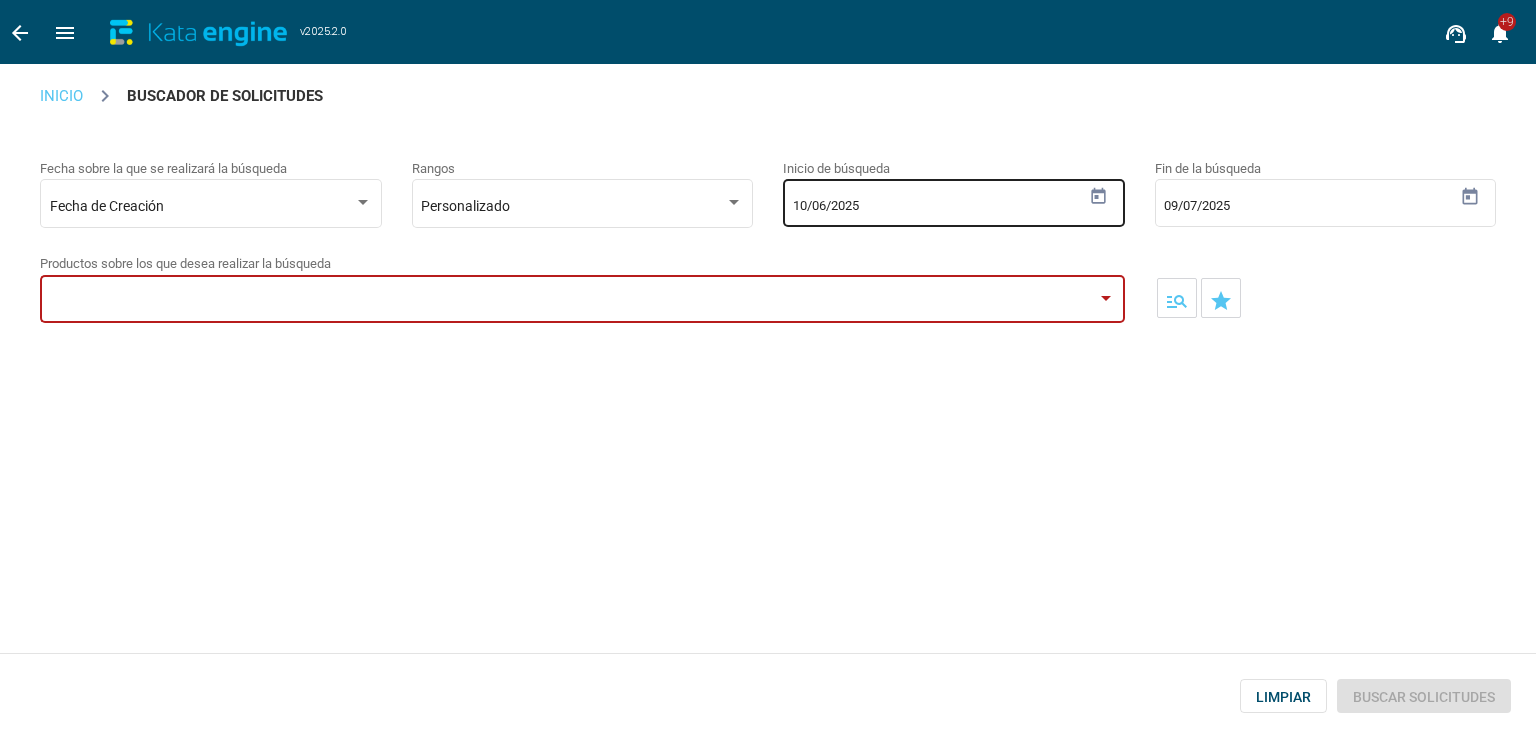 click on "10/06/2025" at bounding box center [938, 206] 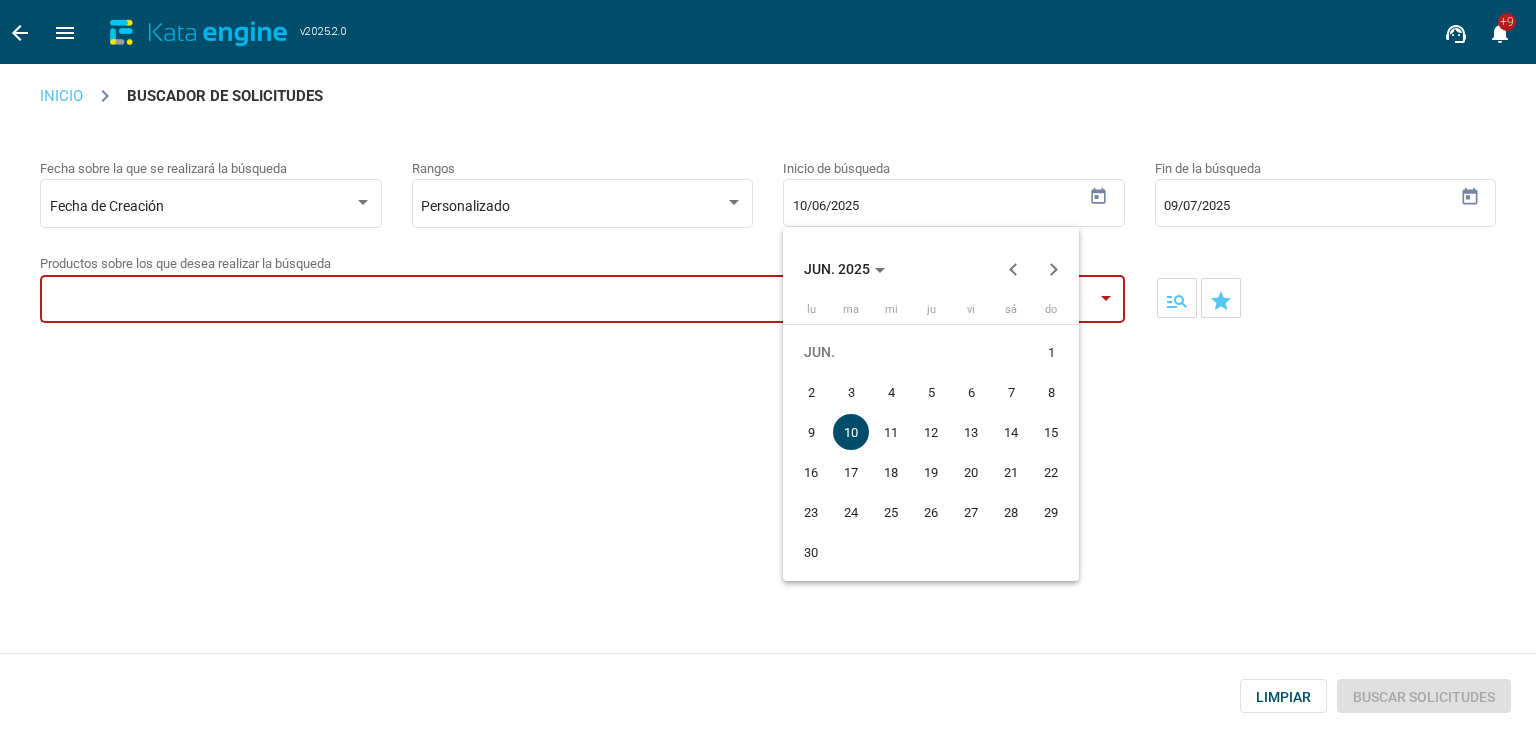 click at bounding box center [1014, 269] 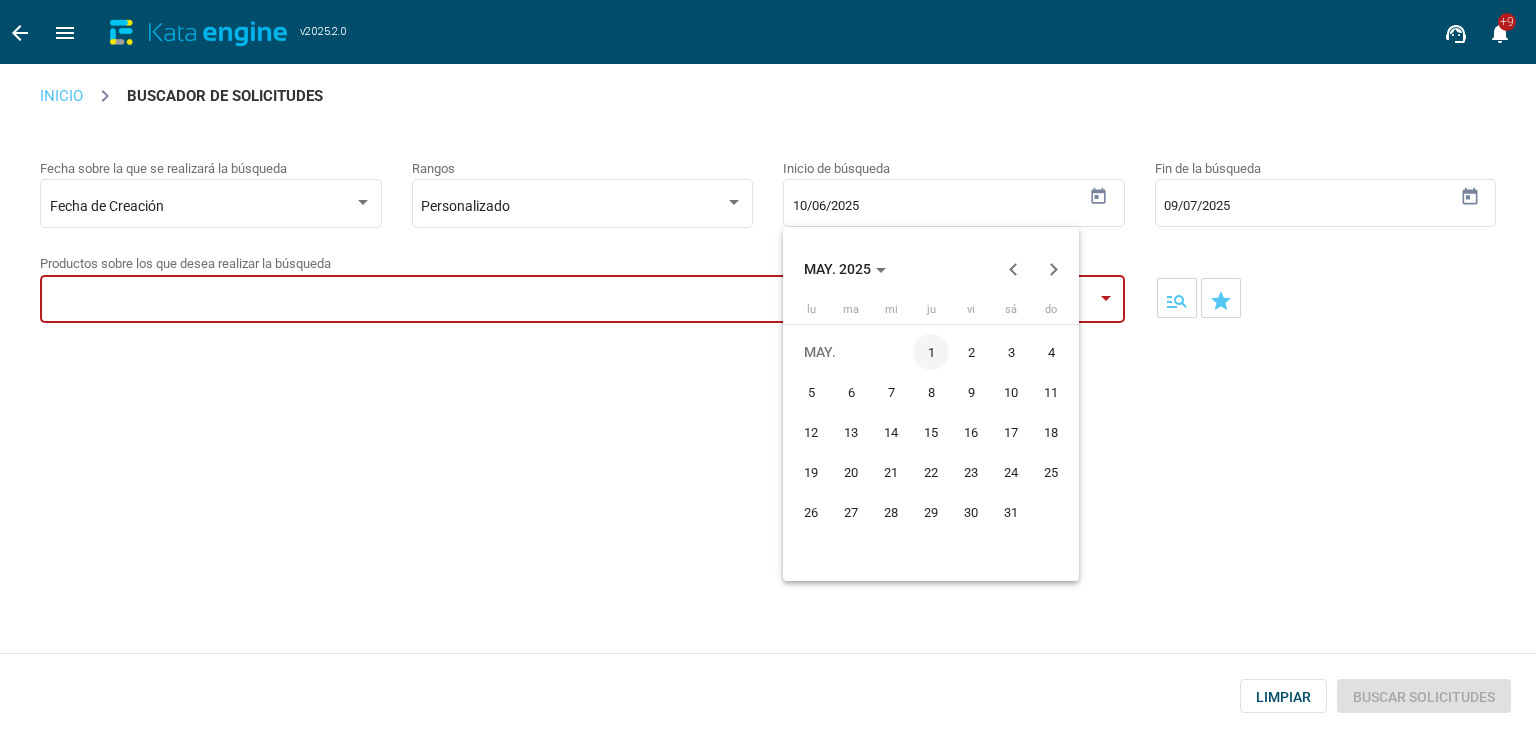 click on "1" at bounding box center [931, 352] 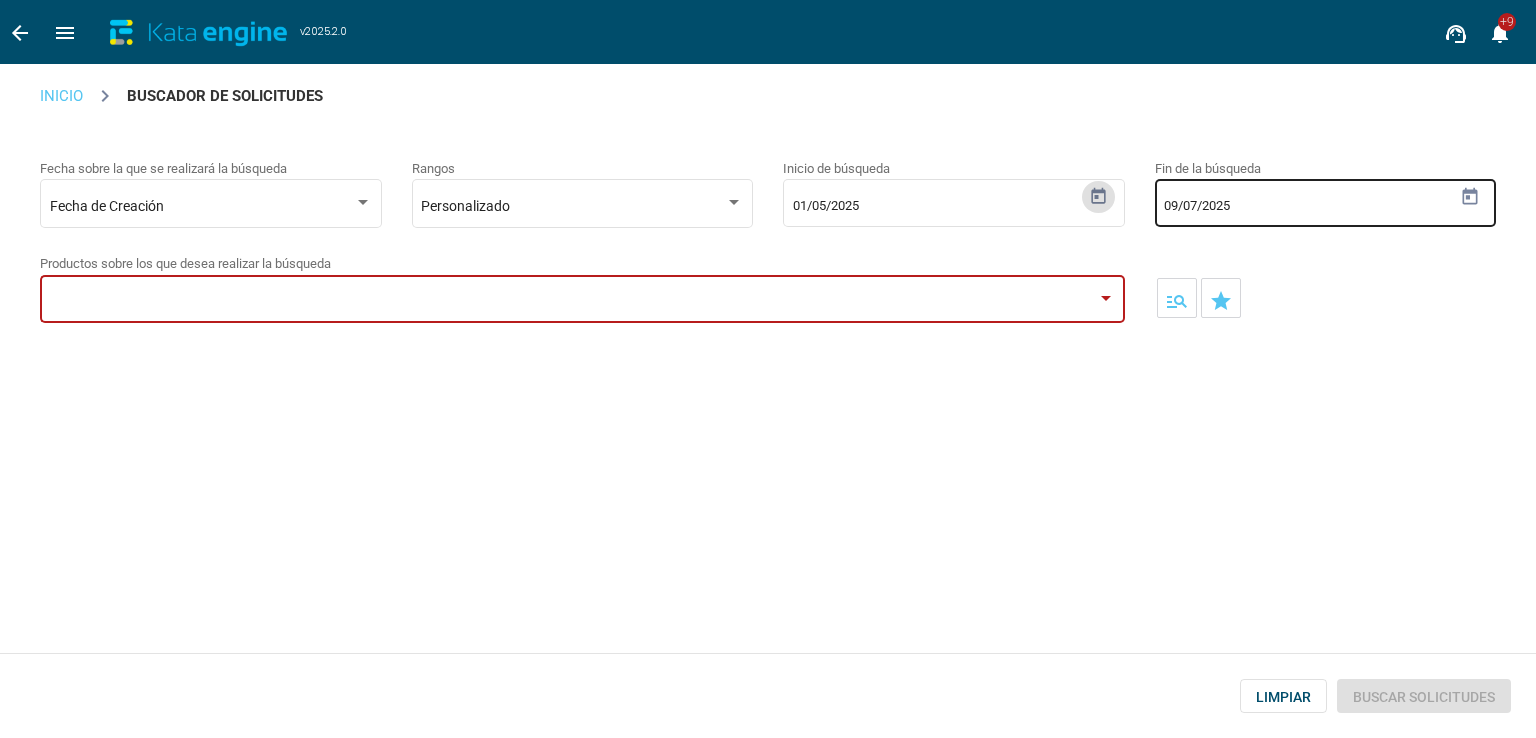 click at bounding box center [1470, 197] 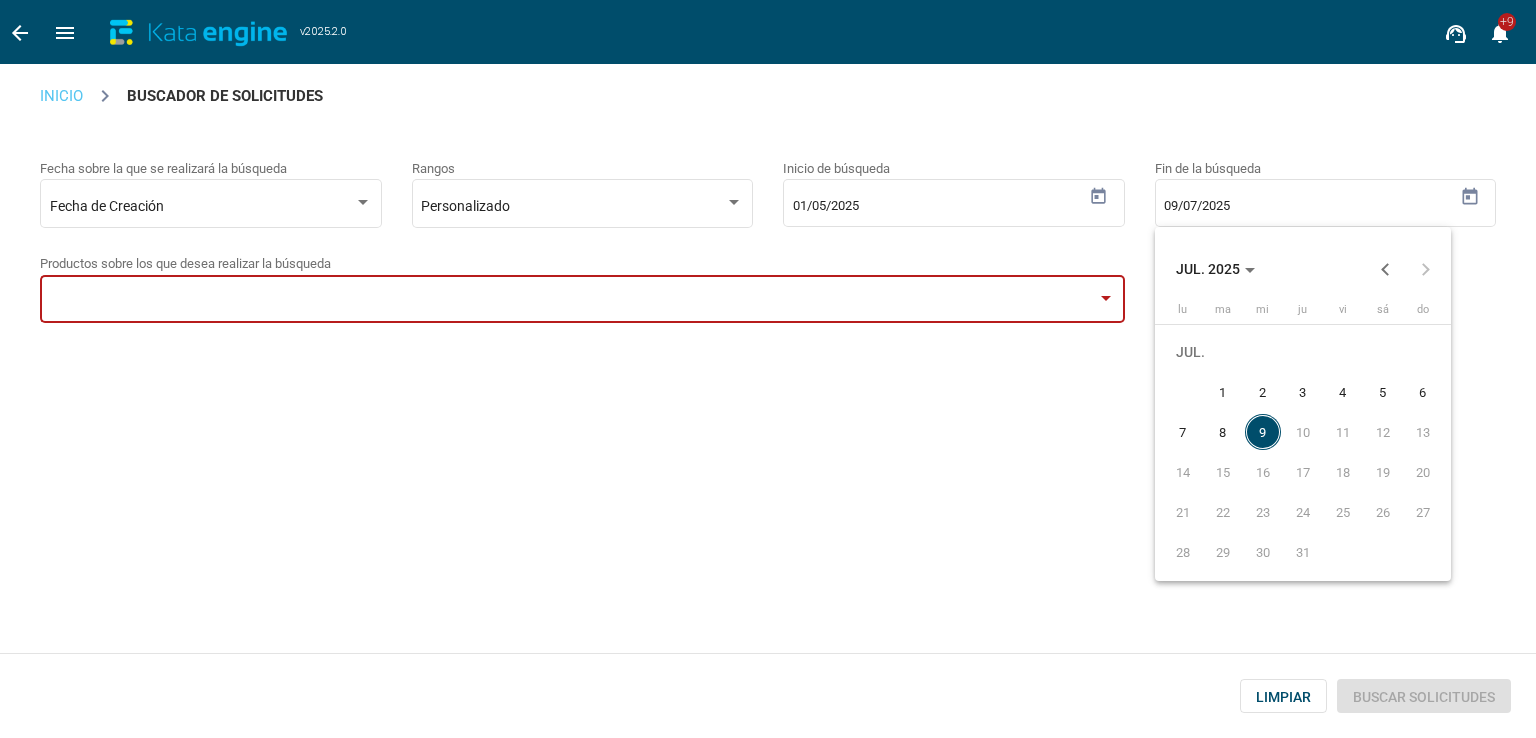 click on "9" at bounding box center (1263, 432) 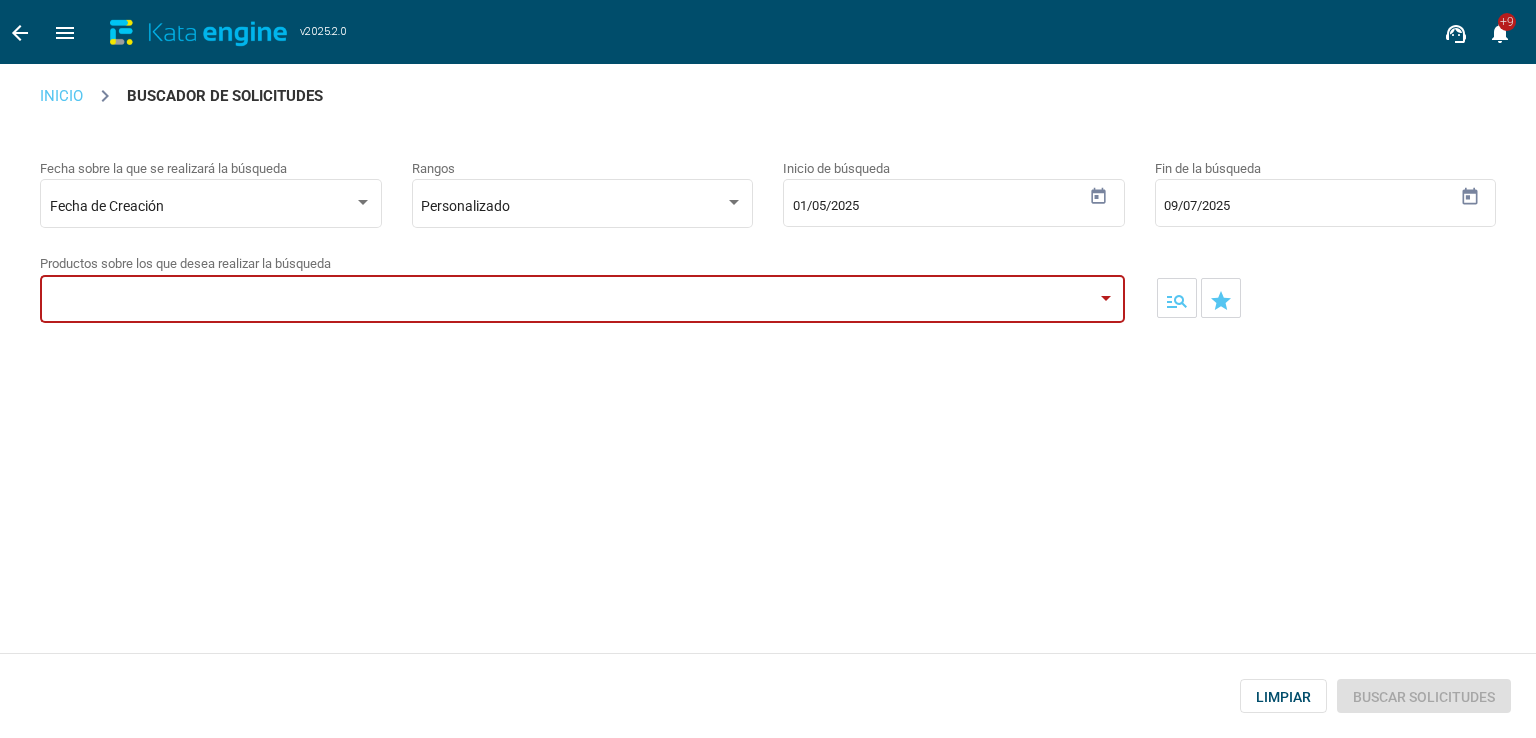 click on "FechaInicioGestionMobile Fecha de Creación Rangos Personalizado Inicio de búsqueda [DATE] Fin de la búsqueda [DATE] Productos sobre los que desea realizar la búsqueda   manage_search star" at bounding box center (768, 394) 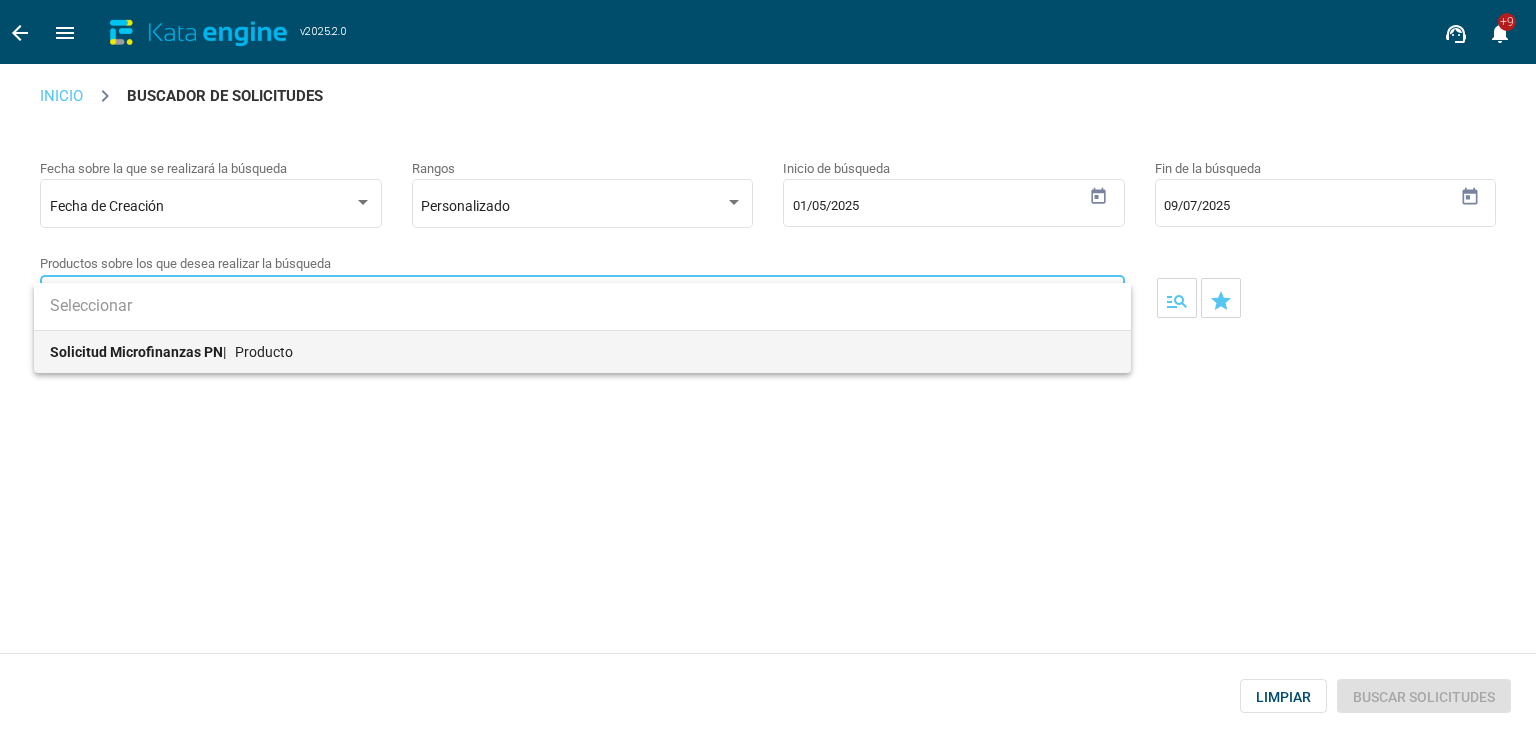 click on "Solicitud Microfinanzas PN" at bounding box center [136, 352] 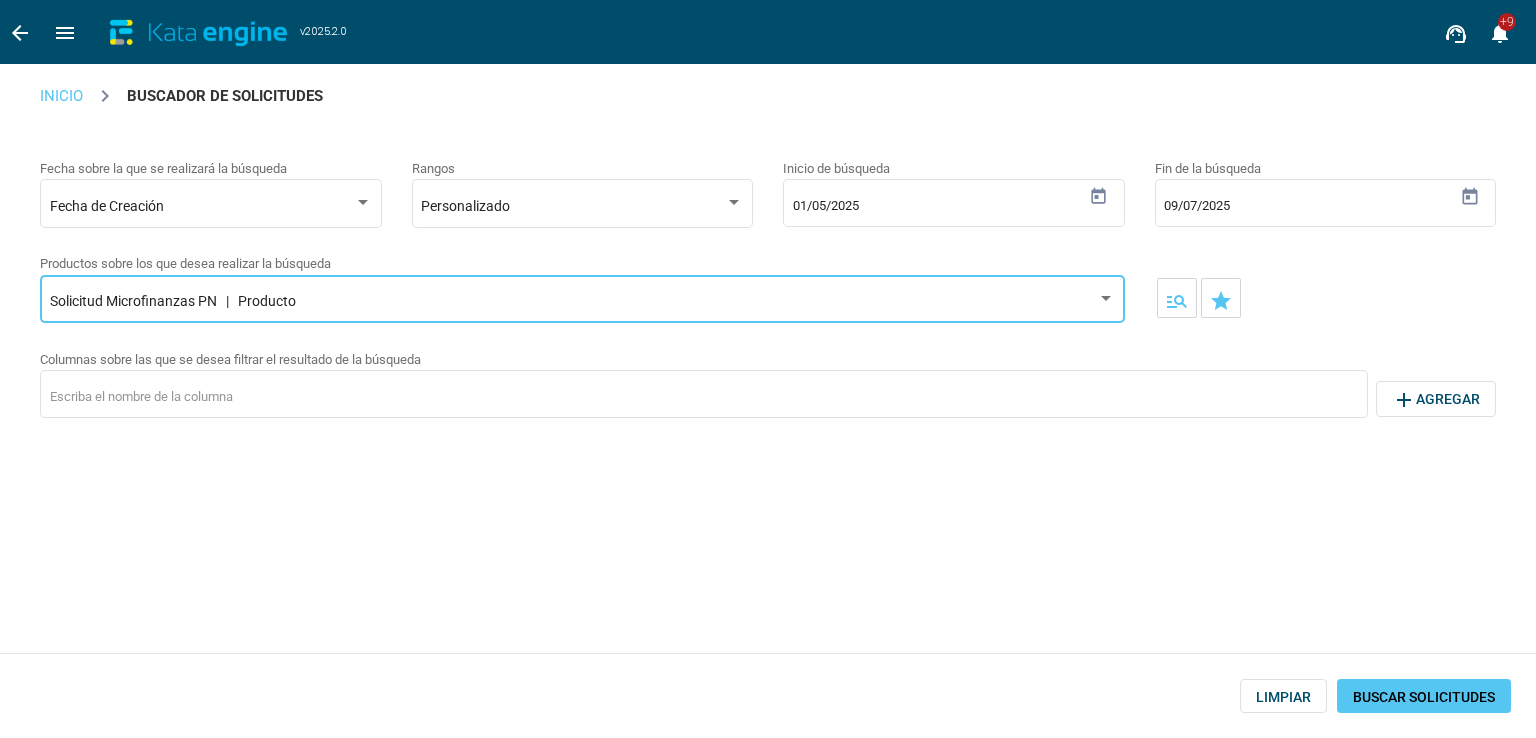 click on "BUSCAR SOLICITUDES" at bounding box center [1424, 697] 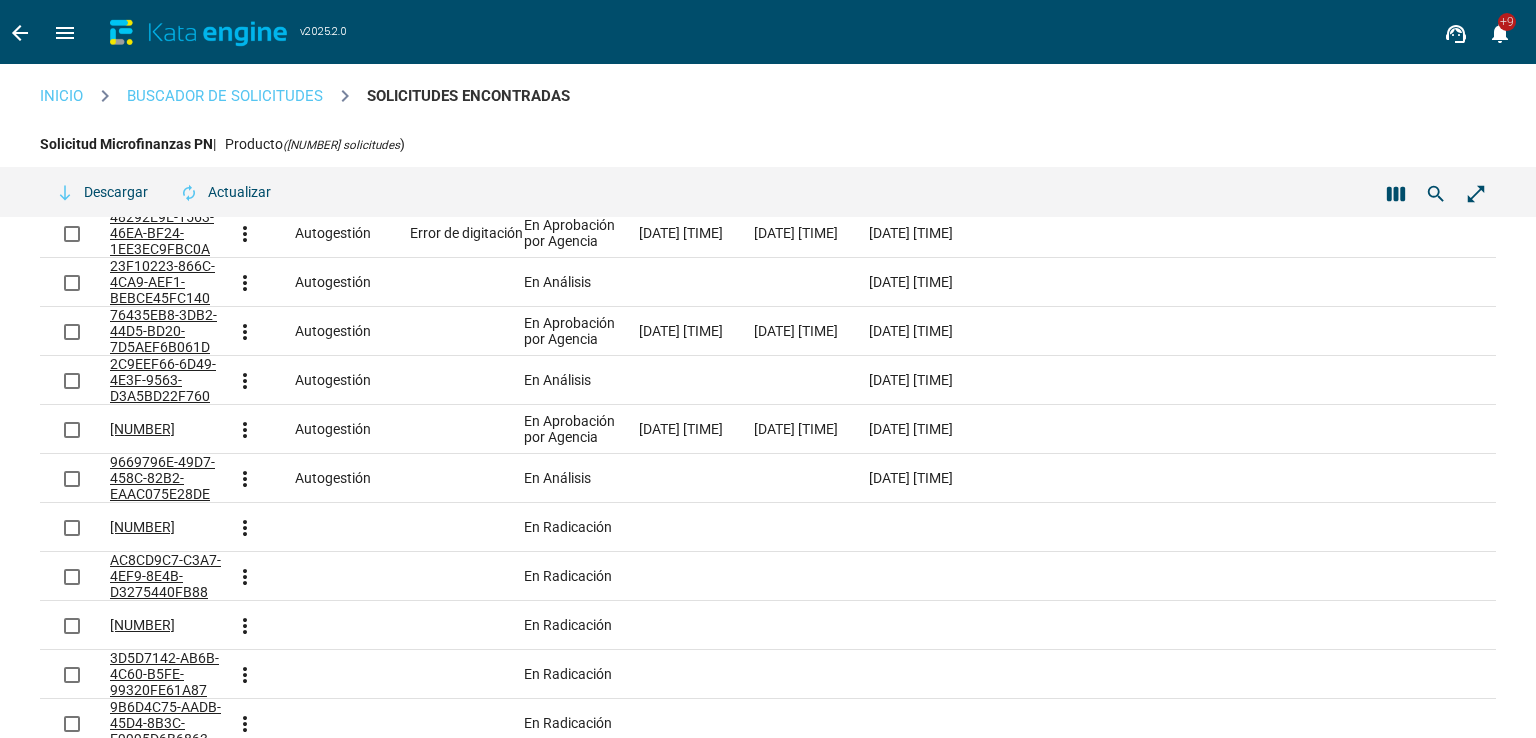 scroll, scrollTop: 0, scrollLeft: 0, axis: both 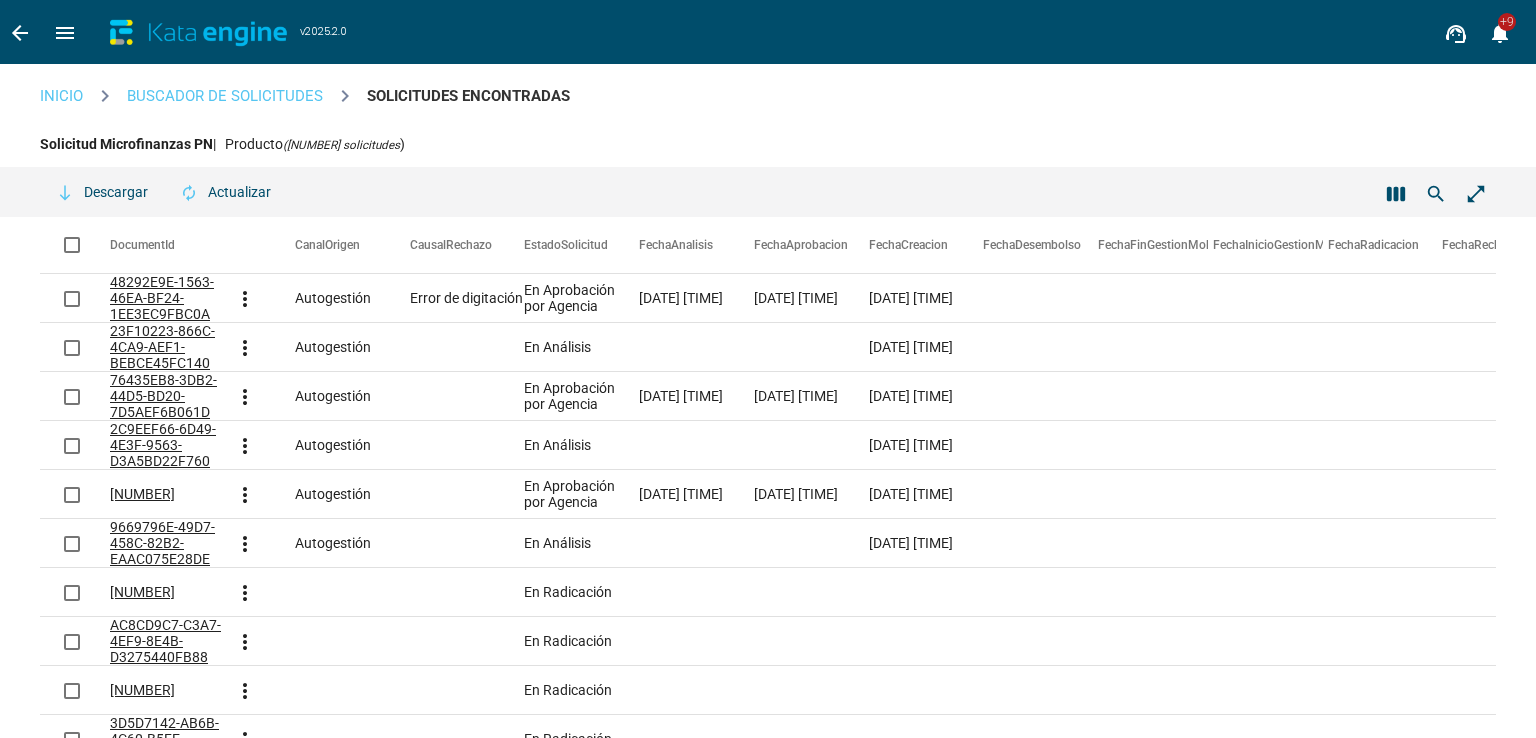 click on "south  Descargar" at bounding box center (102, 192) 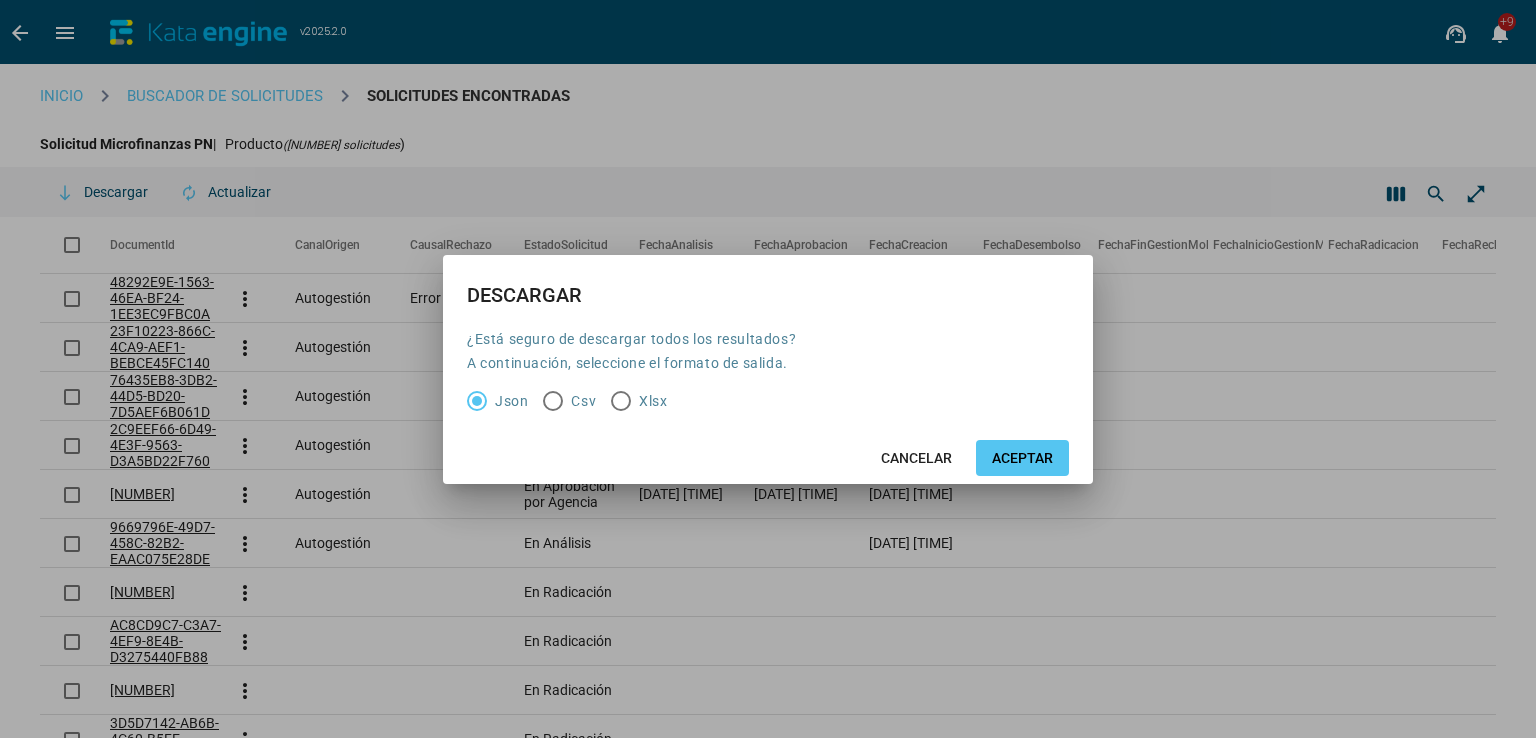 click at bounding box center (553, 401) 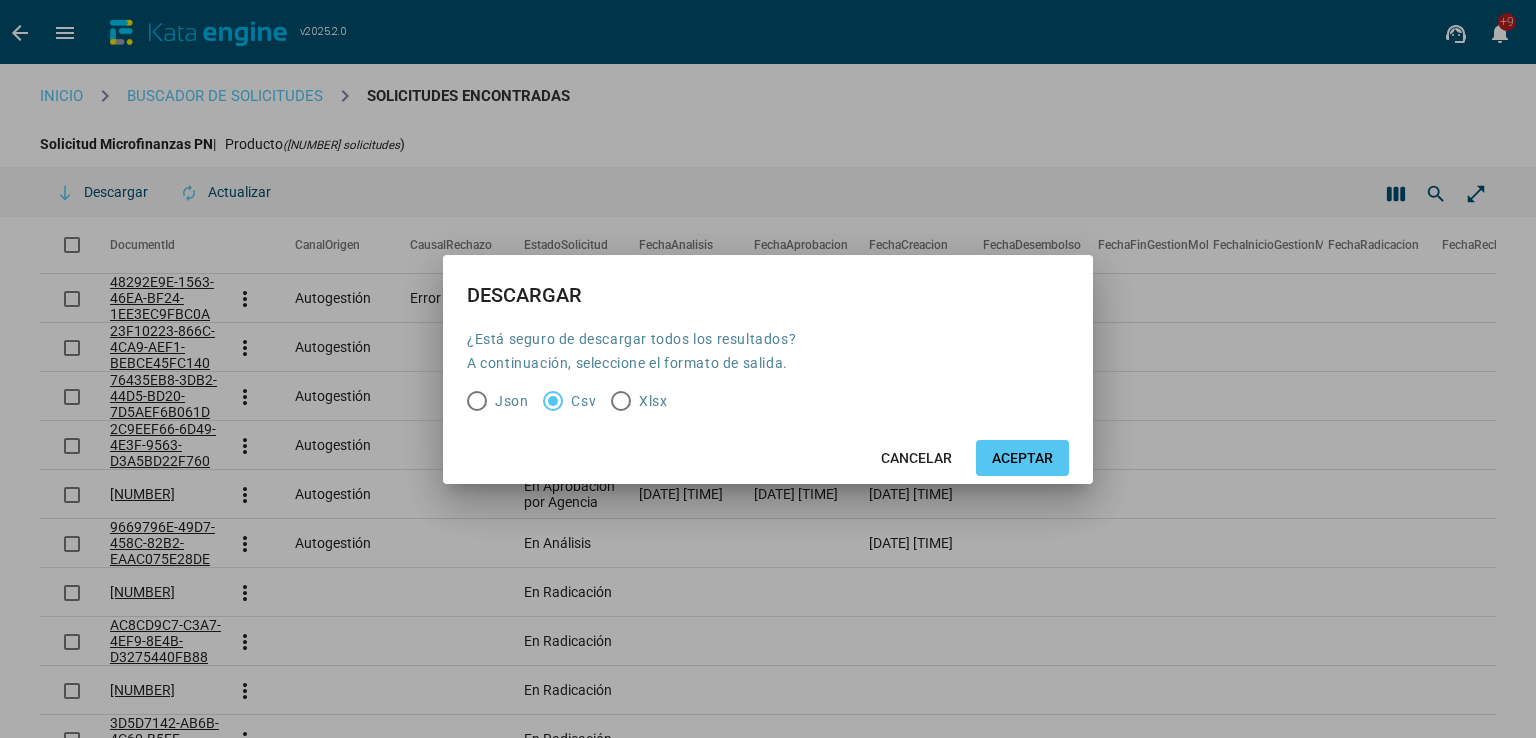 click on "ACEPTAR" at bounding box center [1022, 458] 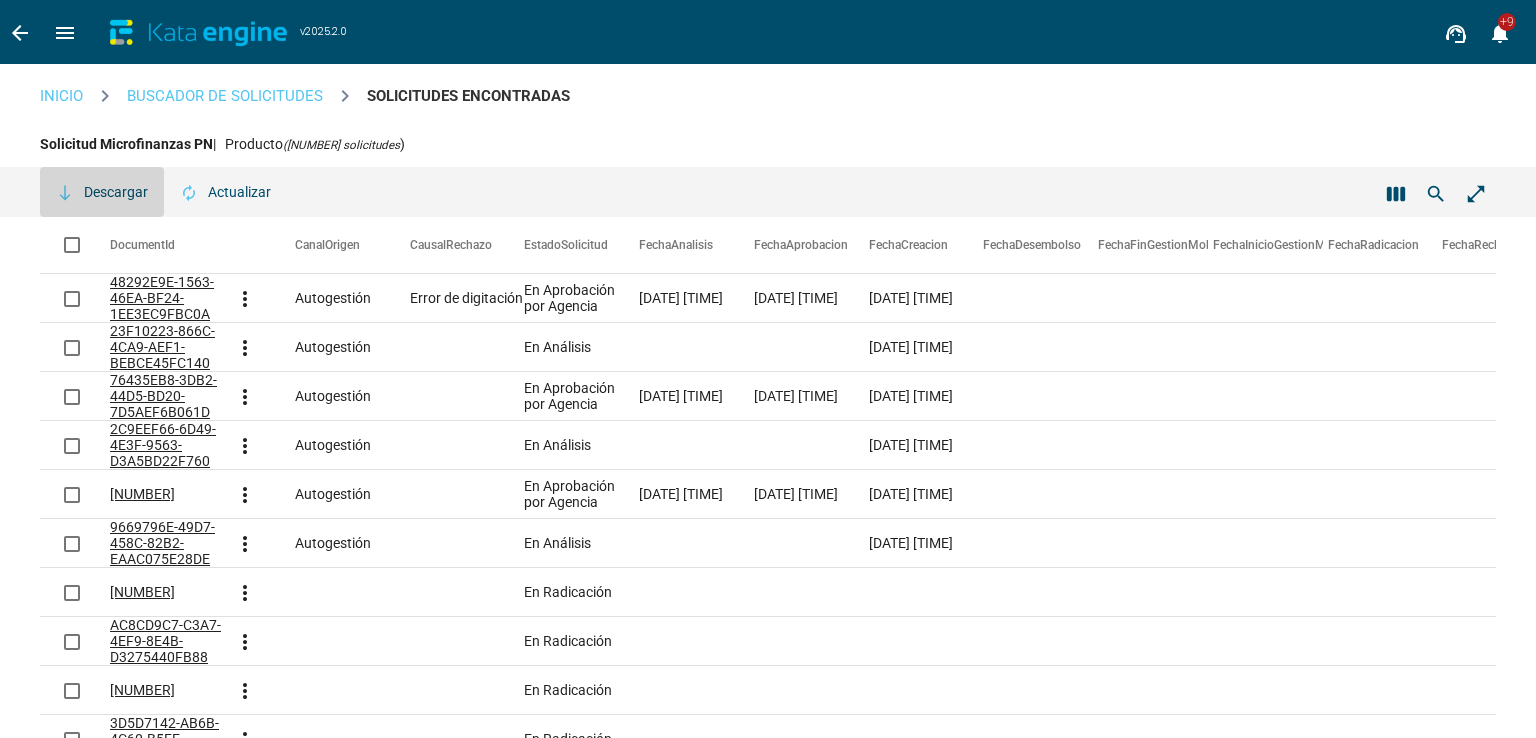 click on "menu" at bounding box center [20, 33] 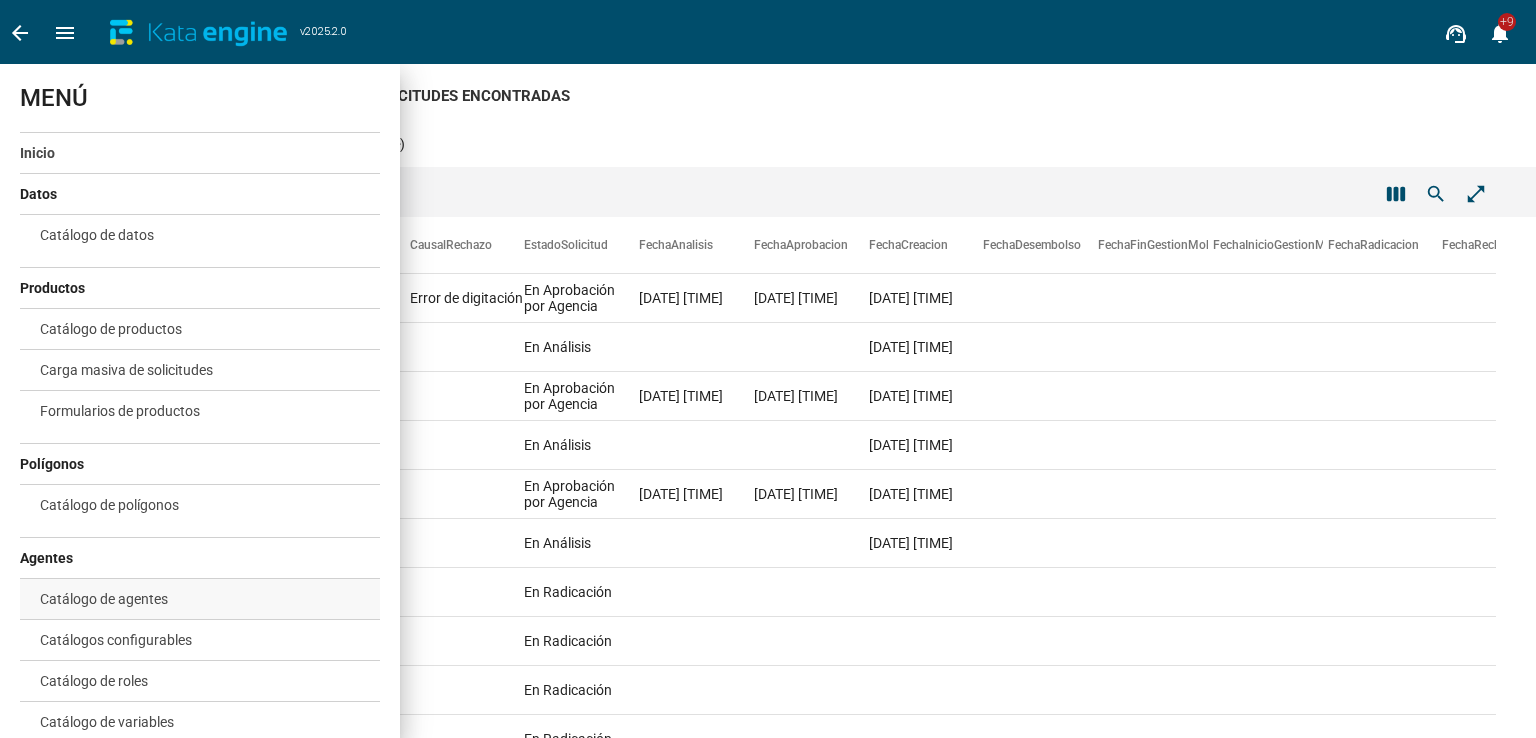 click on "Catálogo de agentes" at bounding box center [104, 599] 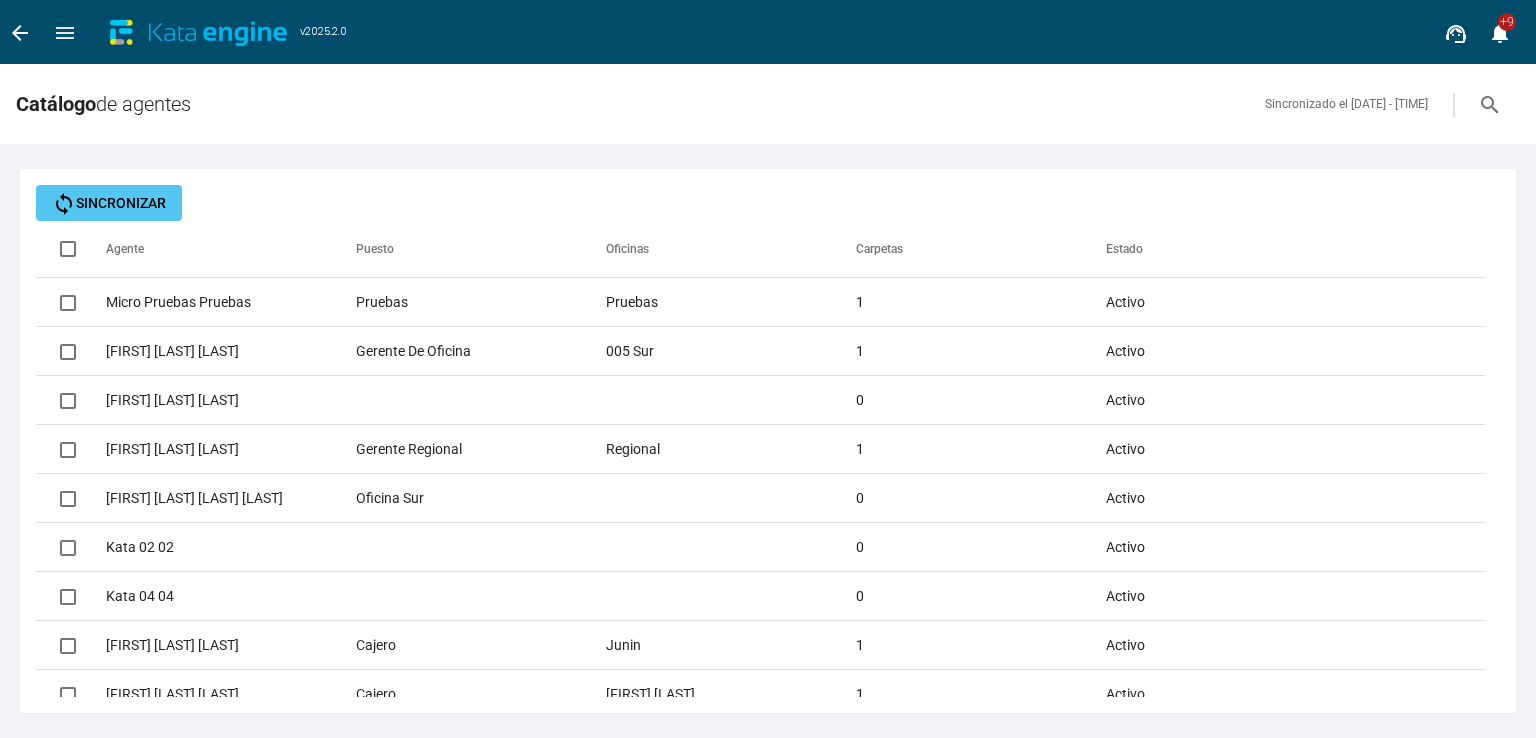 click on "search" at bounding box center (1490, 105) 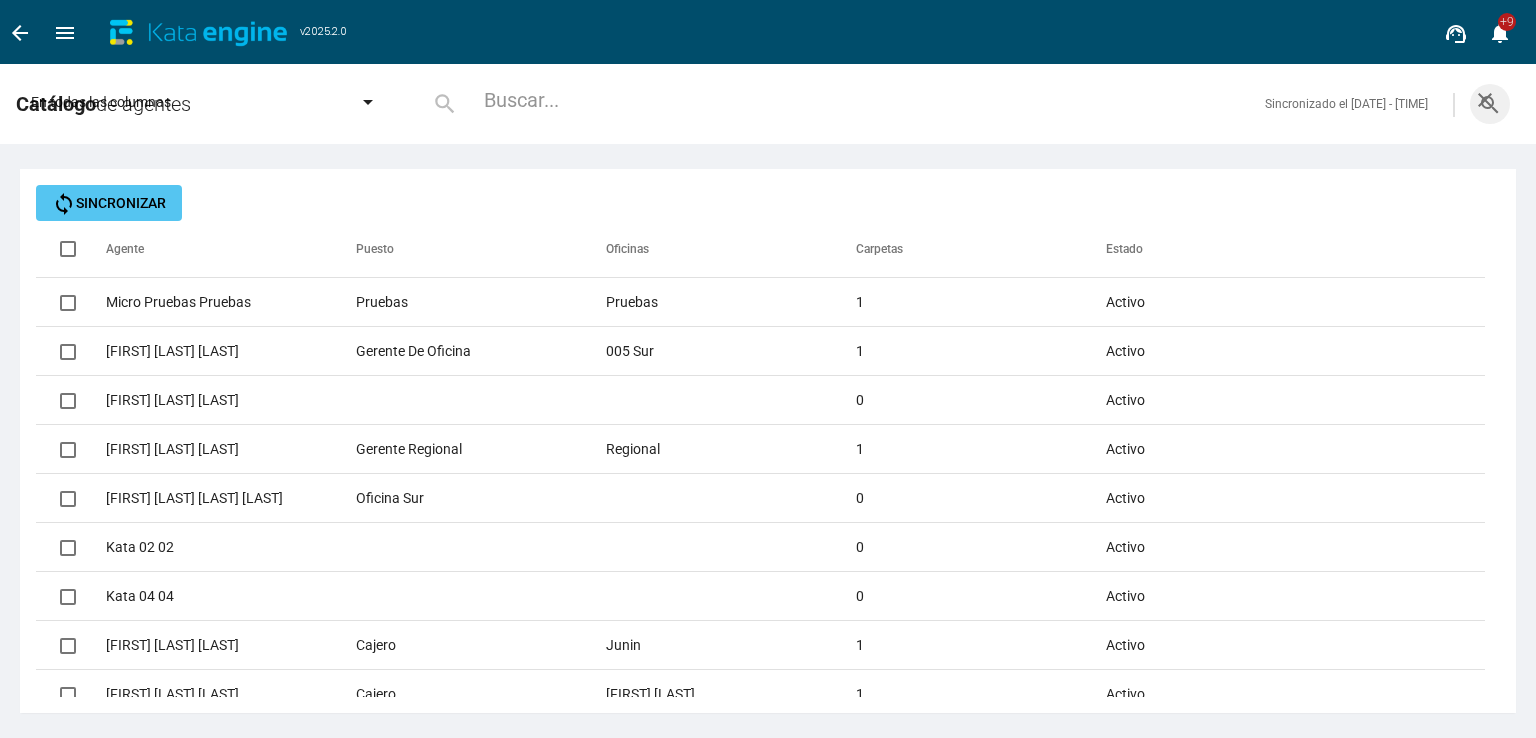 paste on "[FIRST] [LAST]" 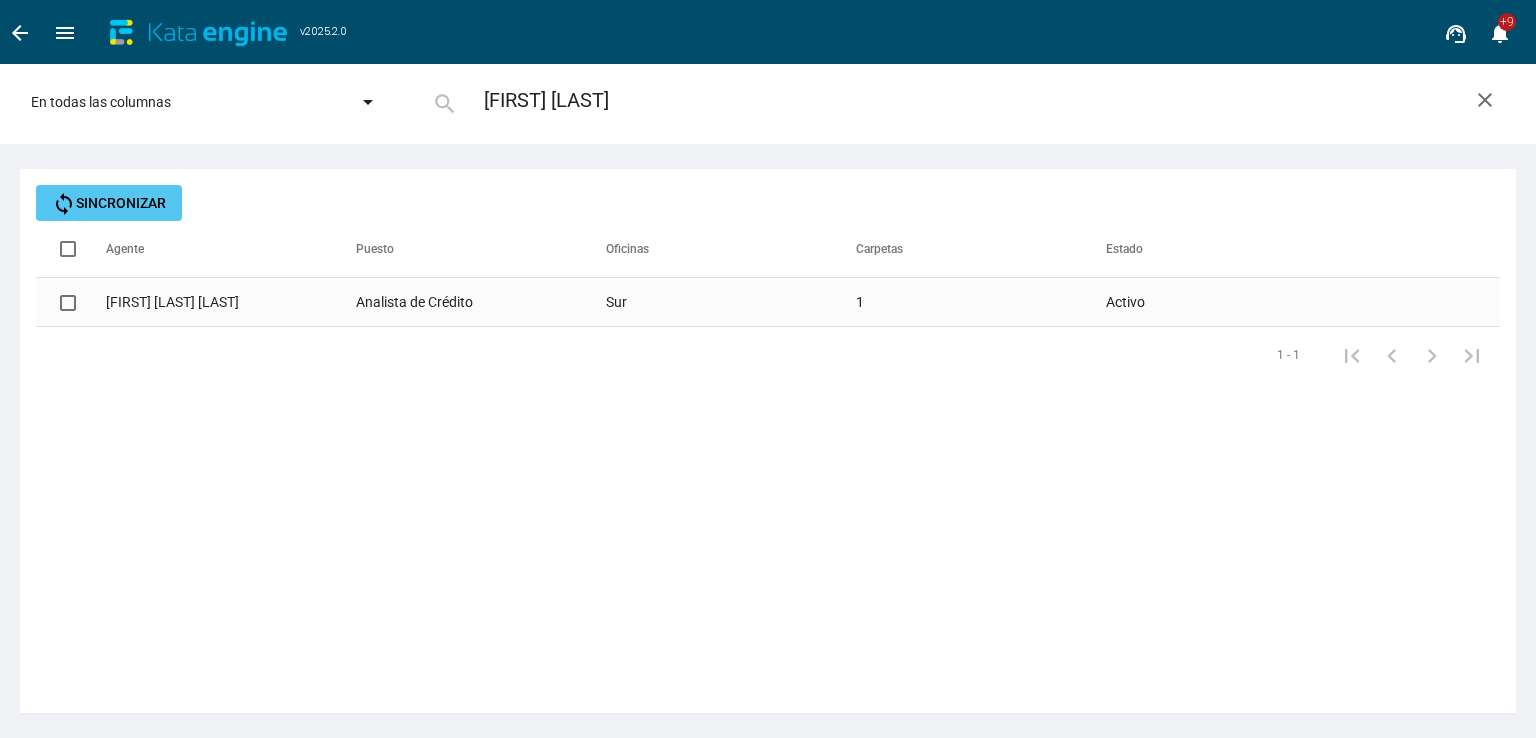 type on "[FIRST] [LAST]" 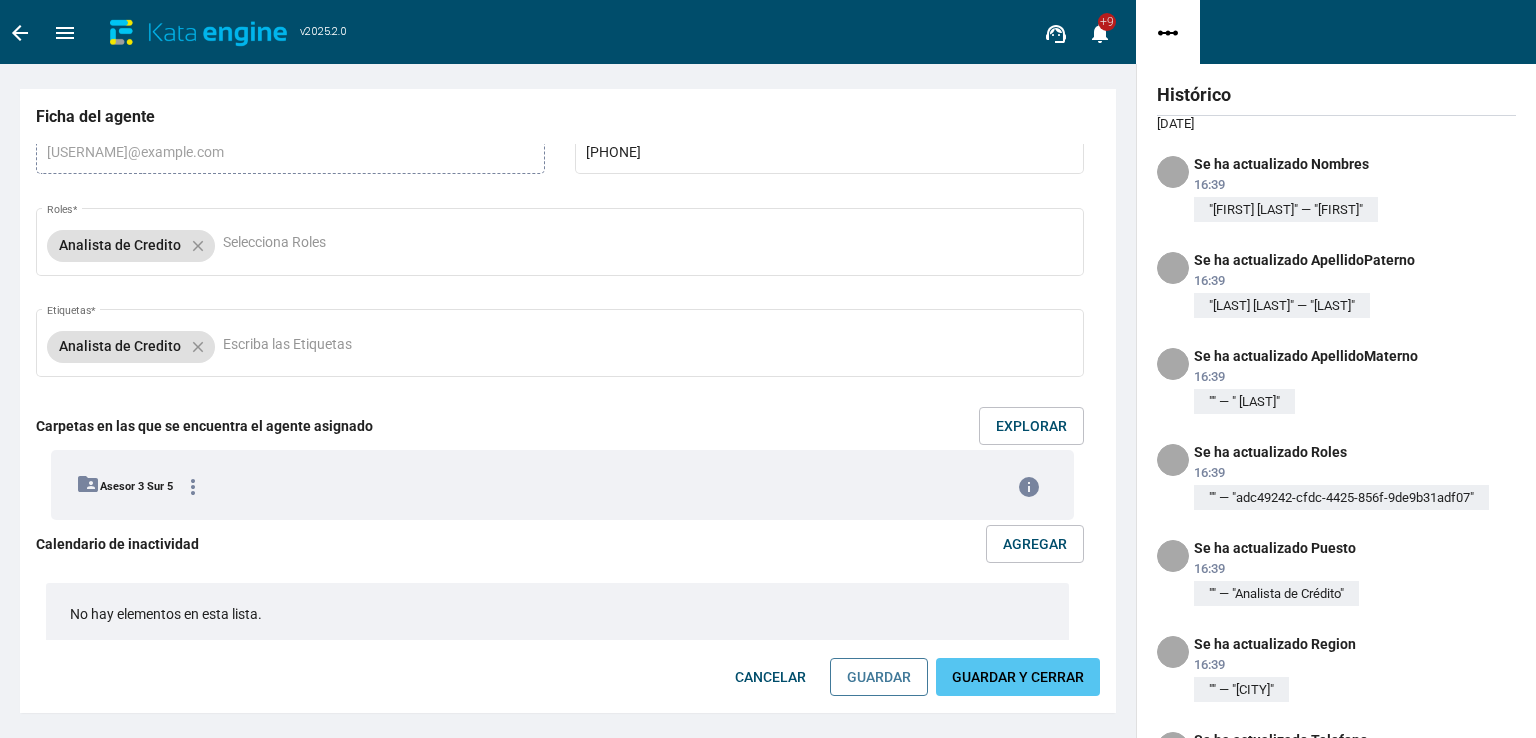 scroll, scrollTop: 525, scrollLeft: 0, axis: vertical 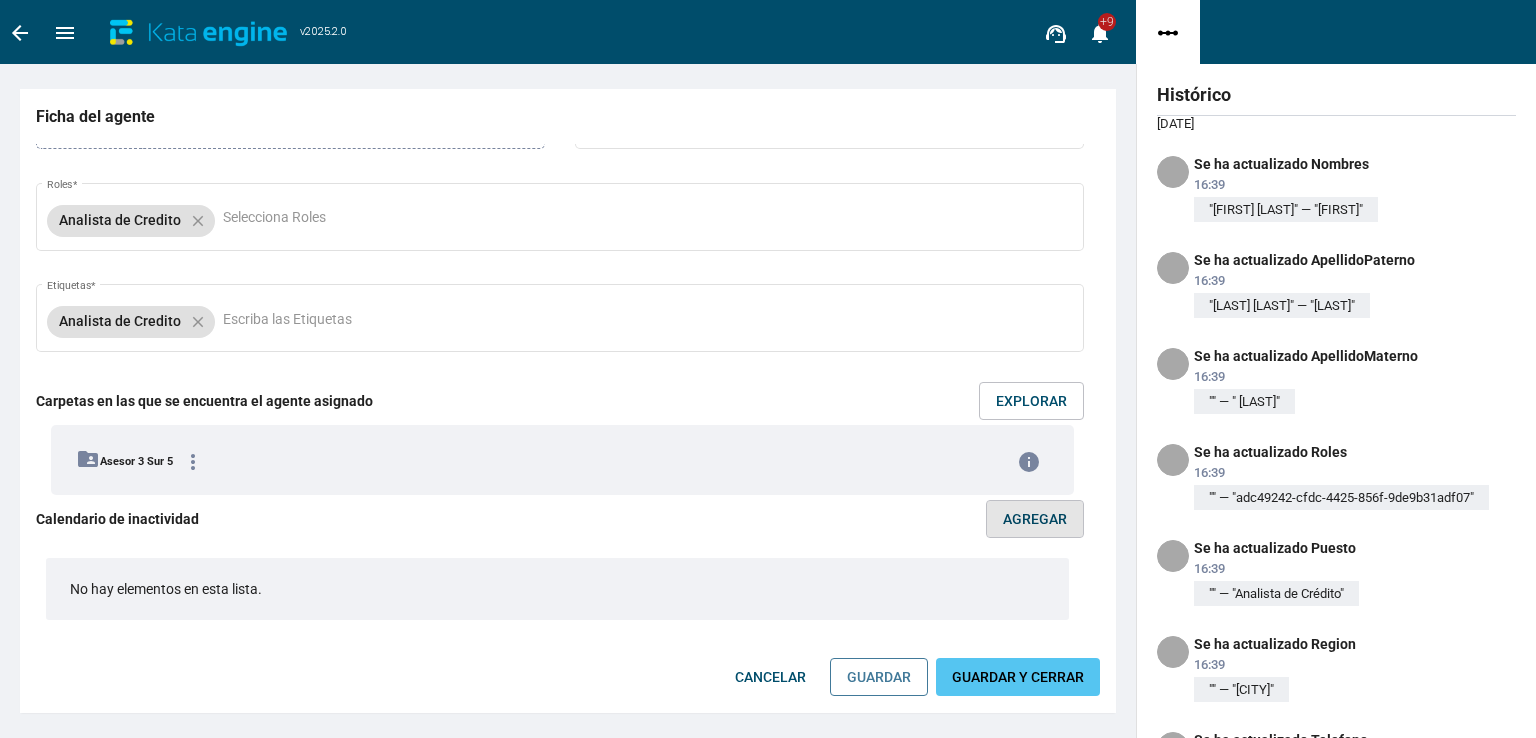 click on "AGREGAR" at bounding box center (1035, 519) 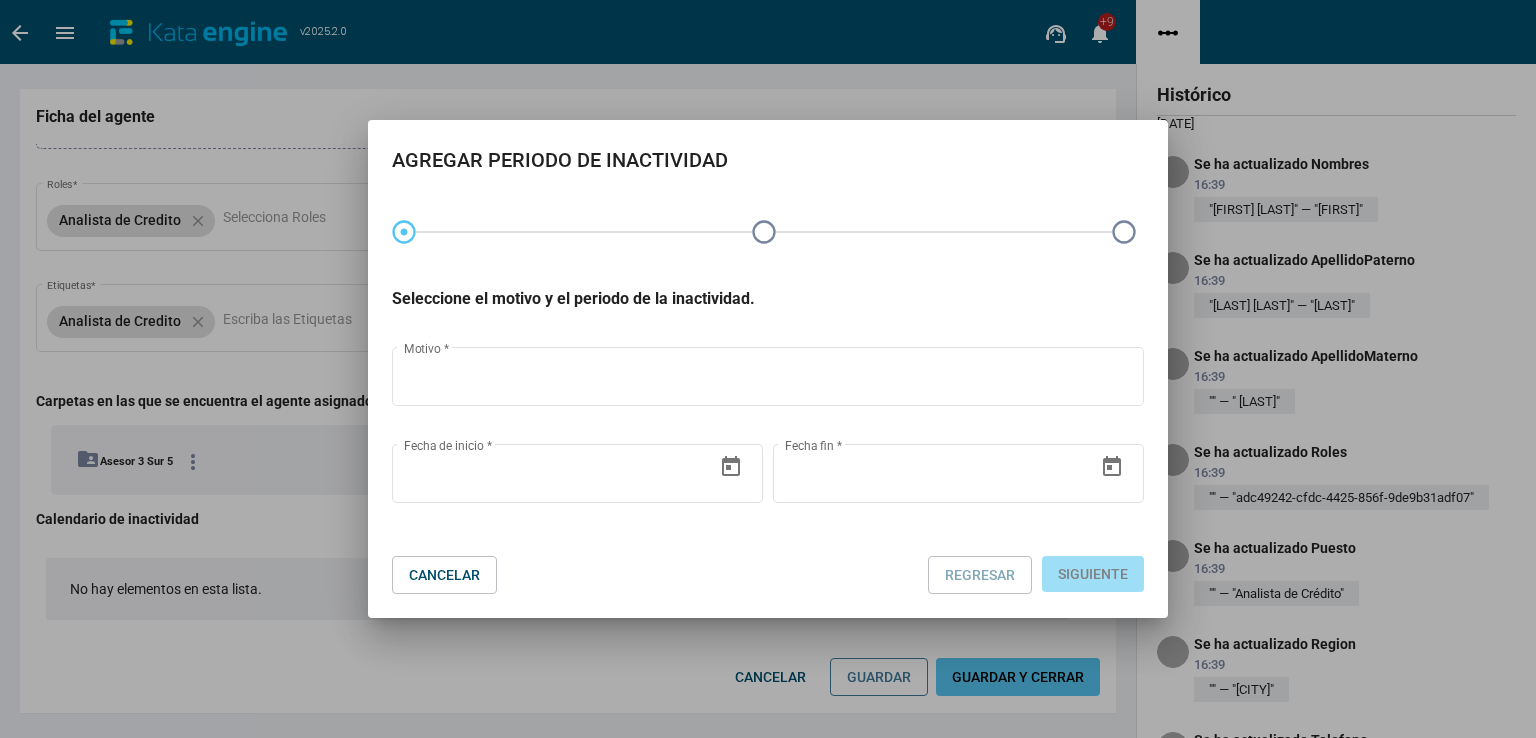 click on "CANCELAR" at bounding box center (444, 575) 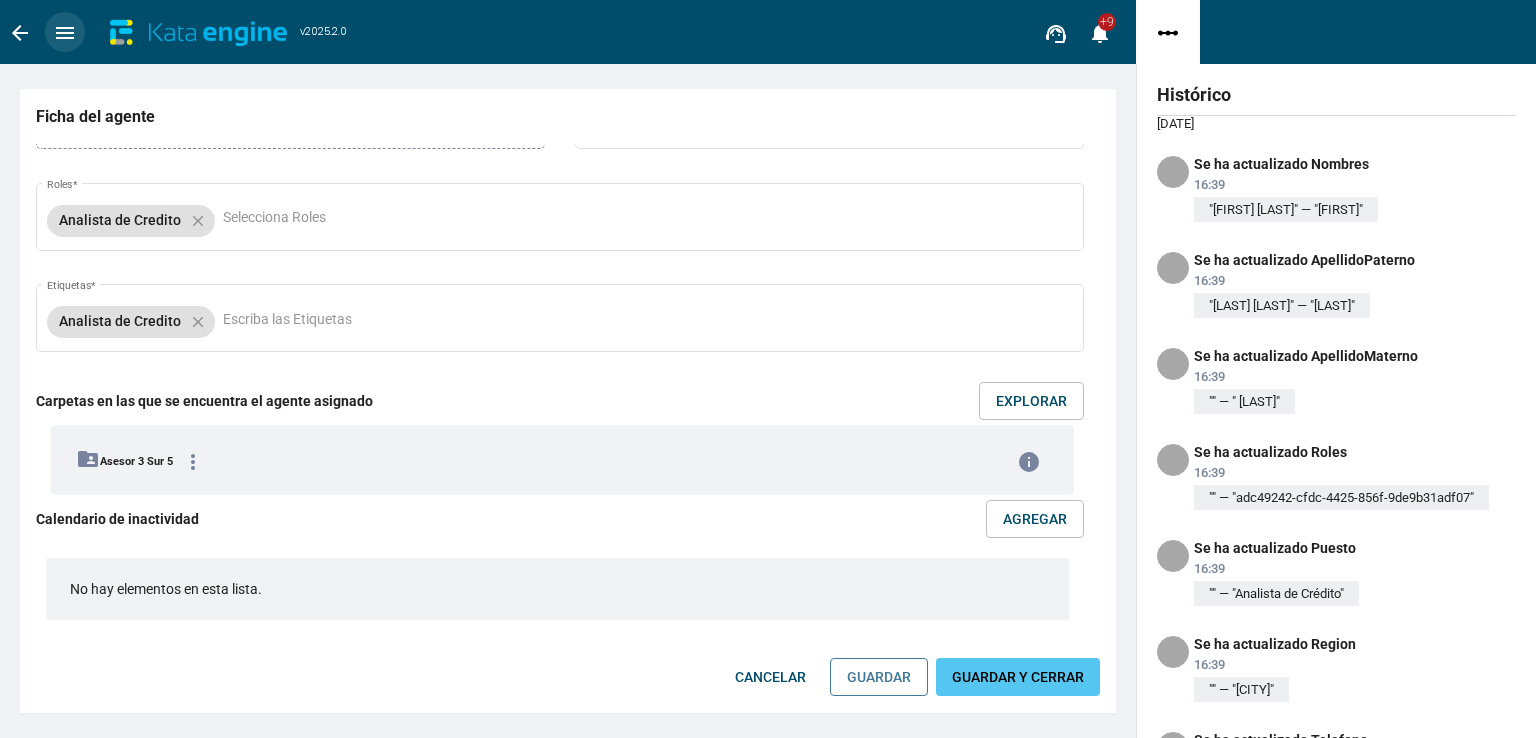 click on "menu" at bounding box center (65, 33) 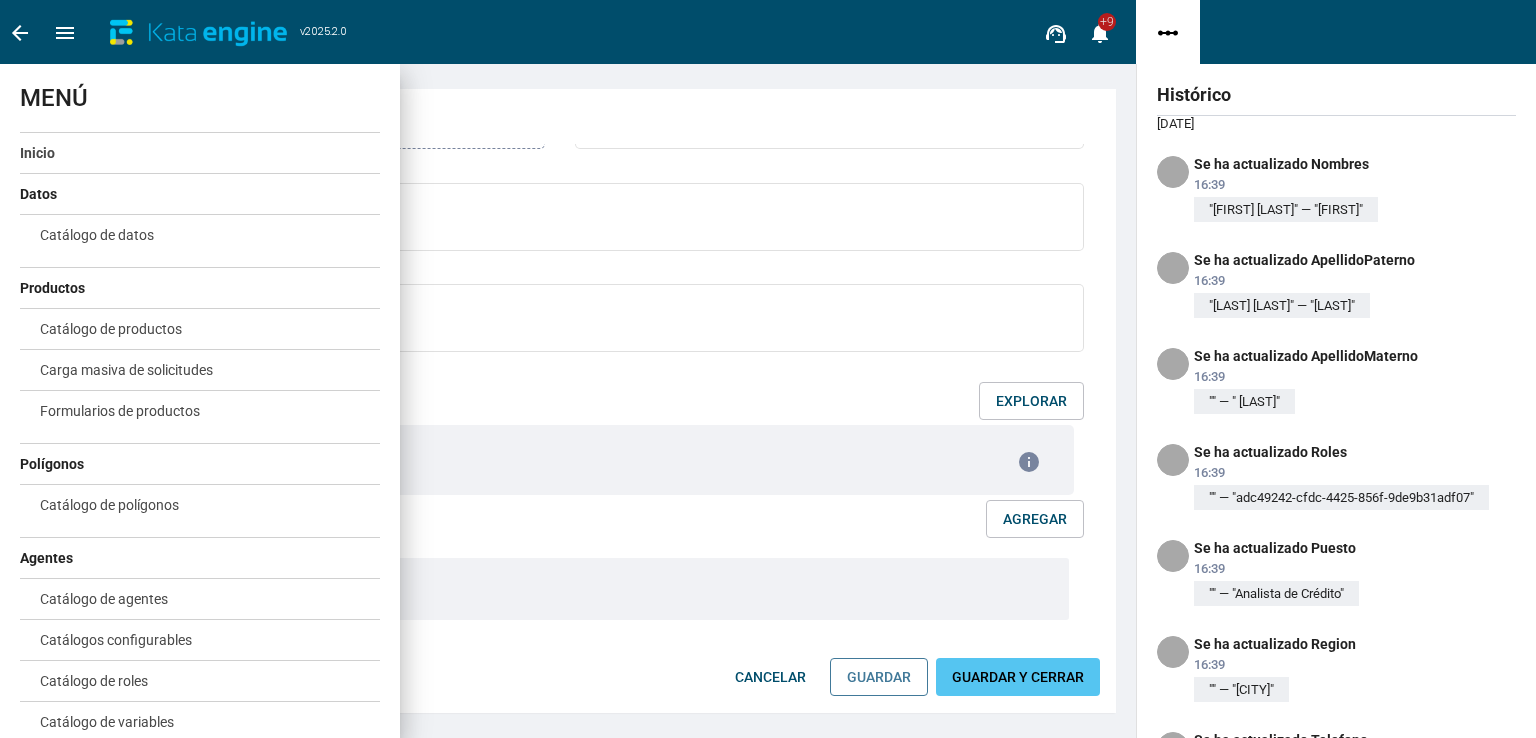 click on "Inicio" at bounding box center [37, 153] 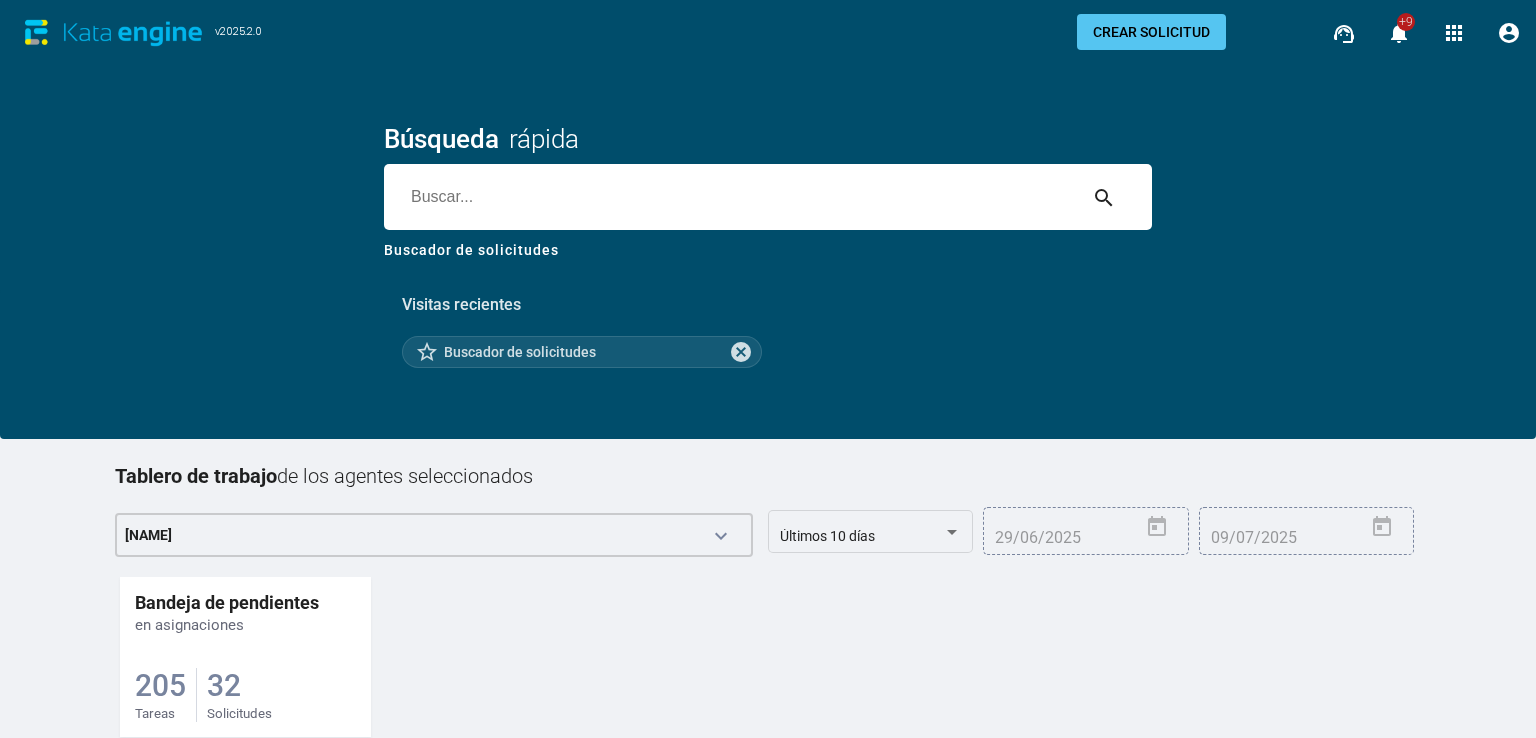 click on "Buscador de solicitudes" at bounding box center (471, 250) 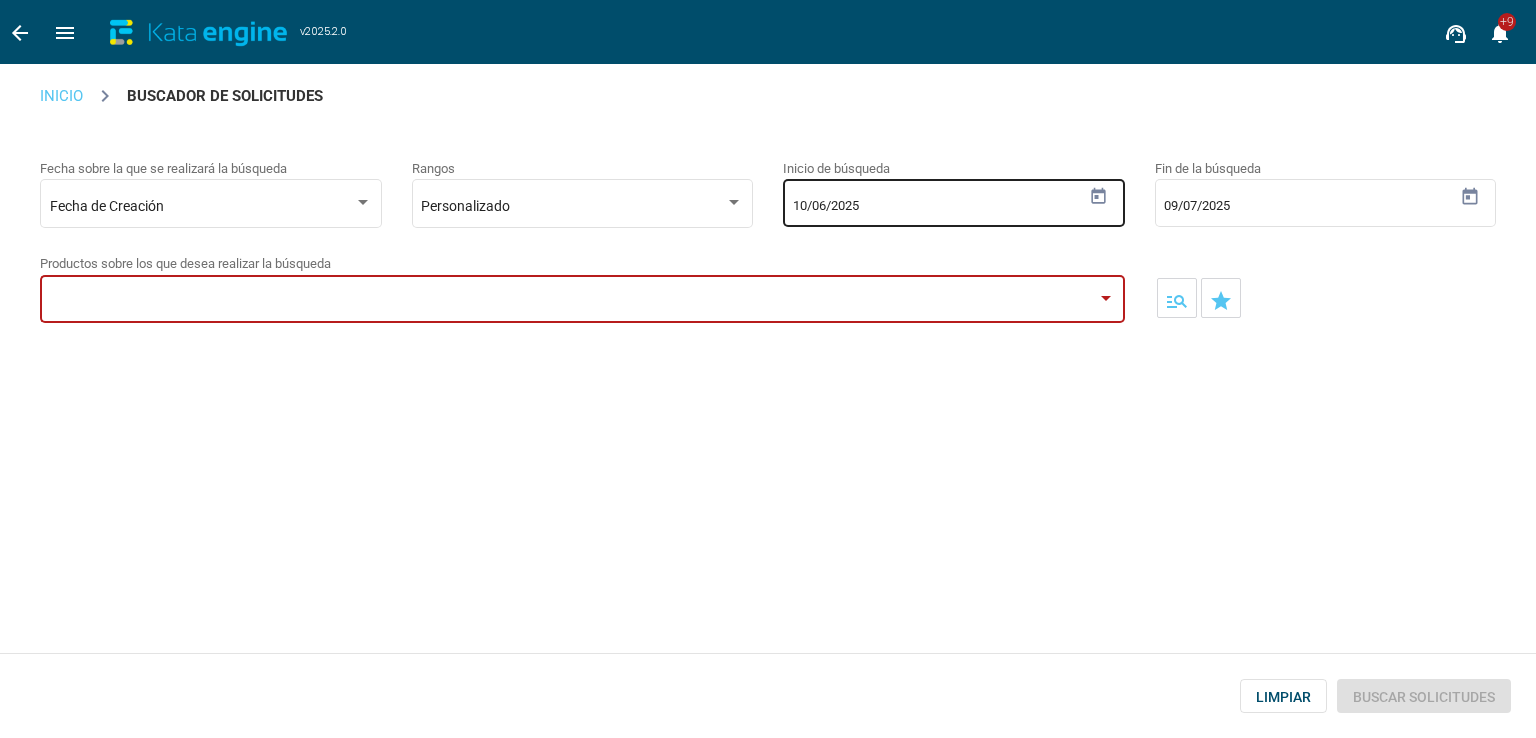 click on "10/06/2025" at bounding box center (938, 206) 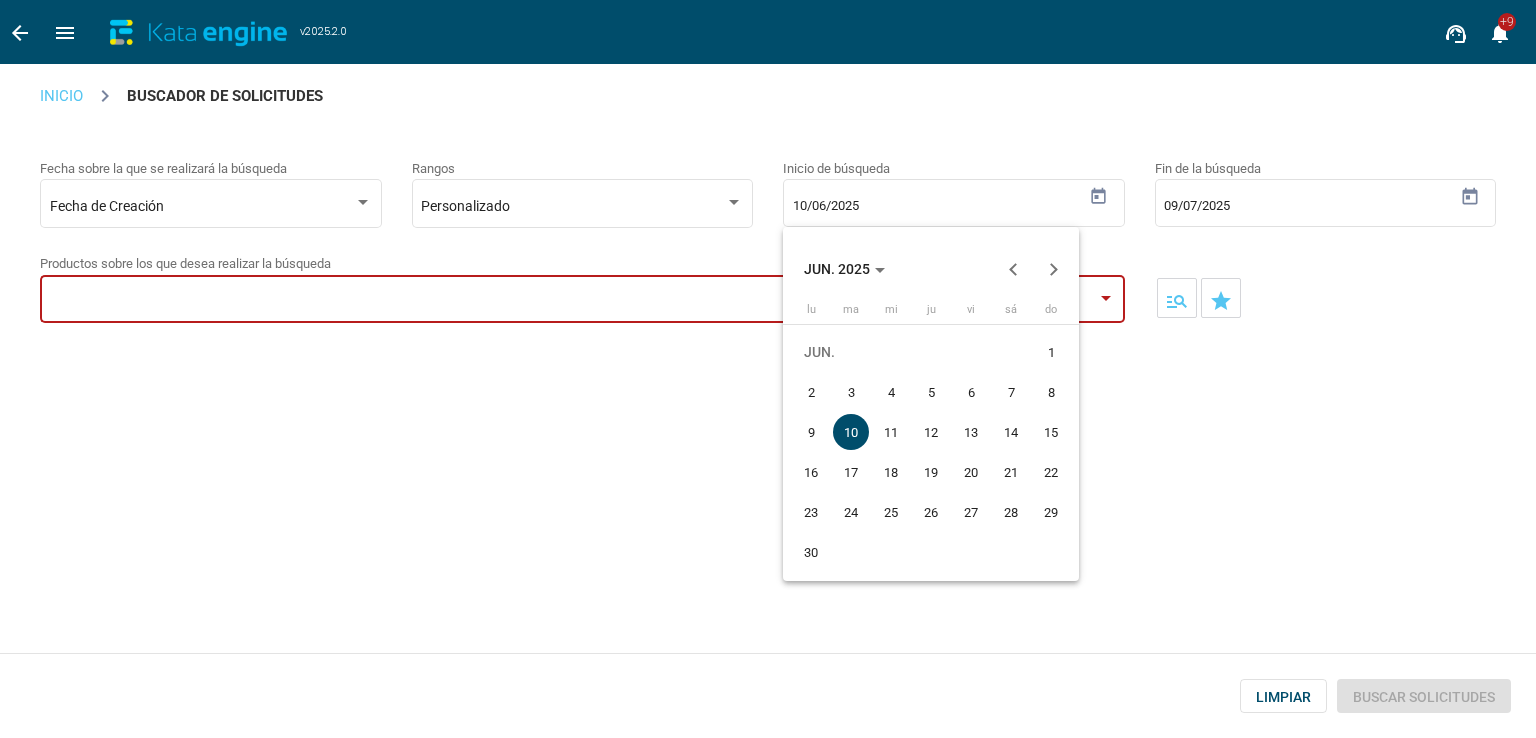 click at bounding box center [1014, 269] 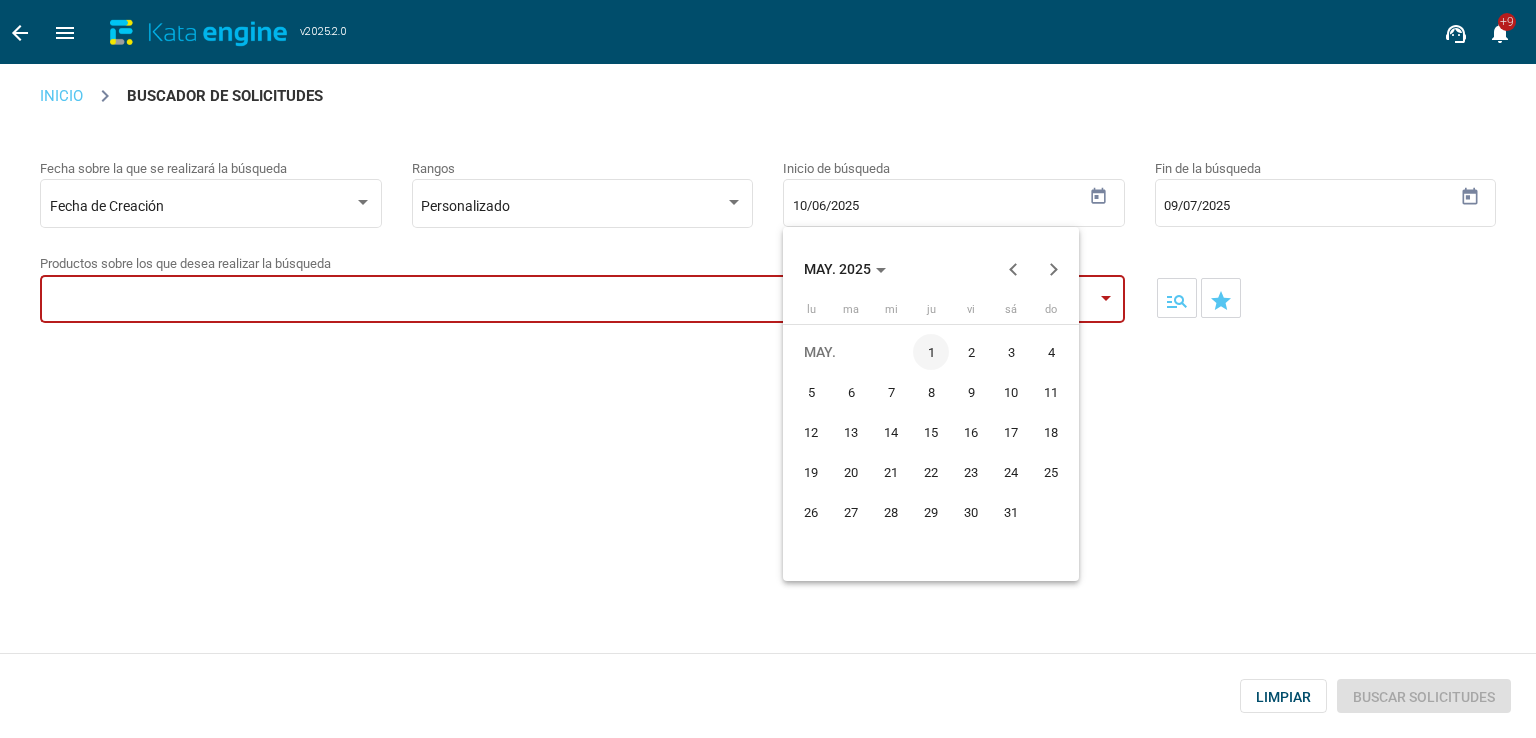 click on "1" at bounding box center [931, 352] 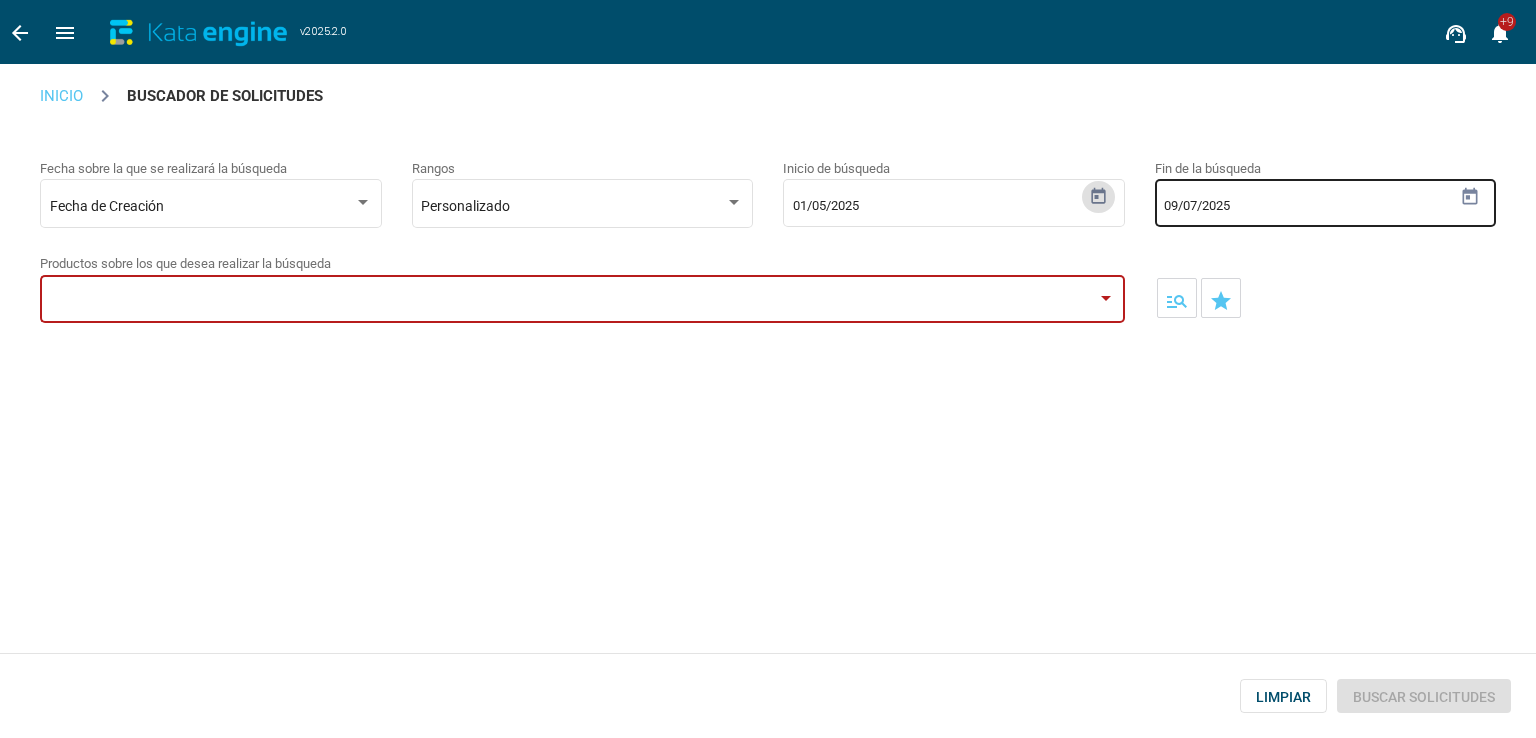 click at bounding box center [1470, 197] 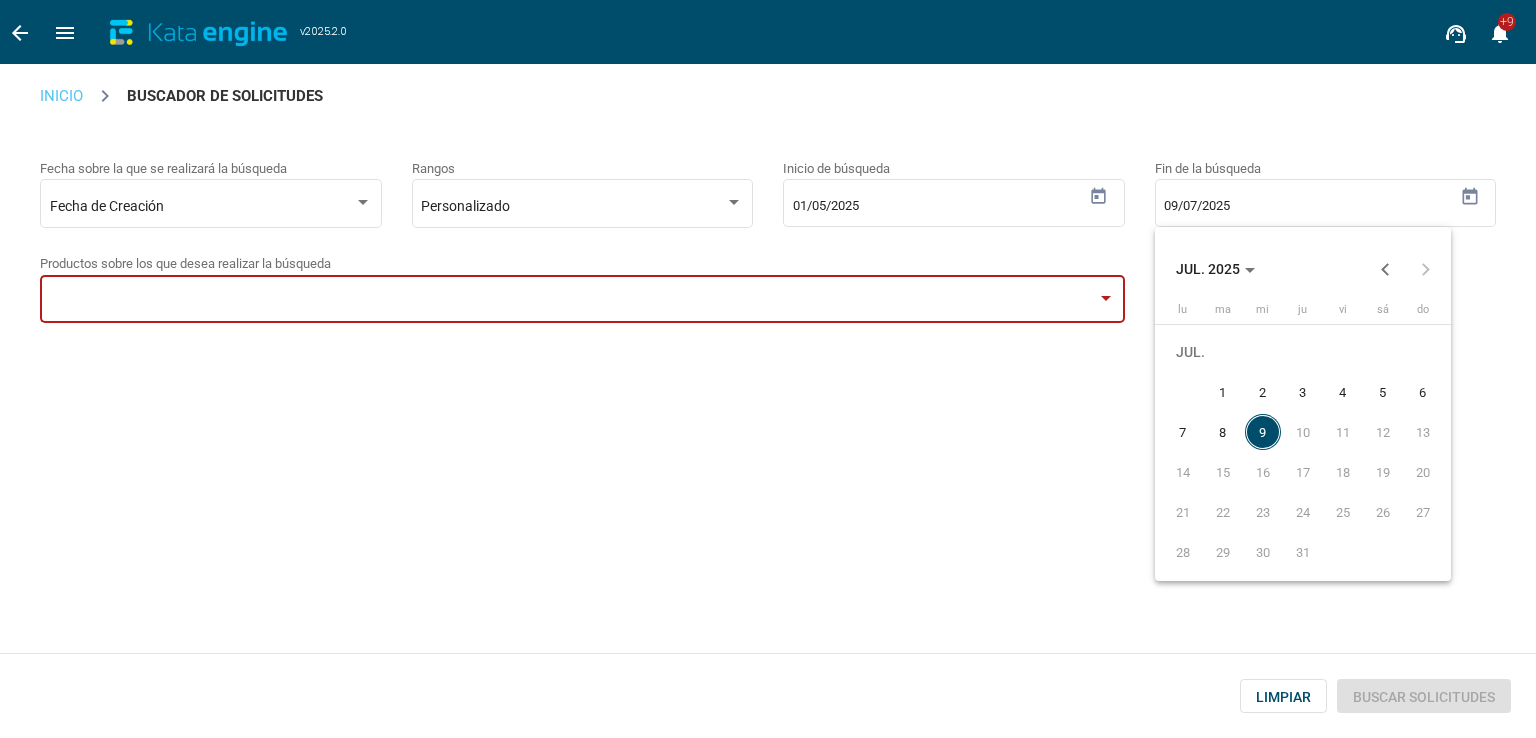 click on "9" at bounding box center (1263, 432) 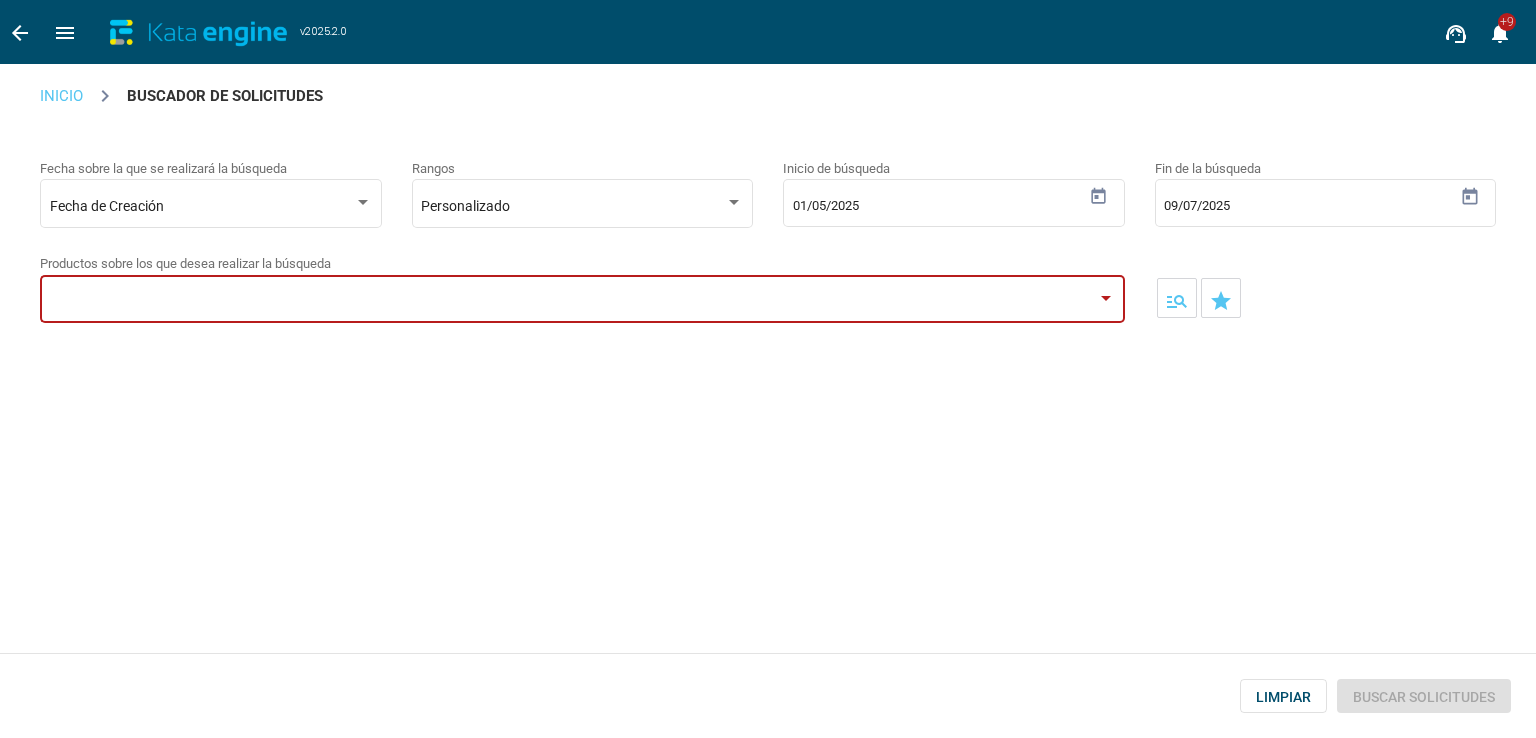 click at bounding box center (582, 297) 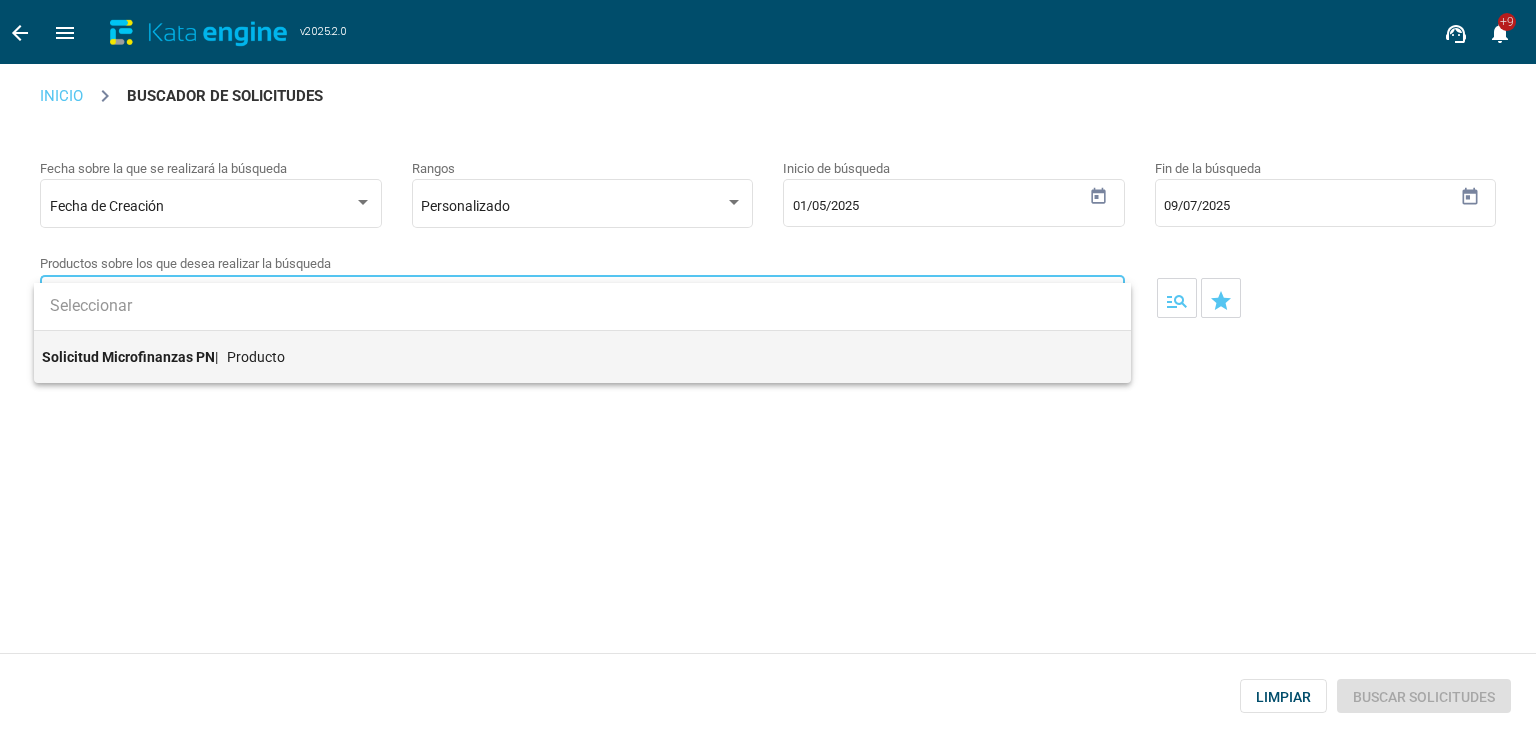 click on "Solicitud Microfinanzas PN" at bounding box center [128, 357] 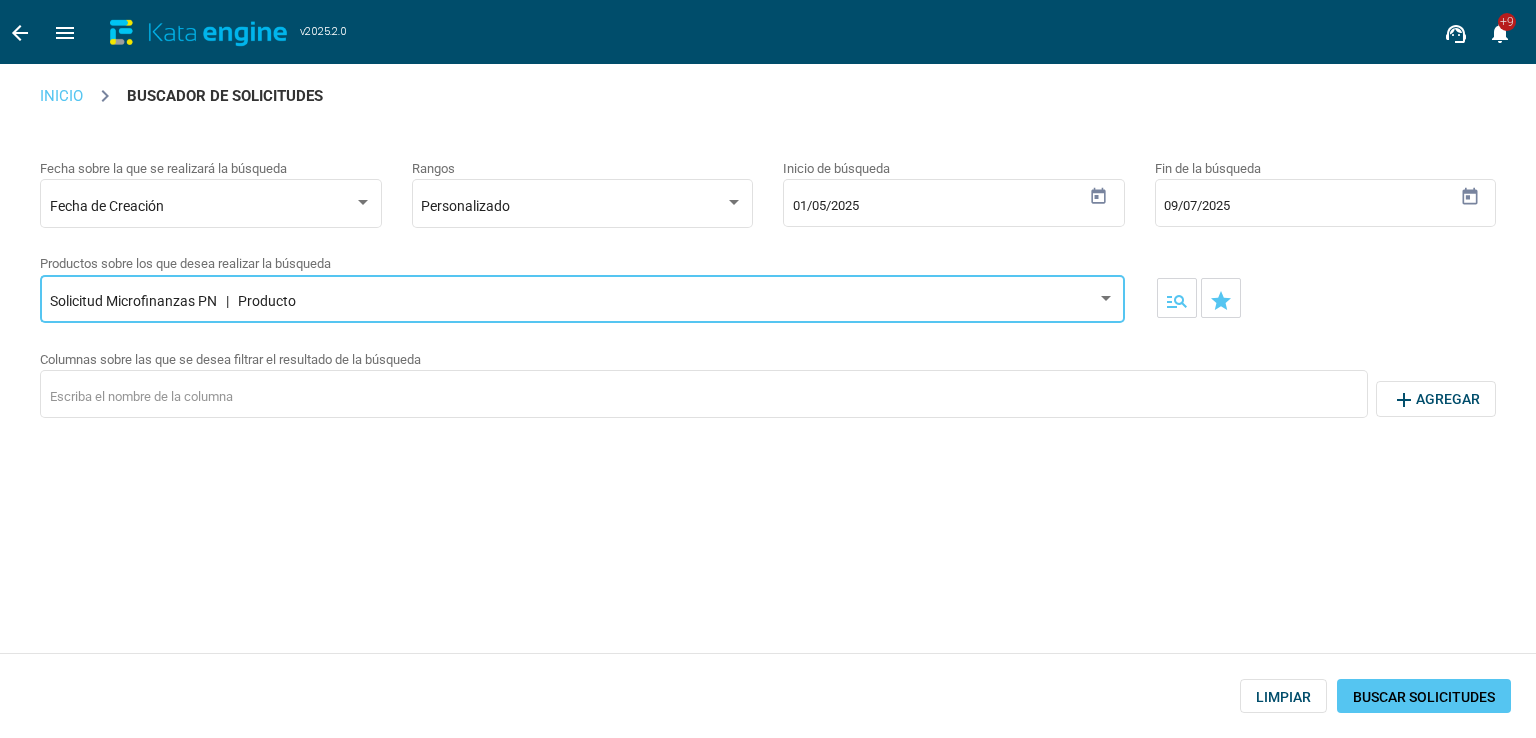 click on "BUSCAR SOLICITUDES" at bounding box center (1424, 697) 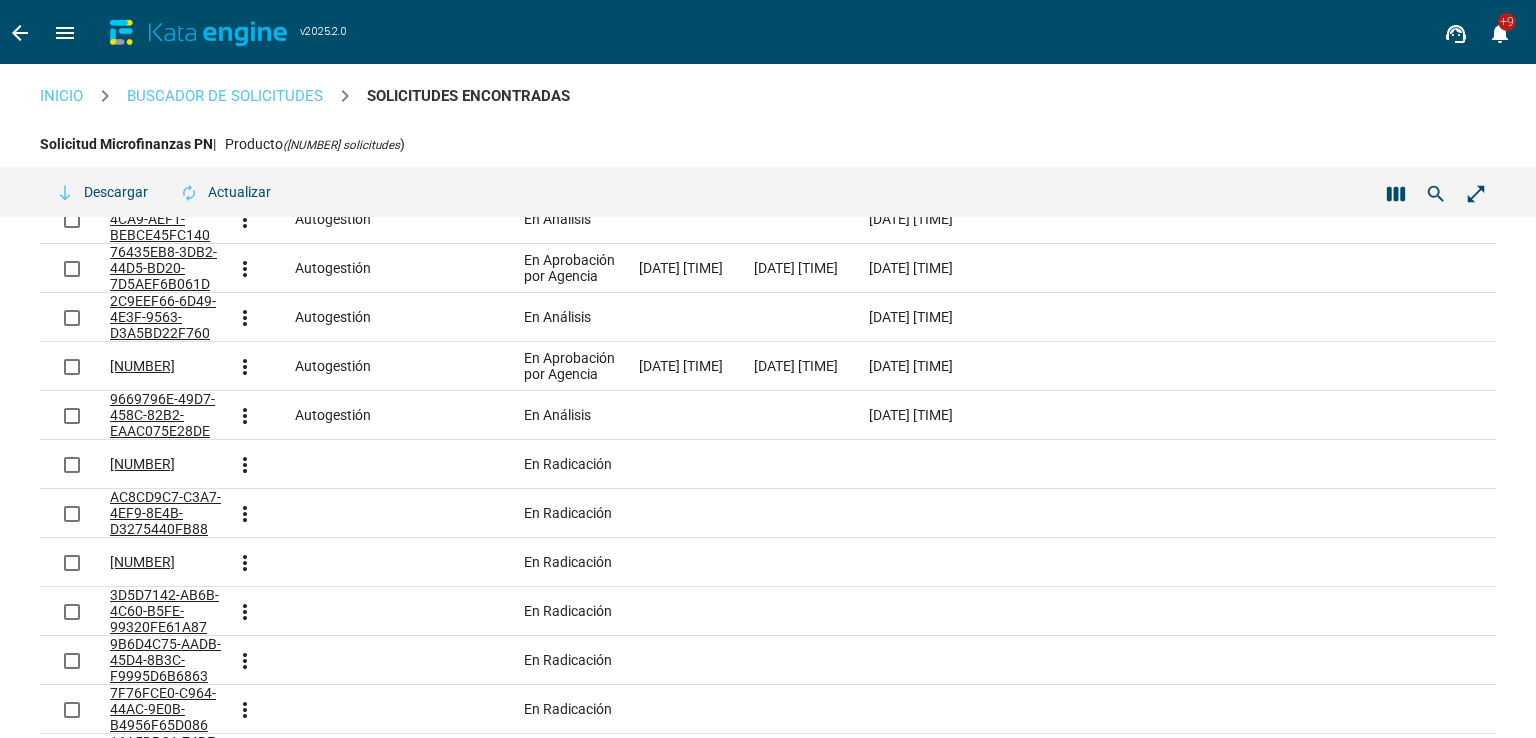 scroll, scrollTop: 0, scrollLeft: 0, axis: both 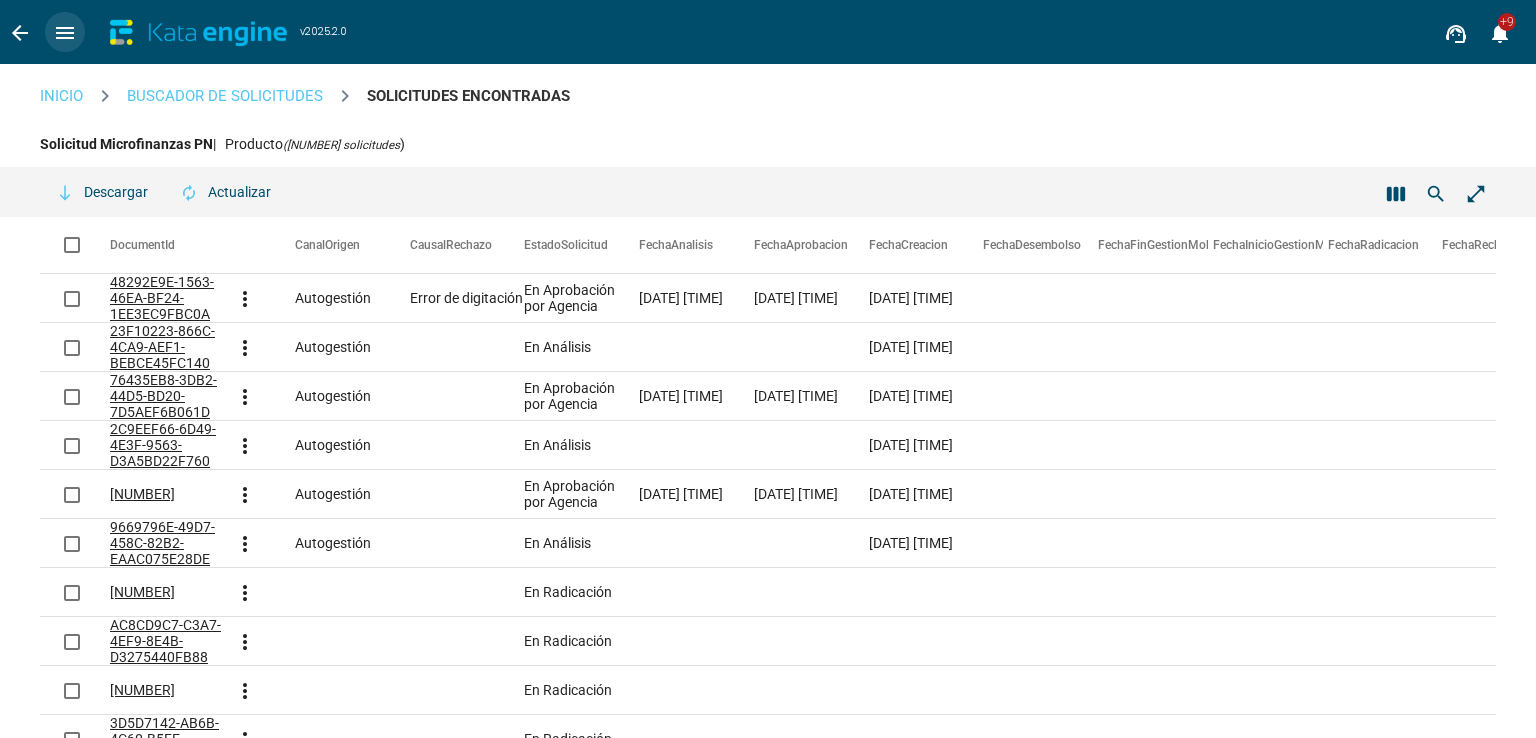 click on "menu" at bounding box center [65, 33] 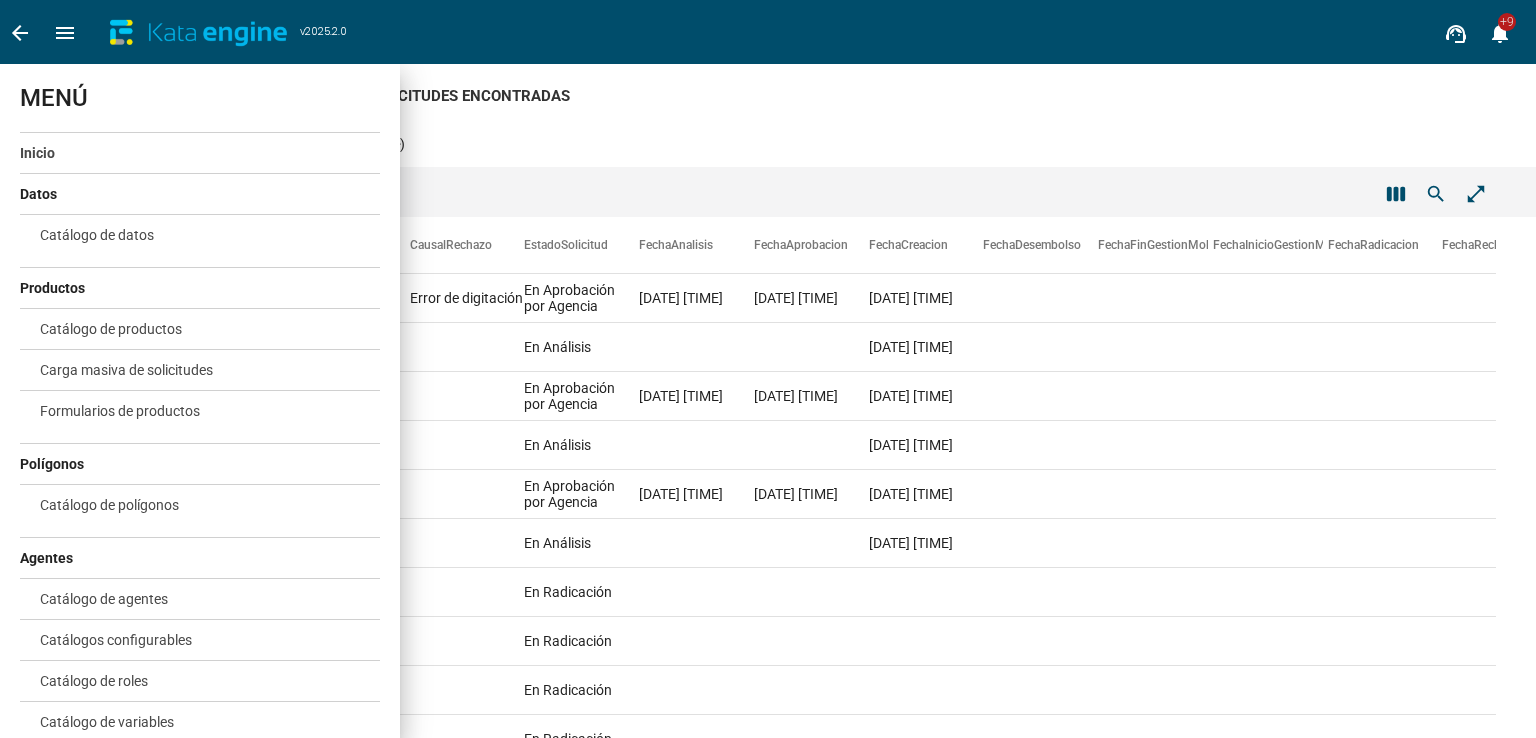 click on "Inicio" at bounding box center [37, 153] 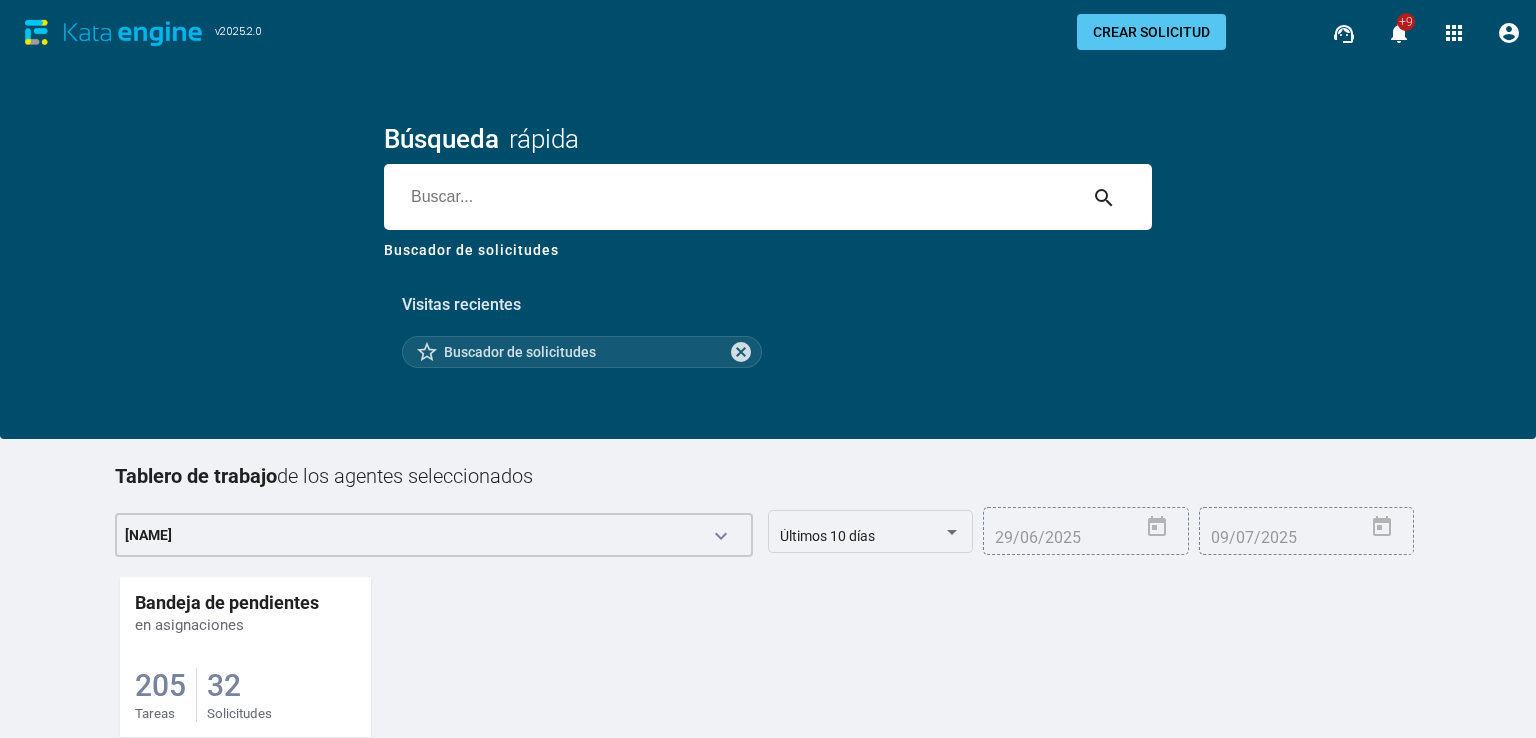 click on "Buscador de solicitudes" at bounding box center (471, 250) 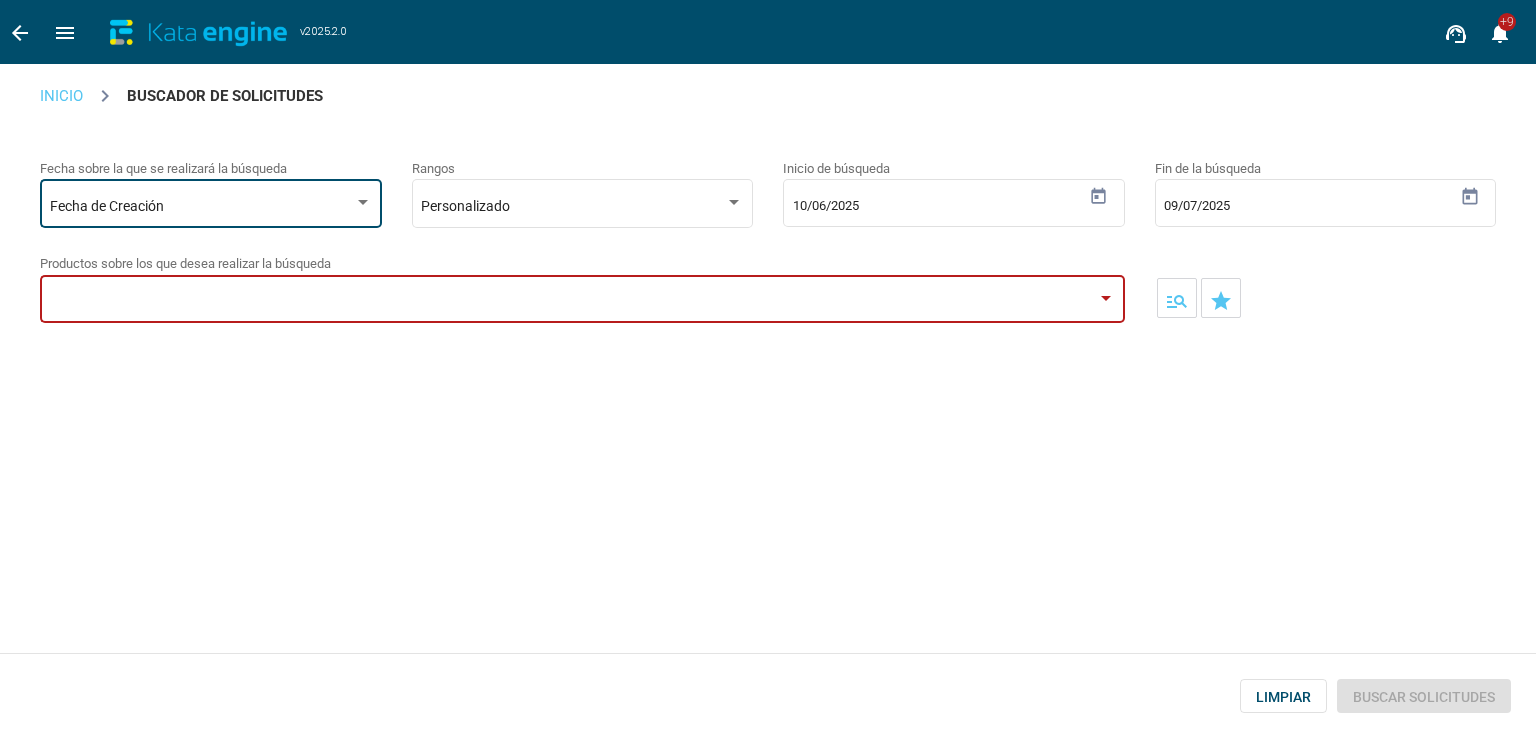 click on "Fecha de Creación" at bounding box center [202, 207] 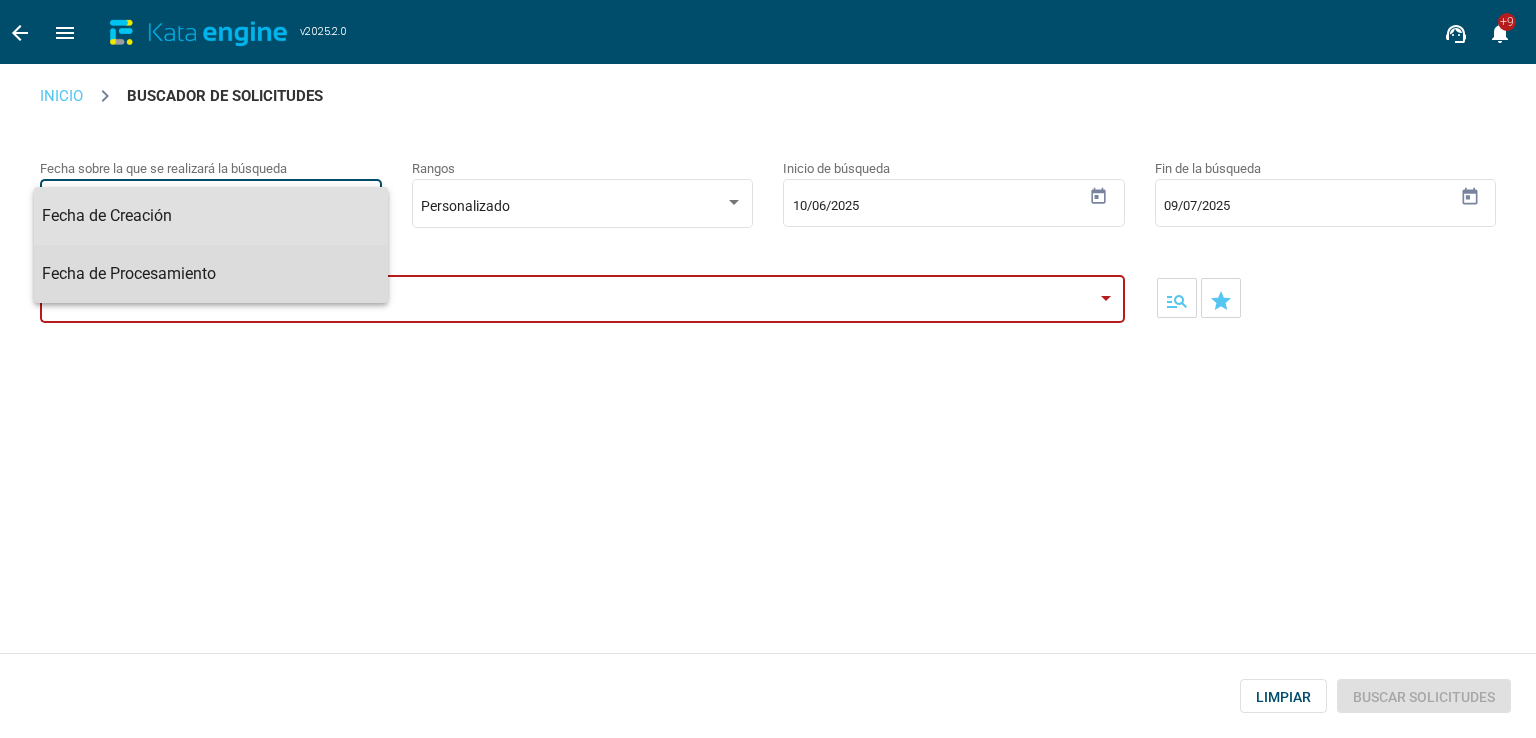 click on "Fecha de Procesamiento" at bounding box center (211, 274) 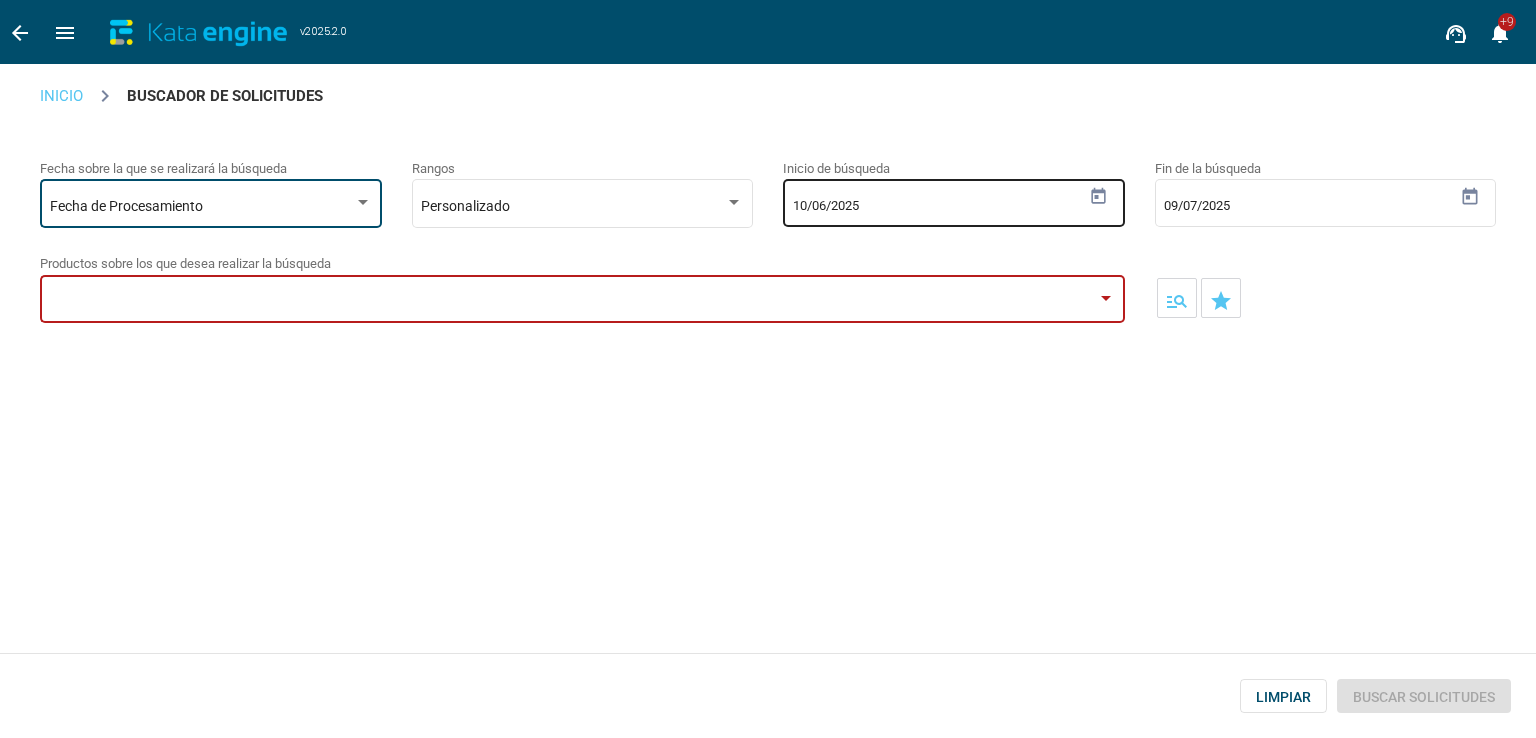 click at bounding box center [1099, 197] 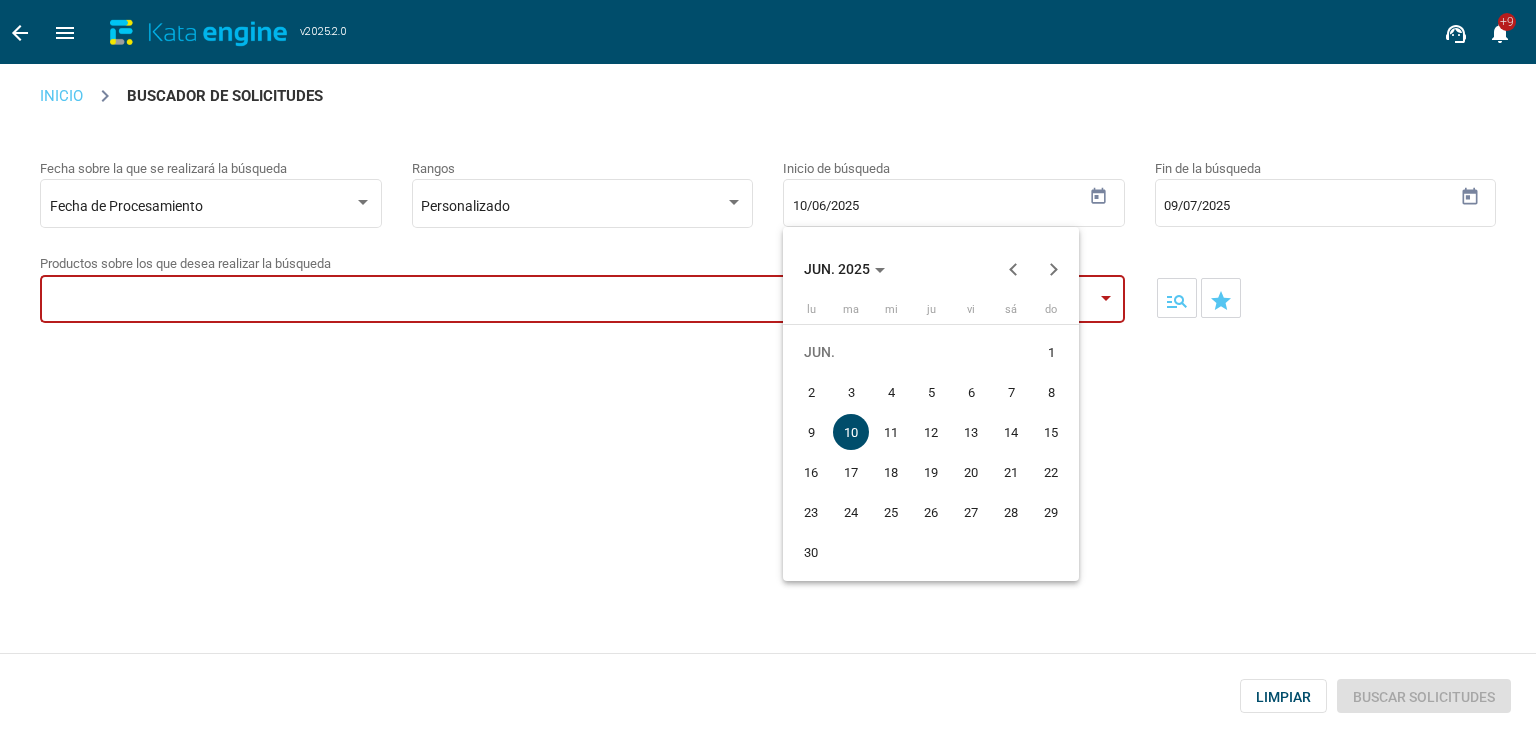 click at bounding box center (1014, 269) 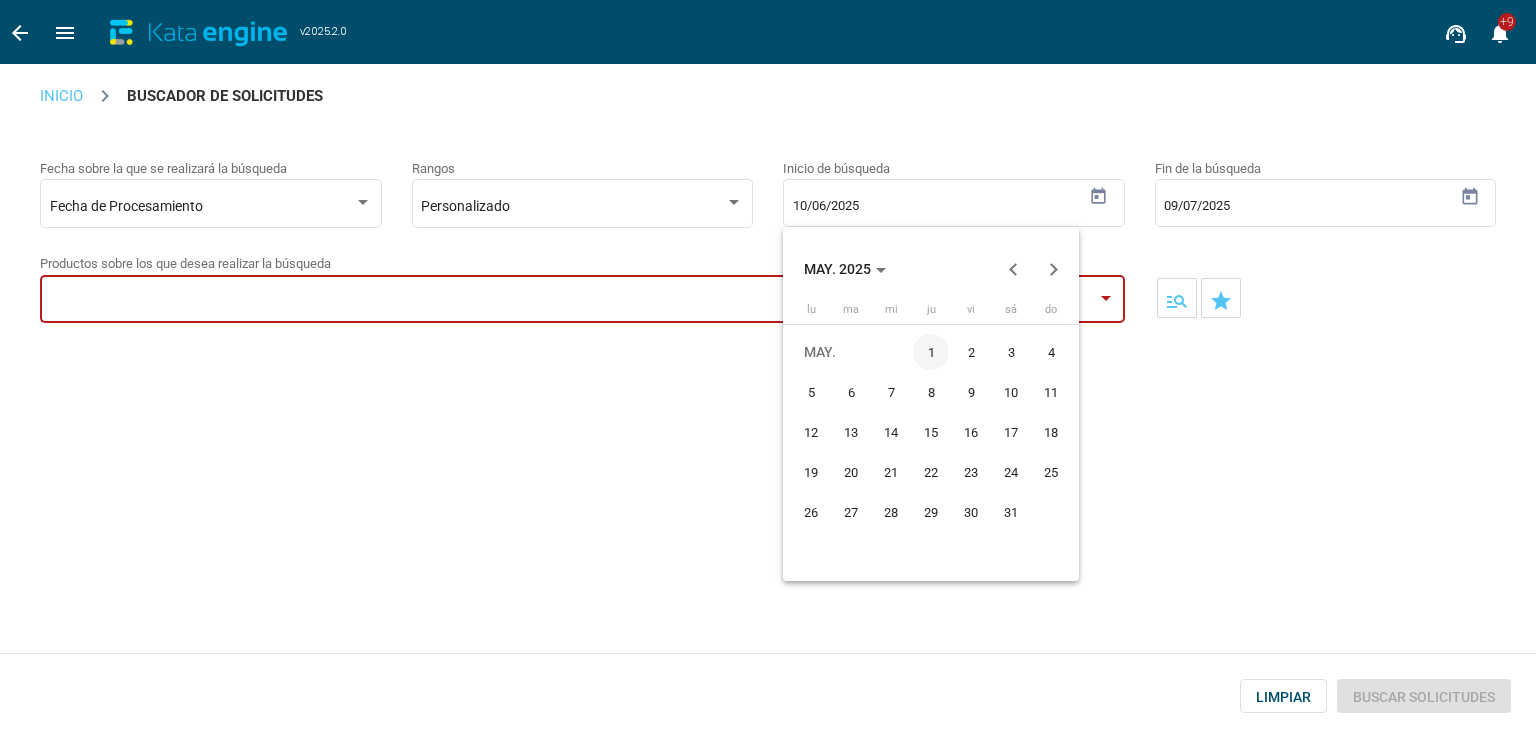 click on "1" at bounding box center (931, 352) 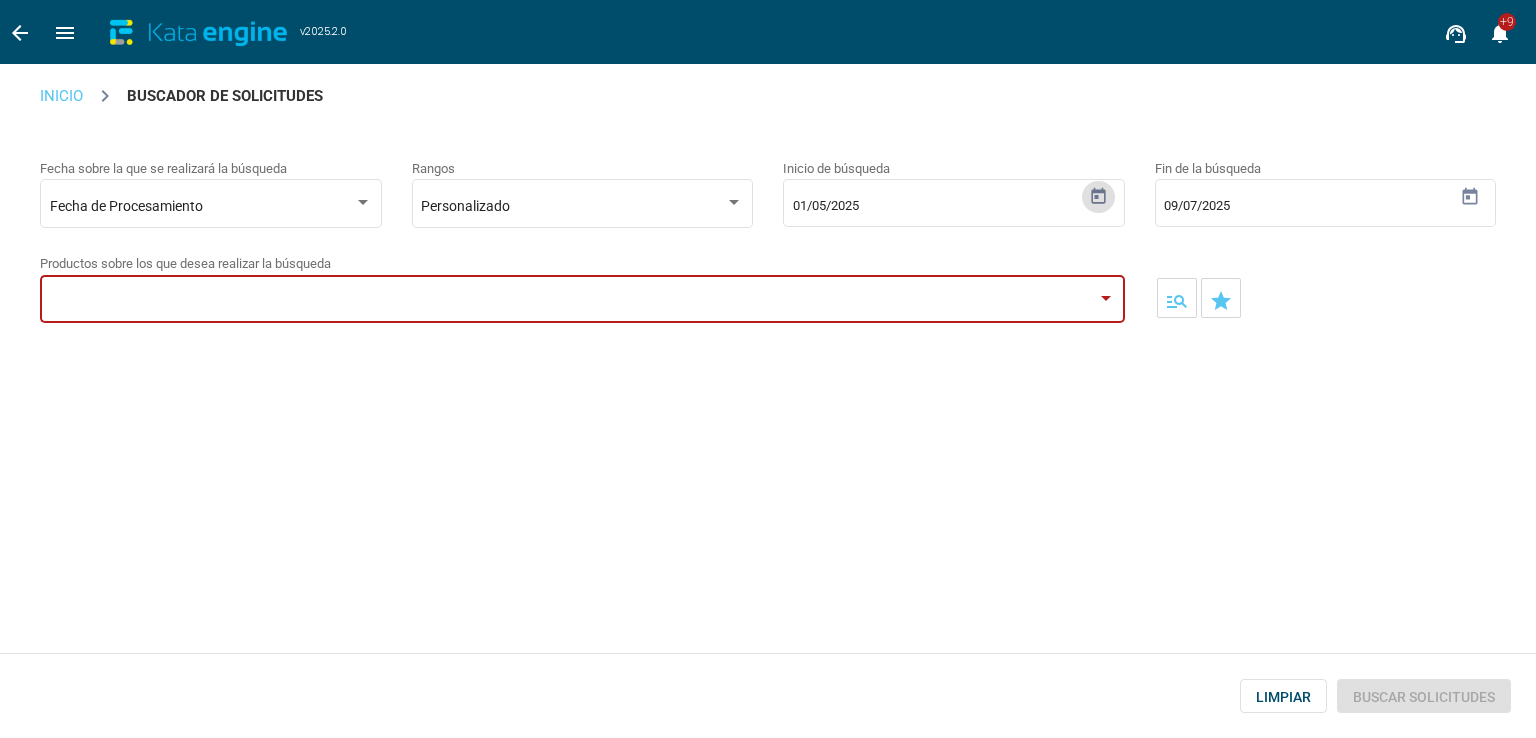 click at bounding box center (582, 302) 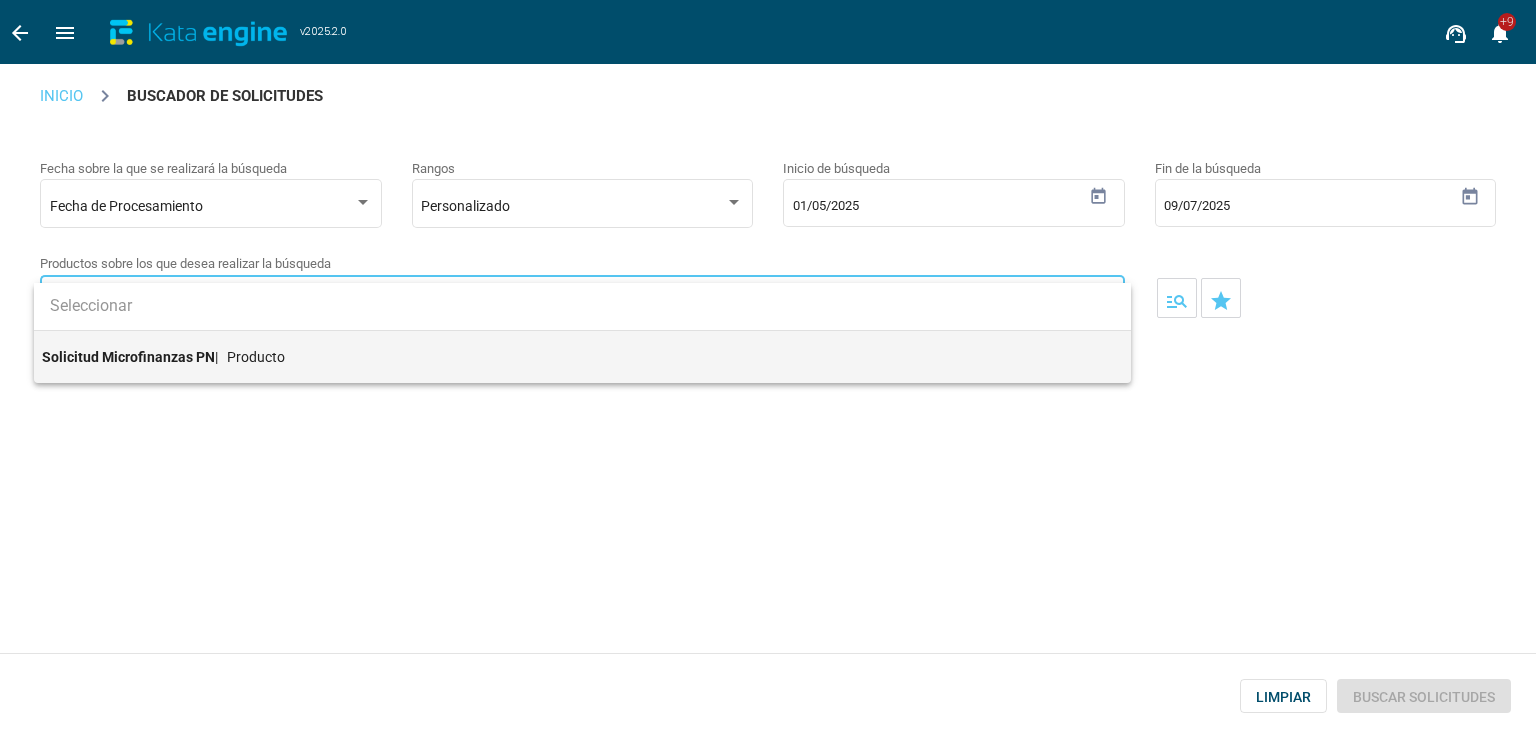click on "Solicitud Microfinanzas PN    |   Producto" at bounding box center (582, 357) 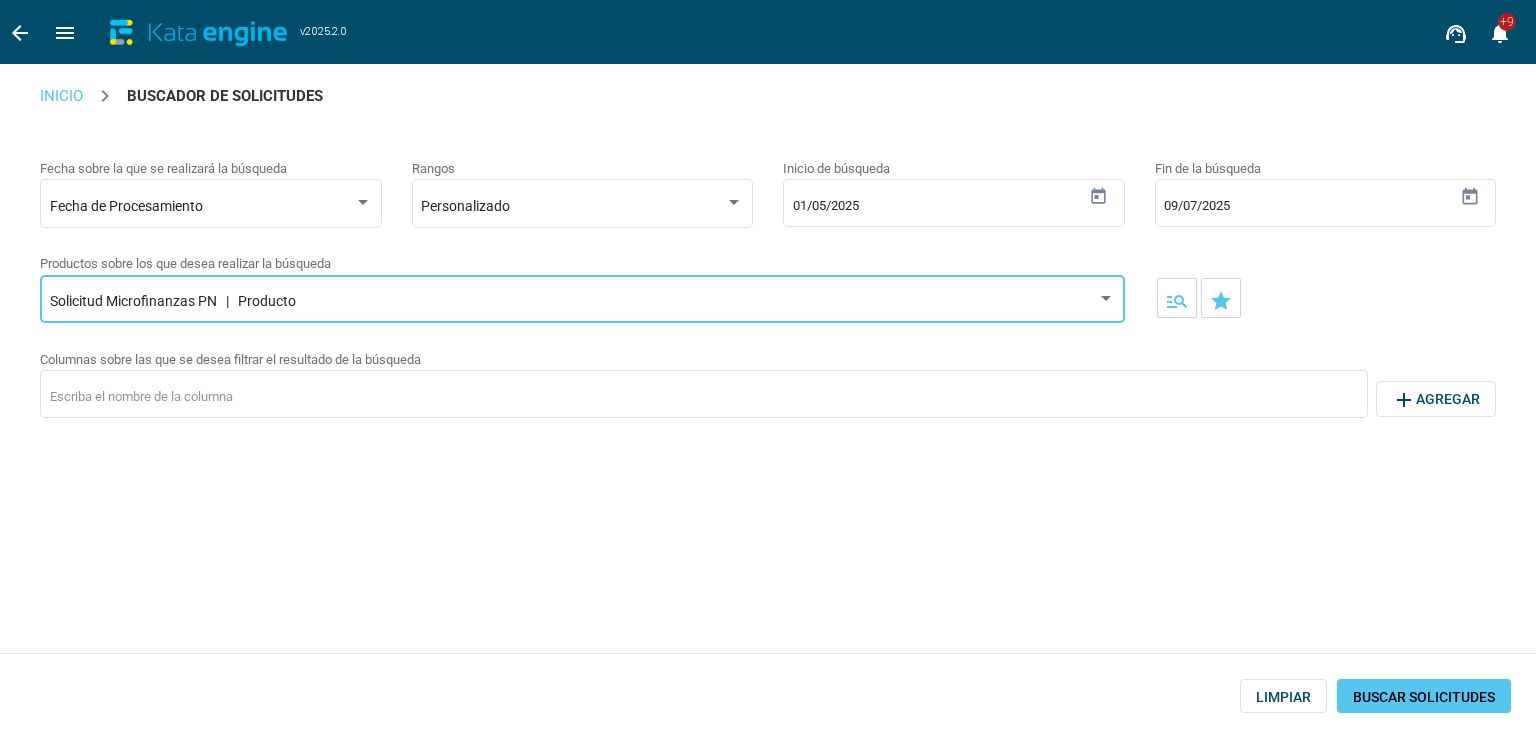 click on "BUSCAR SOLICITUDES" at bounding box center (1424, 697) 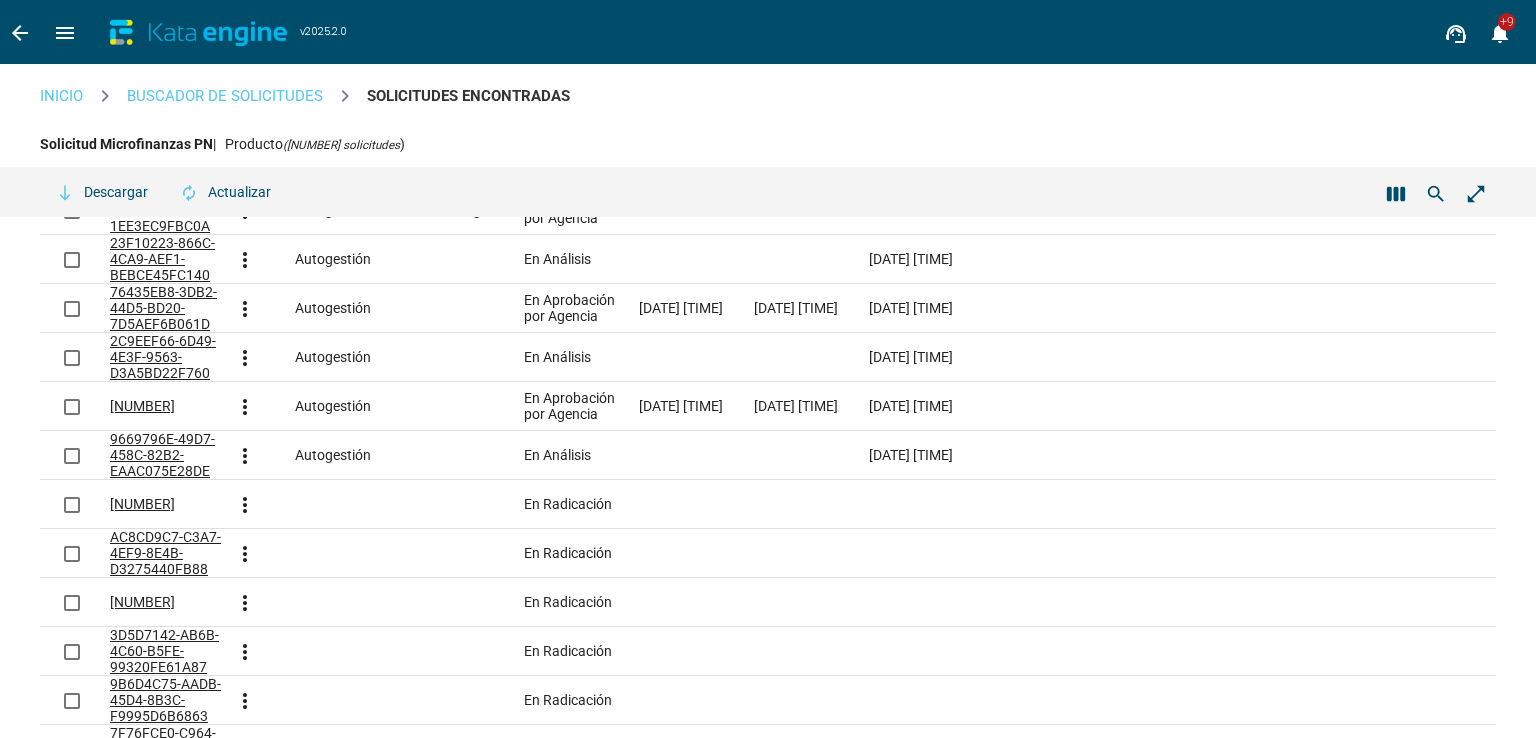 scroll, scrollTop: 0, scrollLeft: 0, axis: both 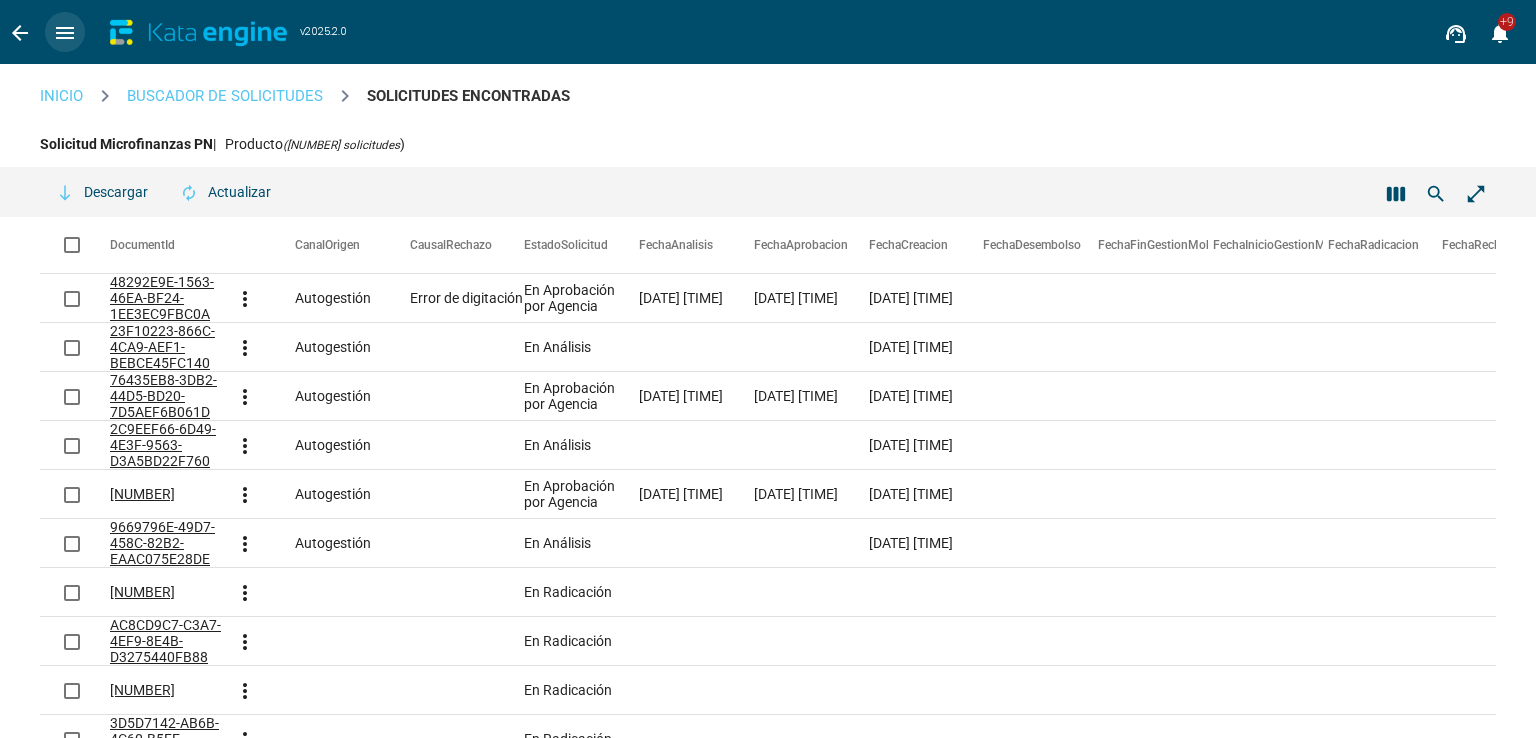 click on "menu" at bounding box center (65, 33) 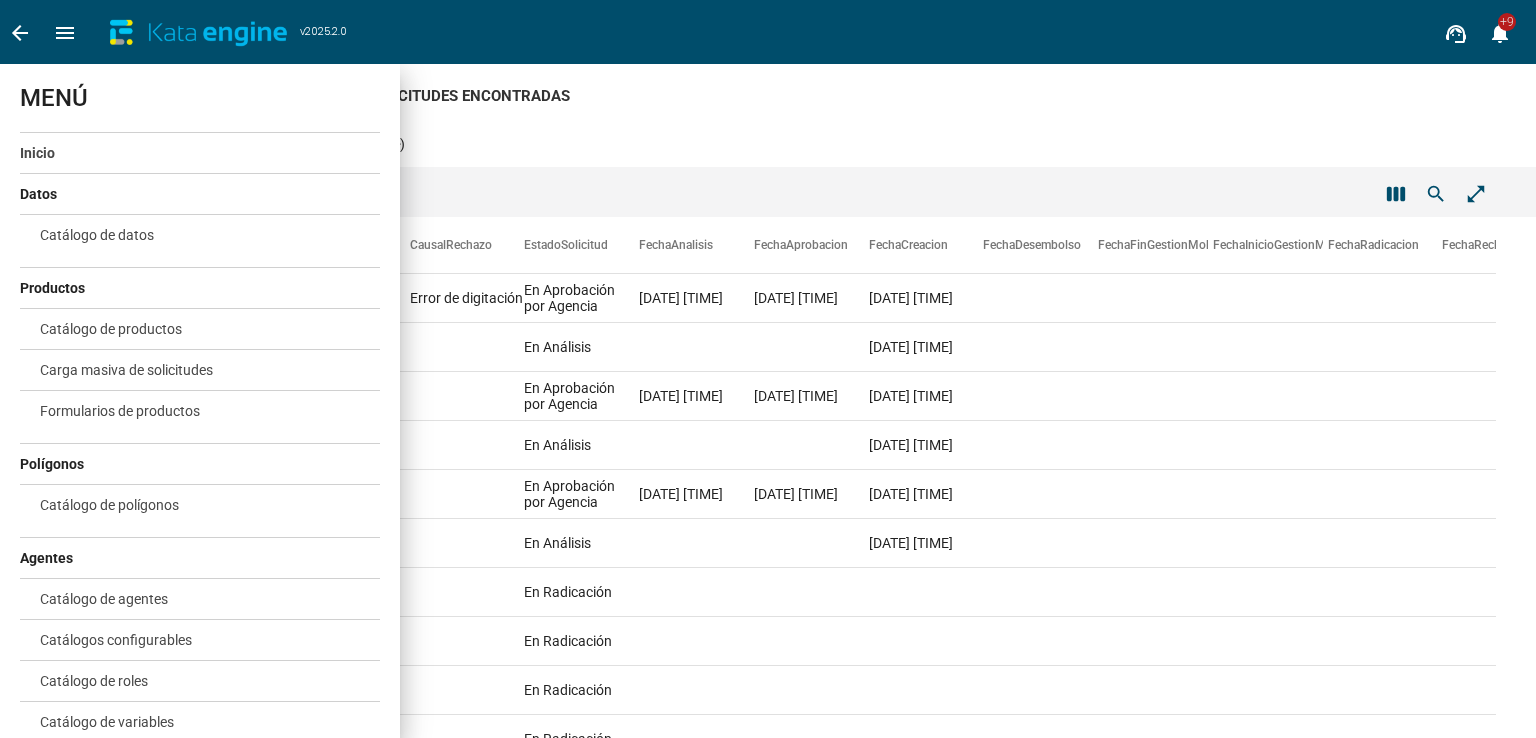 click on "Inicio" at bounding box center (37, 153) 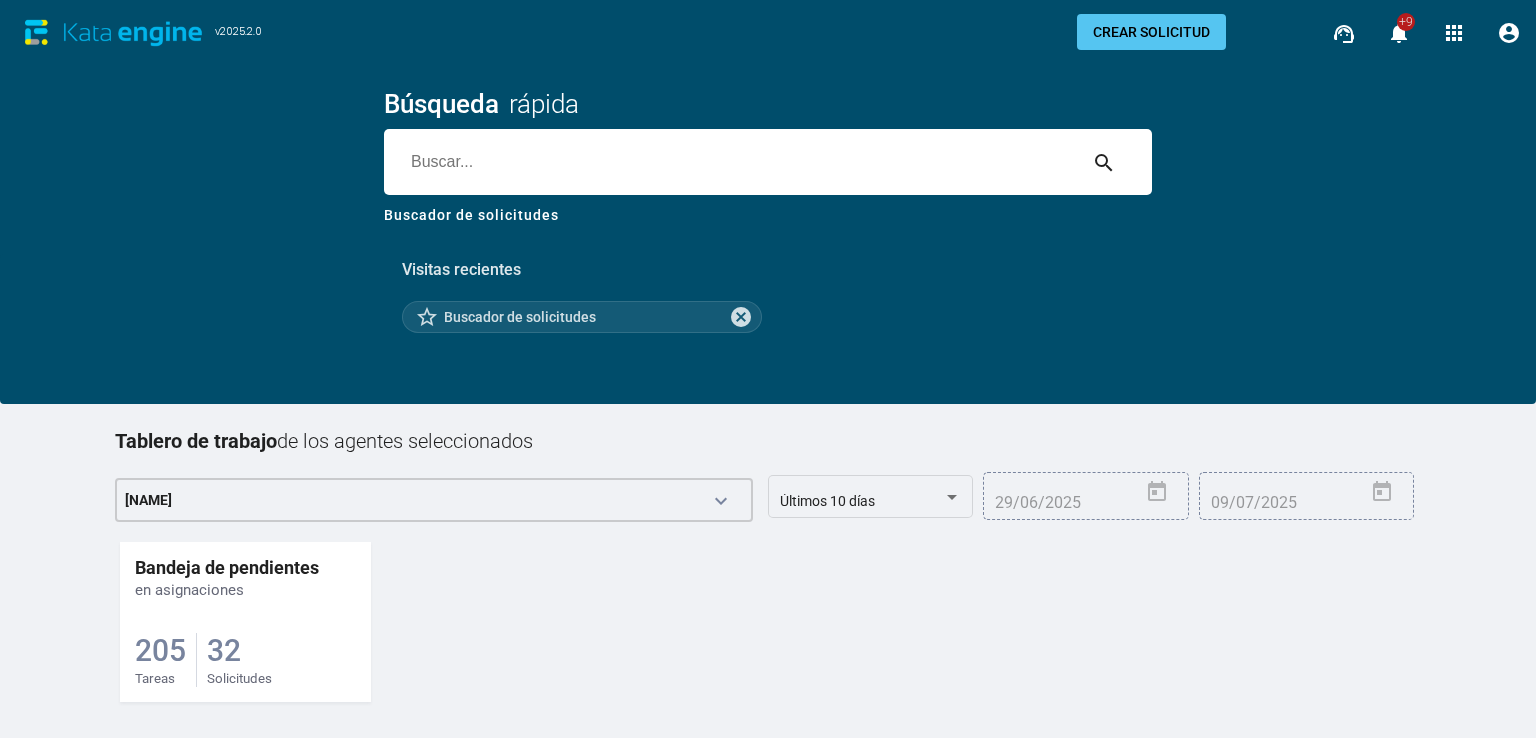 scroll, scrollTop: 54, scrollLeft: 0, axis: vertical 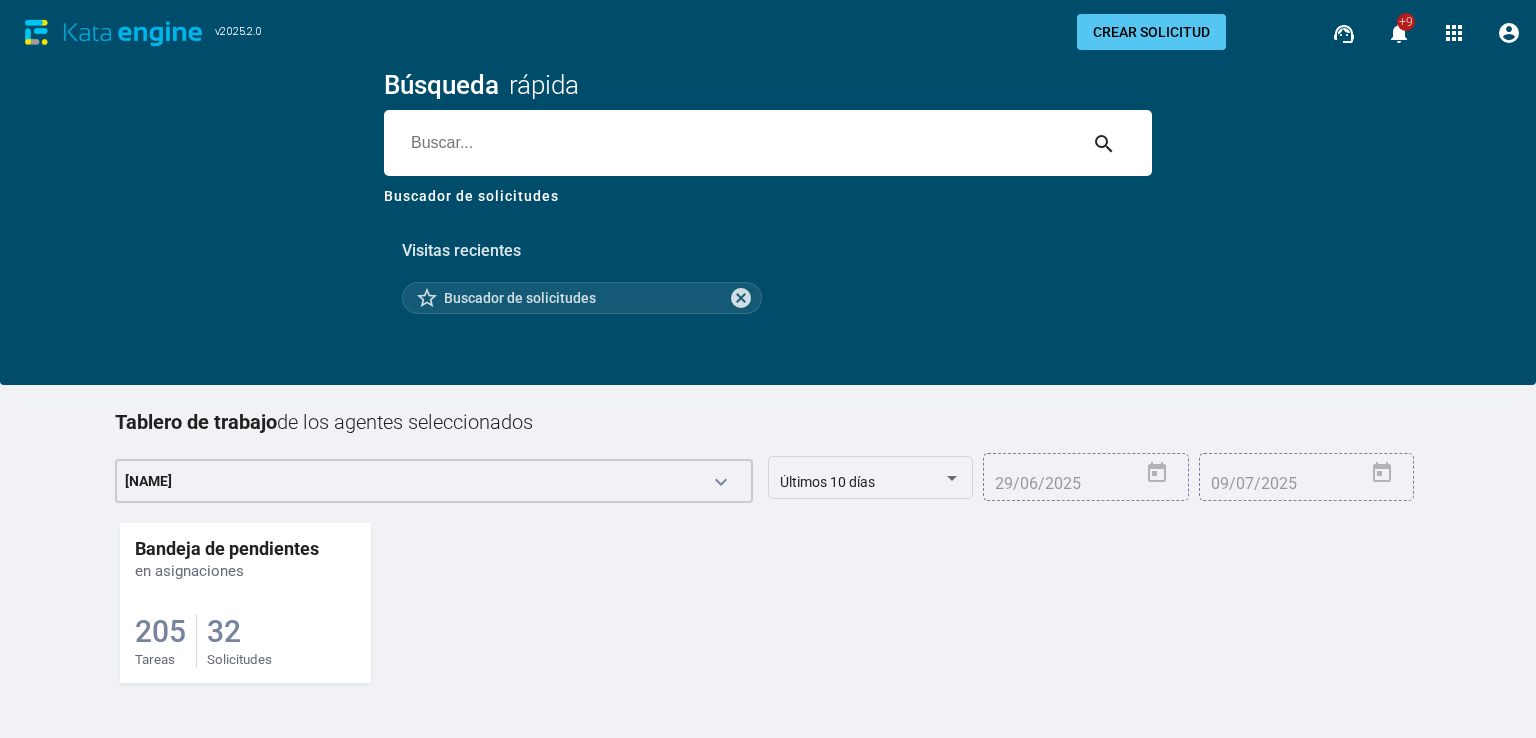 click on "Buscador de solicitudes" at bounding box center [471, 196] 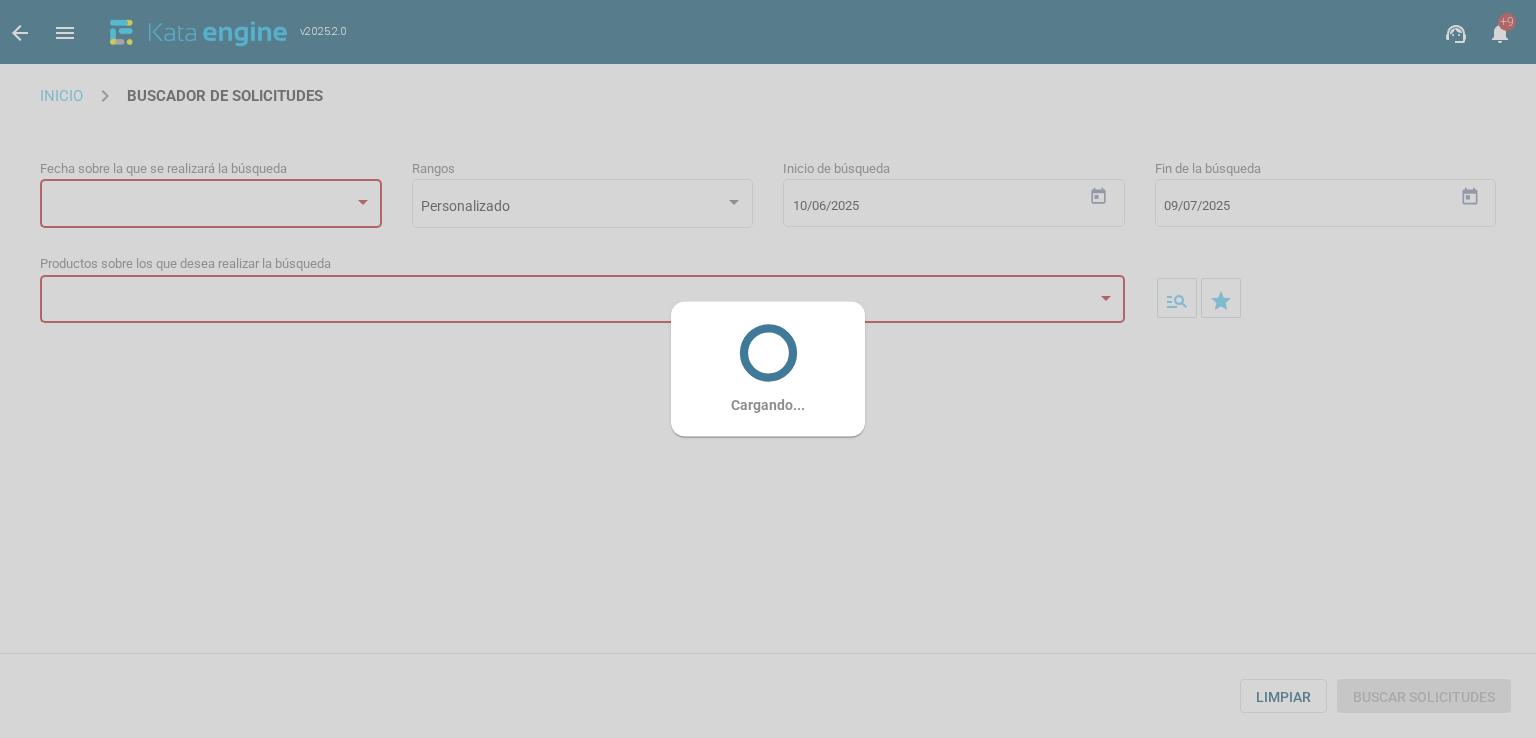 scroll, scrollTop: 0, scrollLeft: 0, axis: both 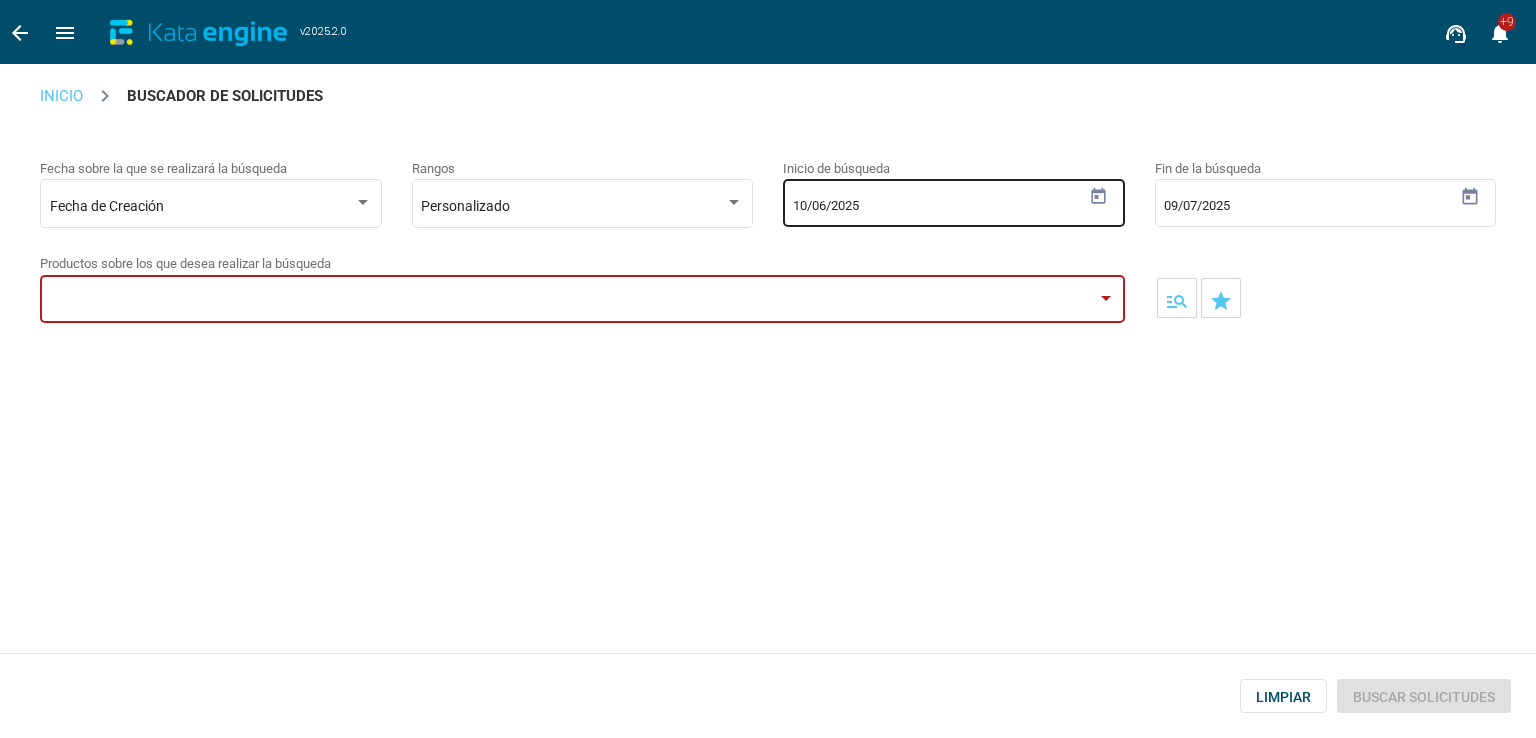 click at bounding box center (1098, 196) 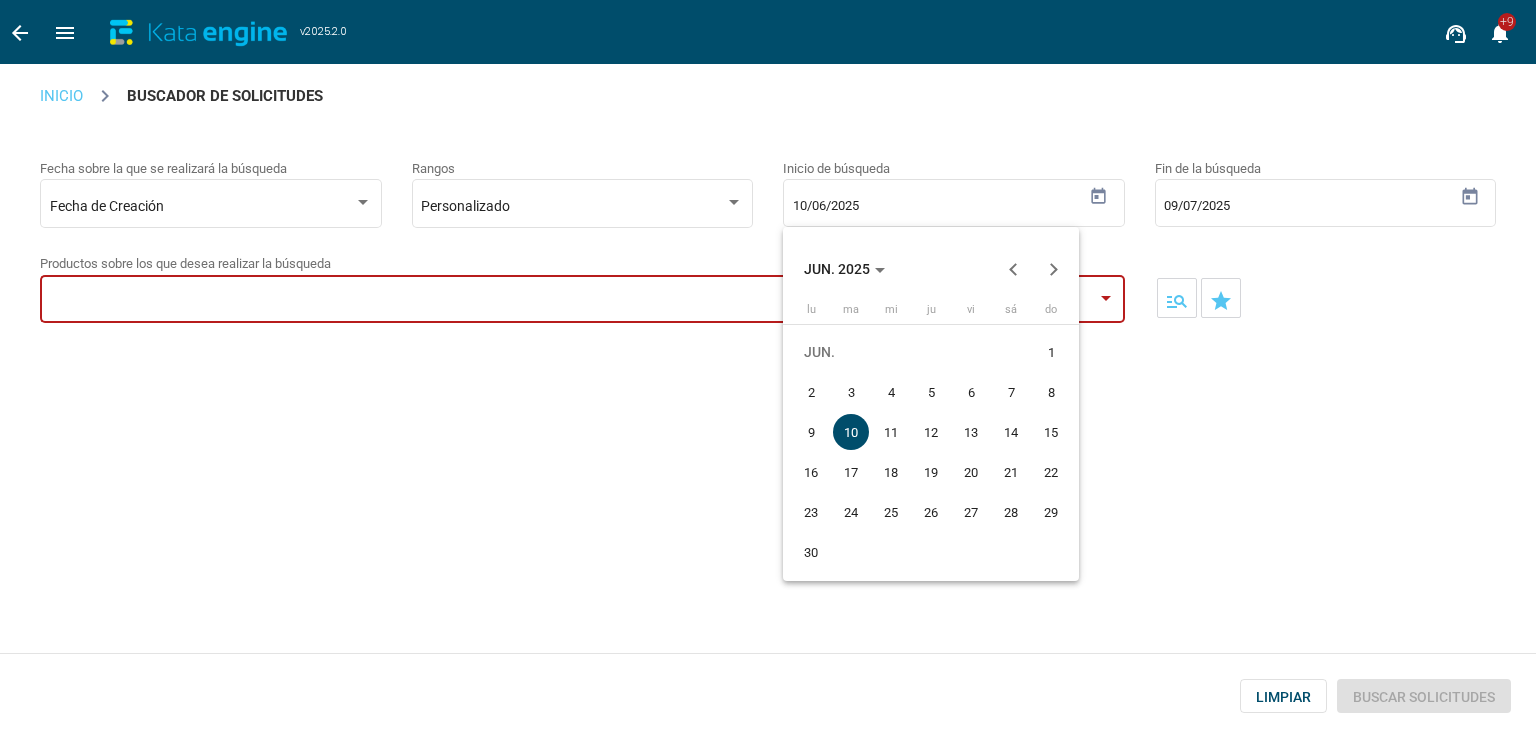 click at bounding box center [1014, 269] 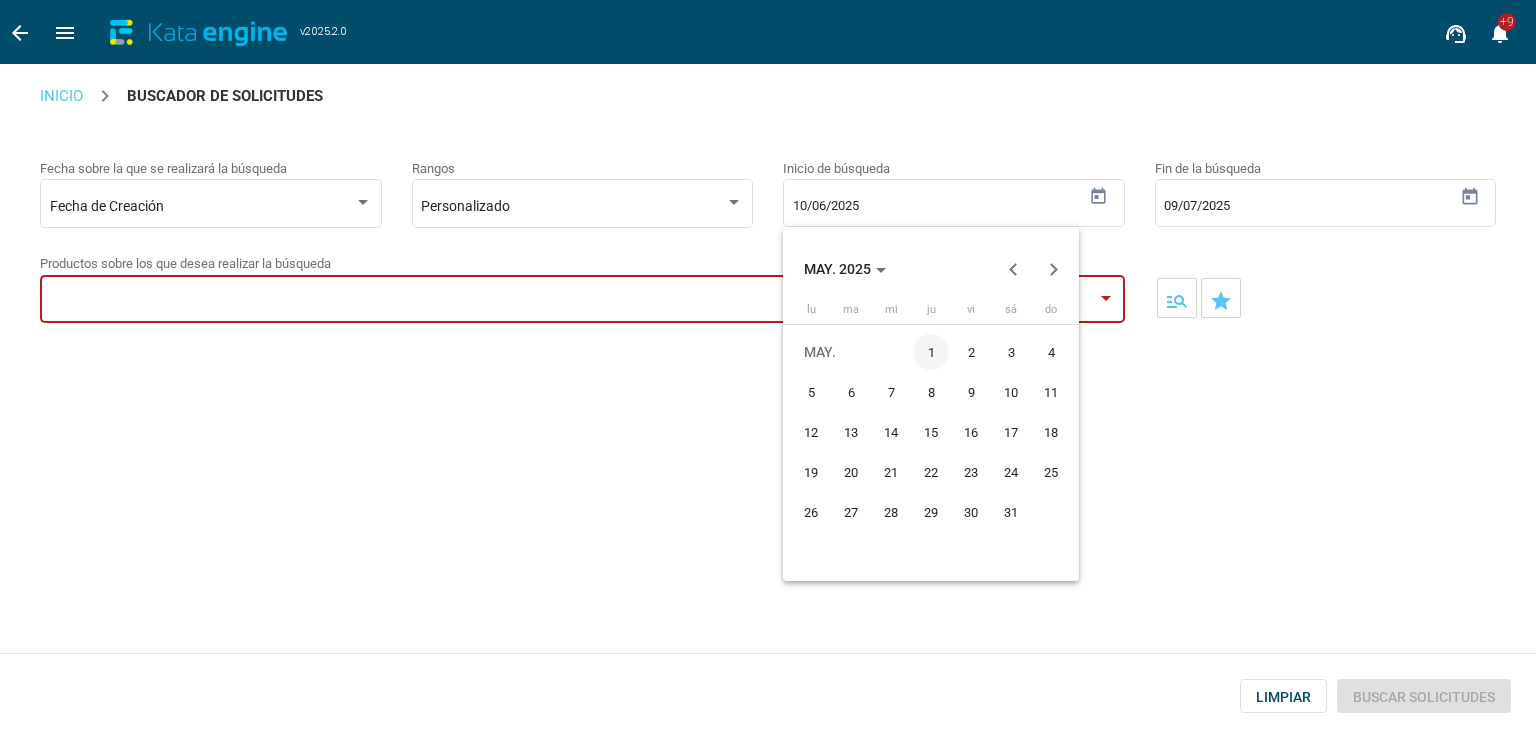 click on "1" at bounding box center [931, 352] 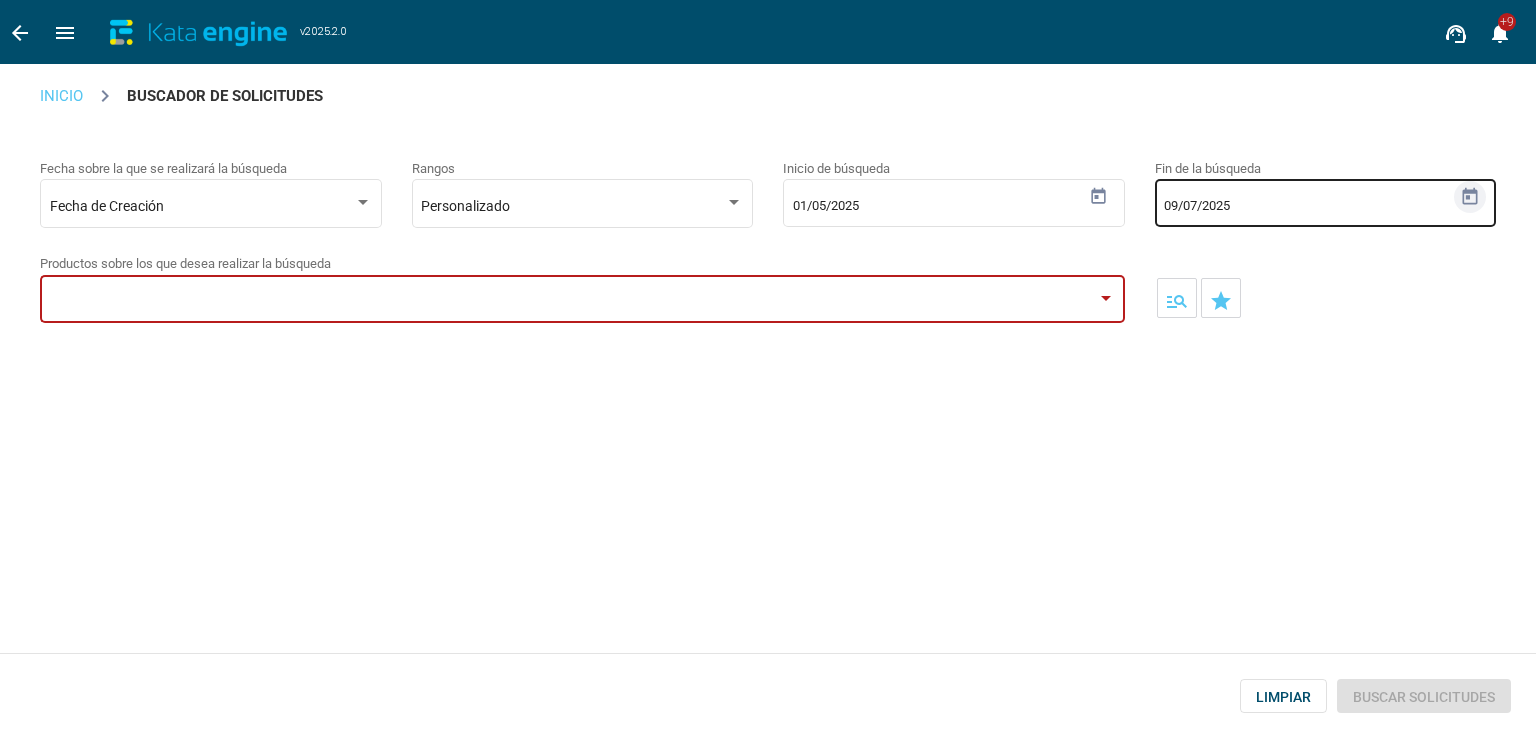 click at bounding box center (1470, 197) 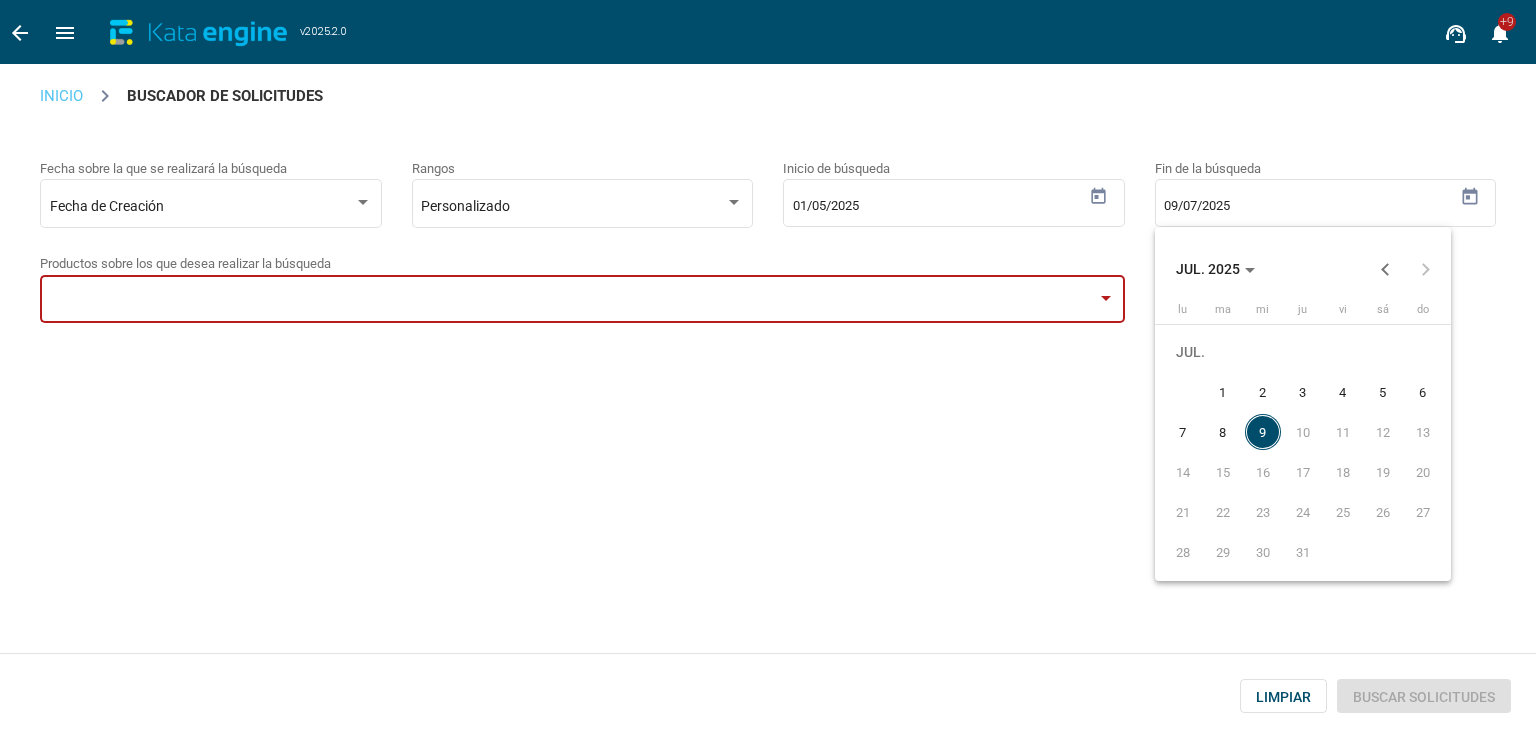 click on "9" at bounding box center (1263, 432) 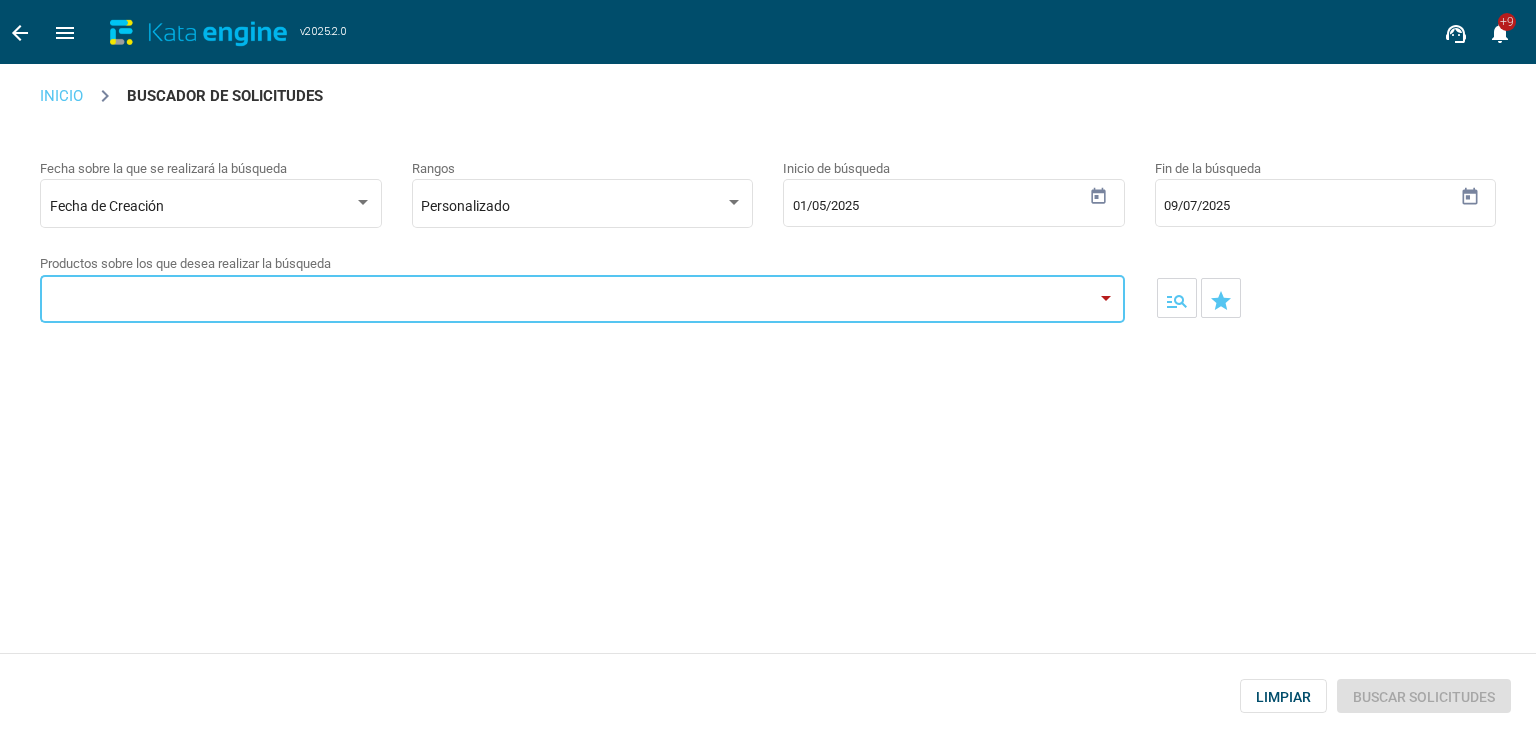 click at bounding box center [573, 302] 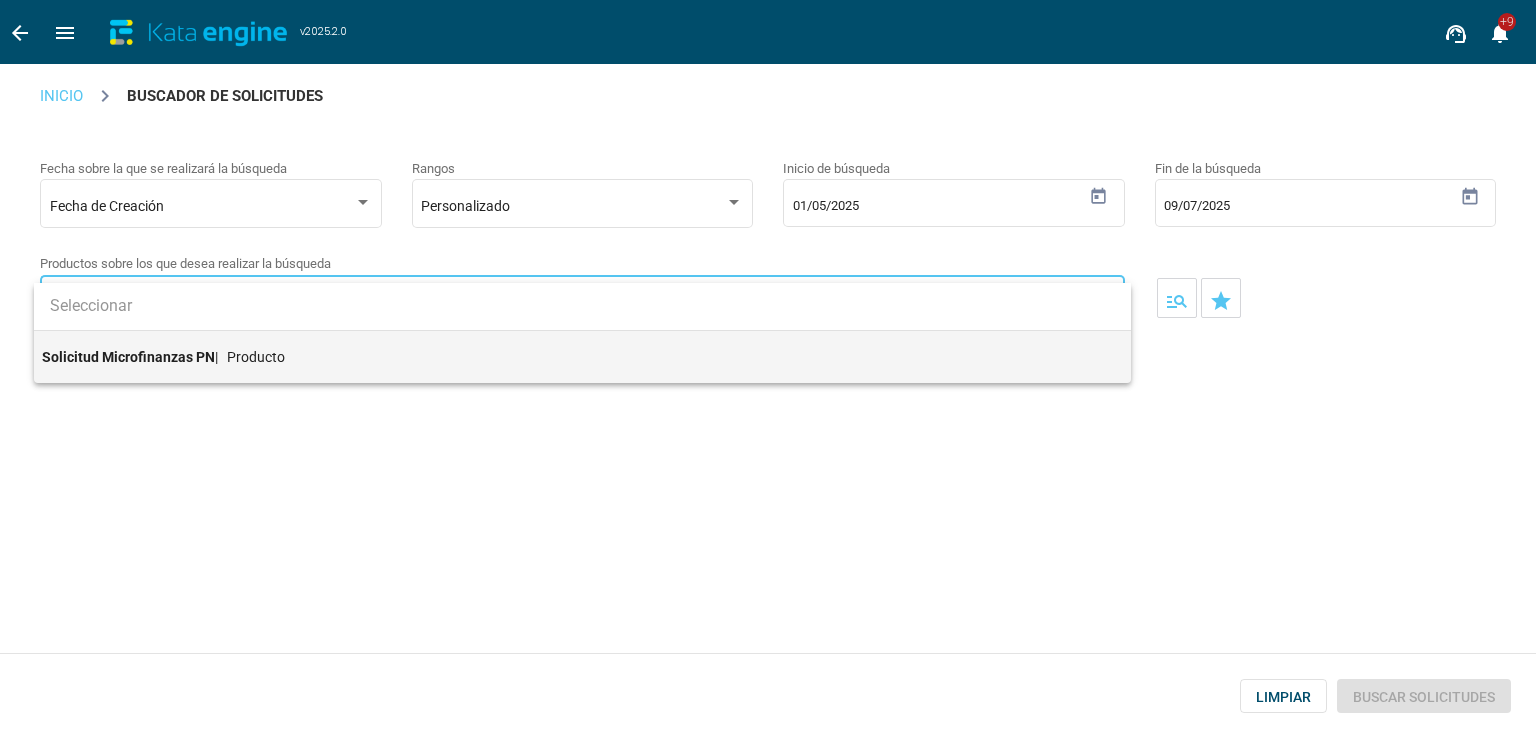 click on "Solicitud Microfinanzas PN" at bounding box center (128, 357) 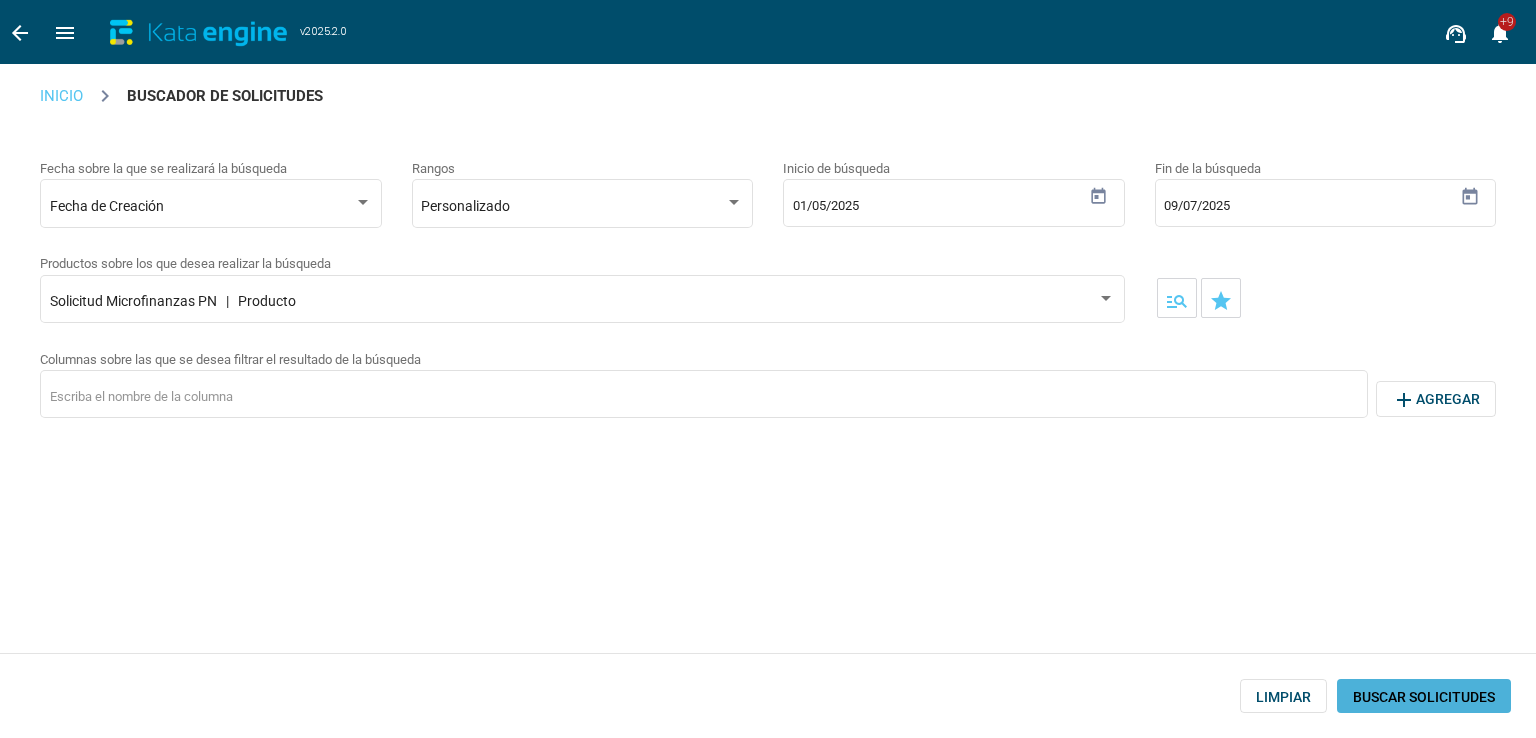 click on "BUSCAR SOLICITUDES" at bounding box center (1424, 697) 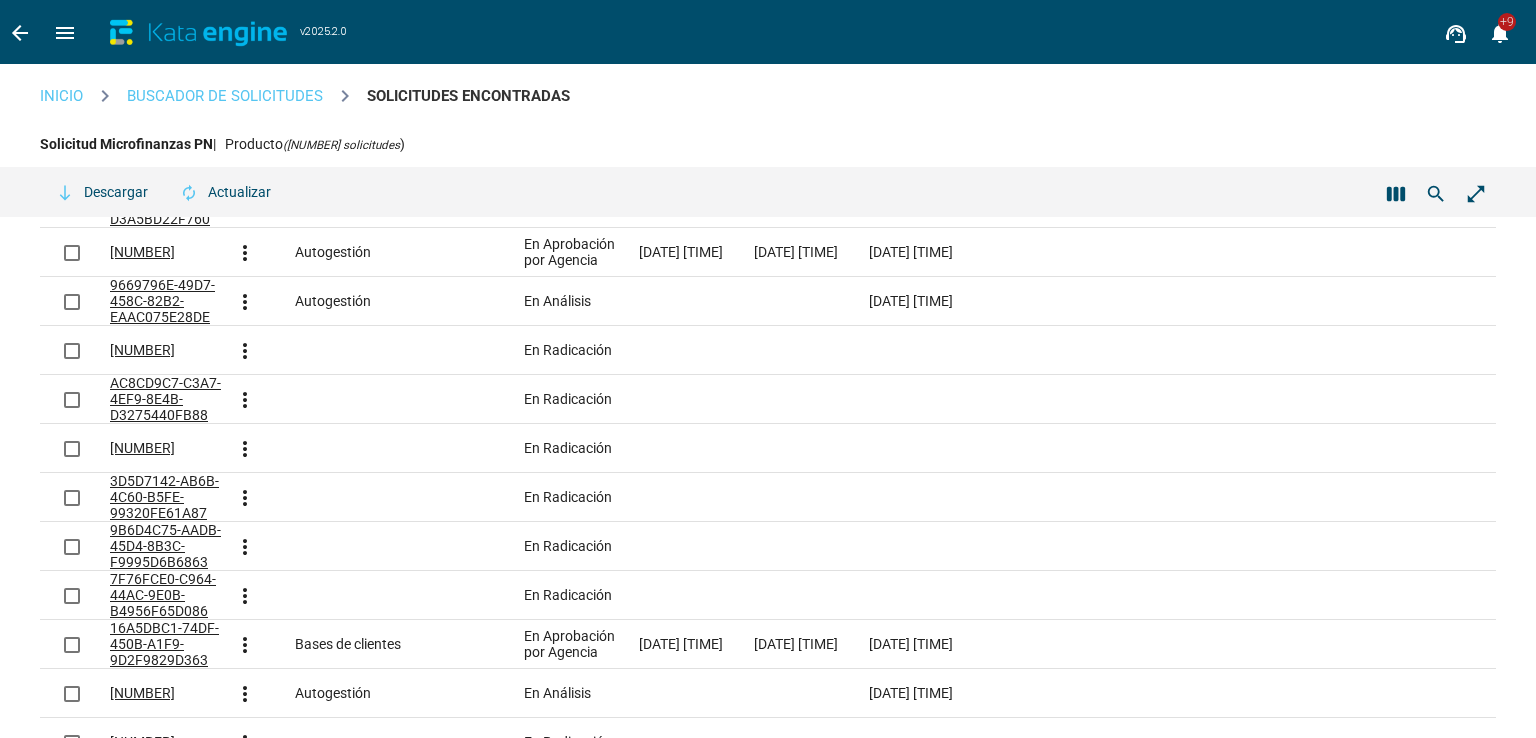 scroll, scrollTop: 0, scrollLeft: 0, axis: both 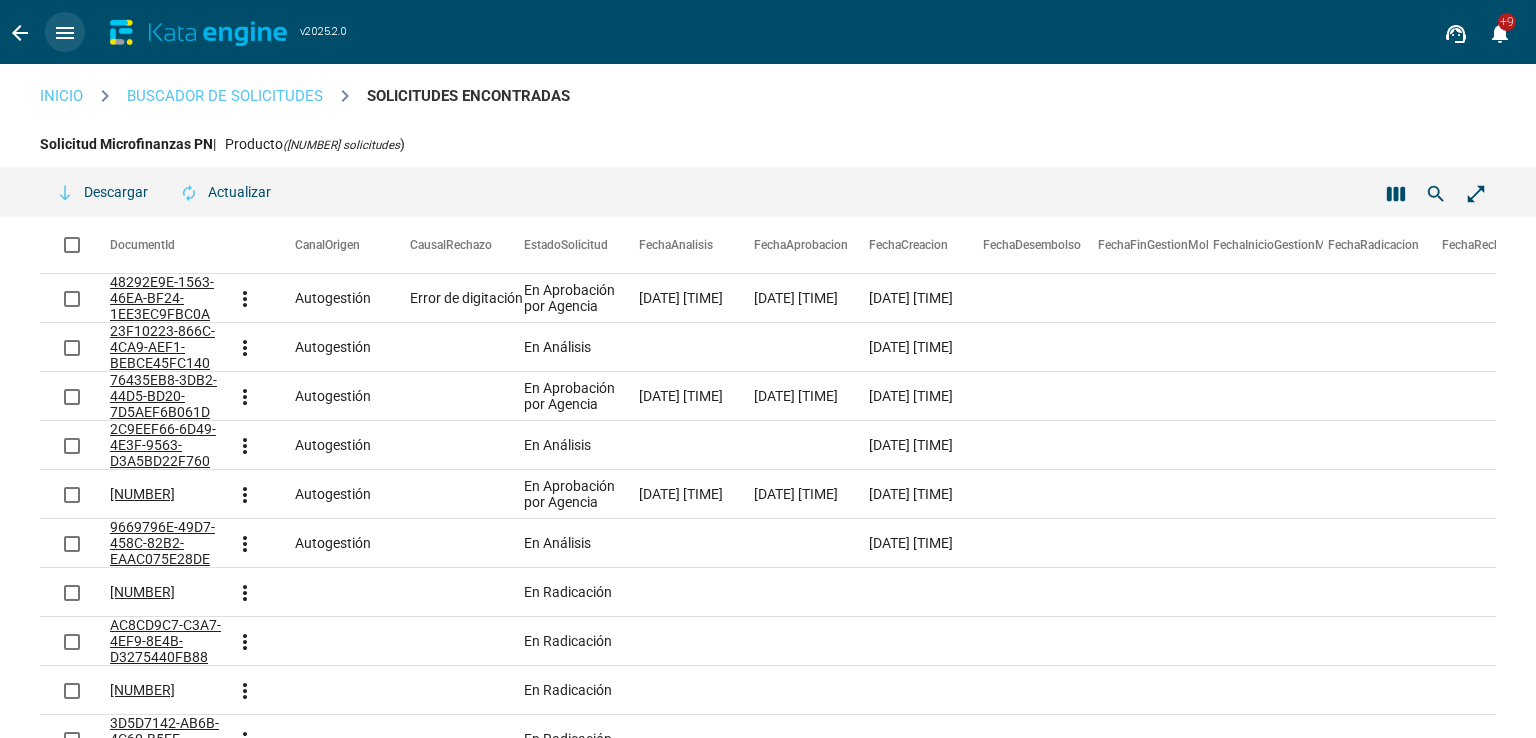 click on "menu" at bounding box center [65, 33] 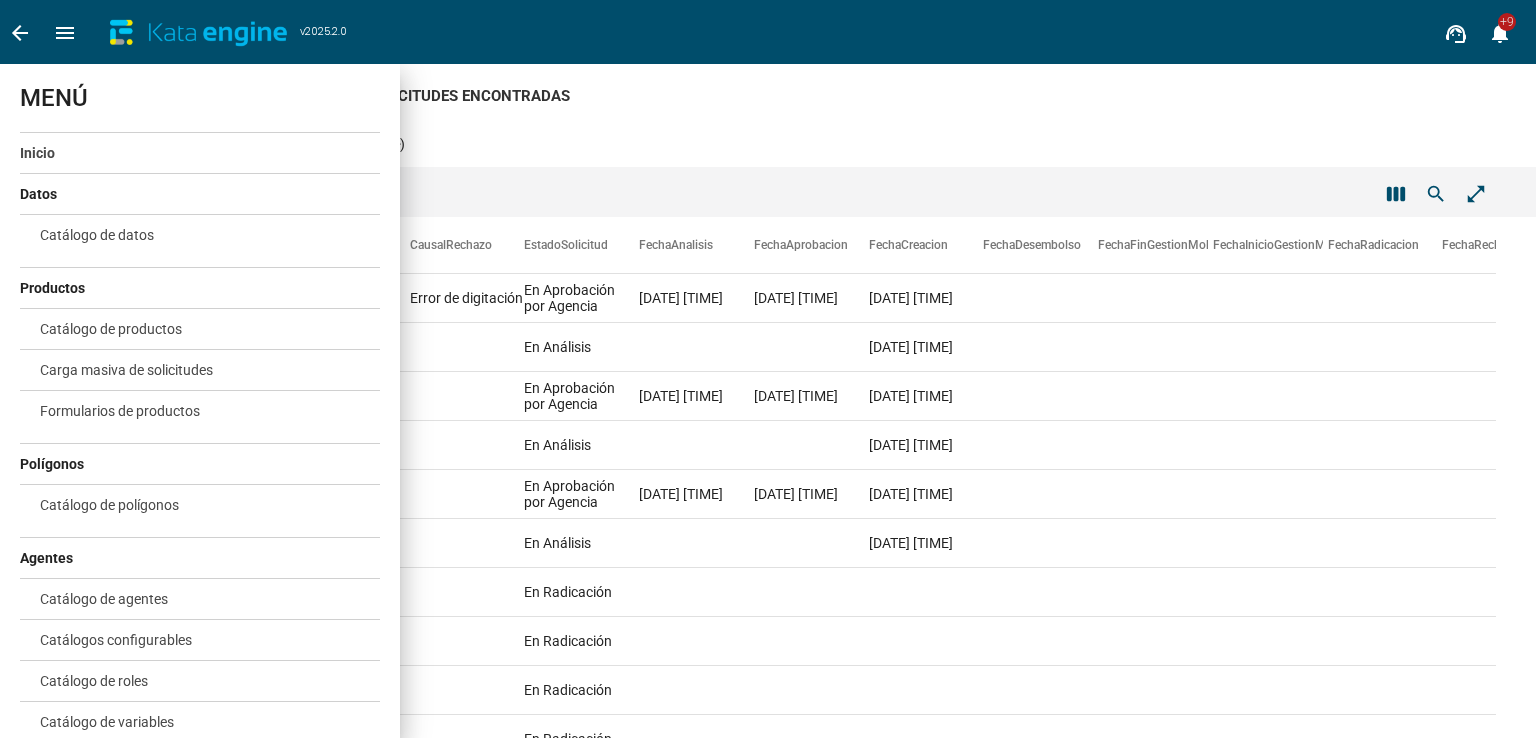 click on "Inicio" at bounding box center (37, 153) 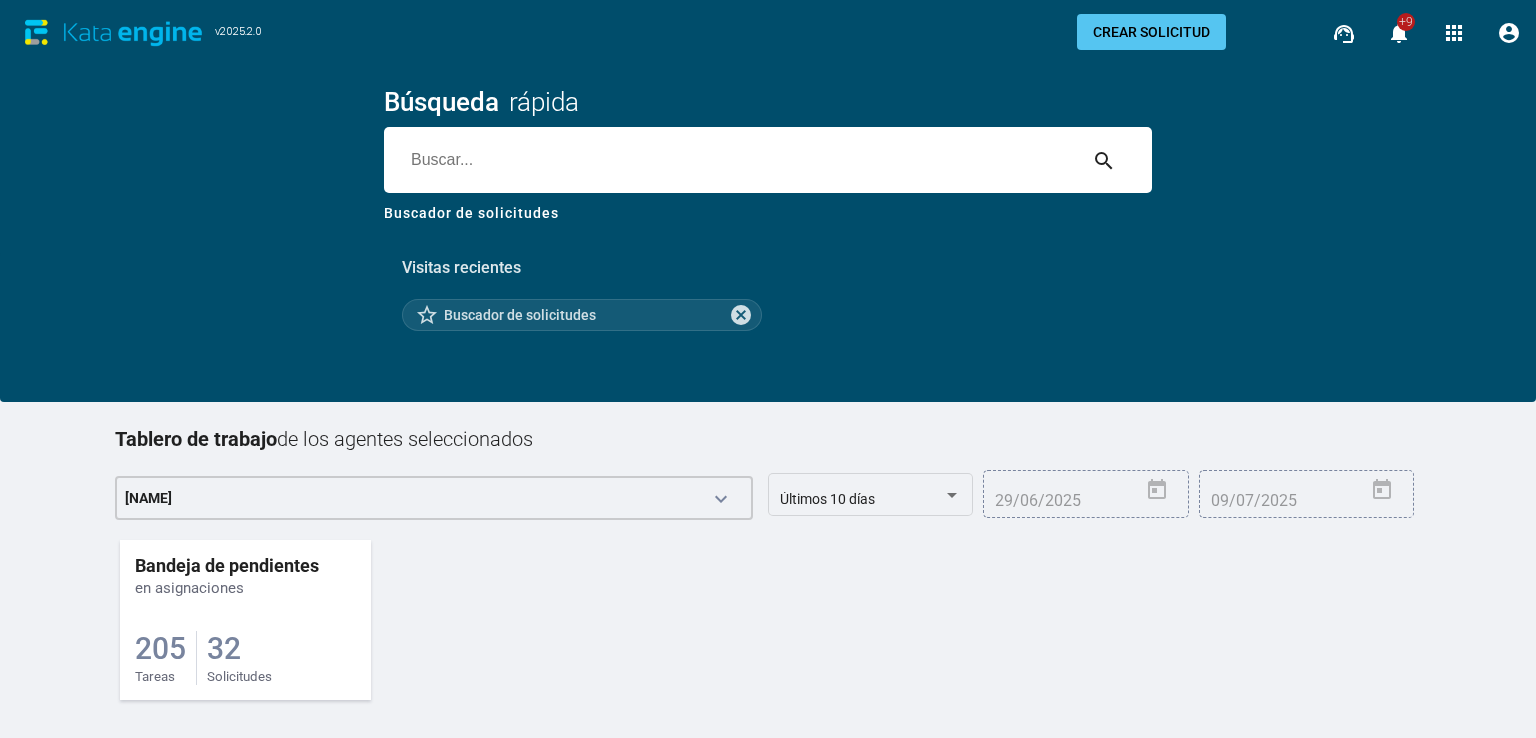 scroll, scrollTop: 54, scrollLeft: 0, axis: vertical 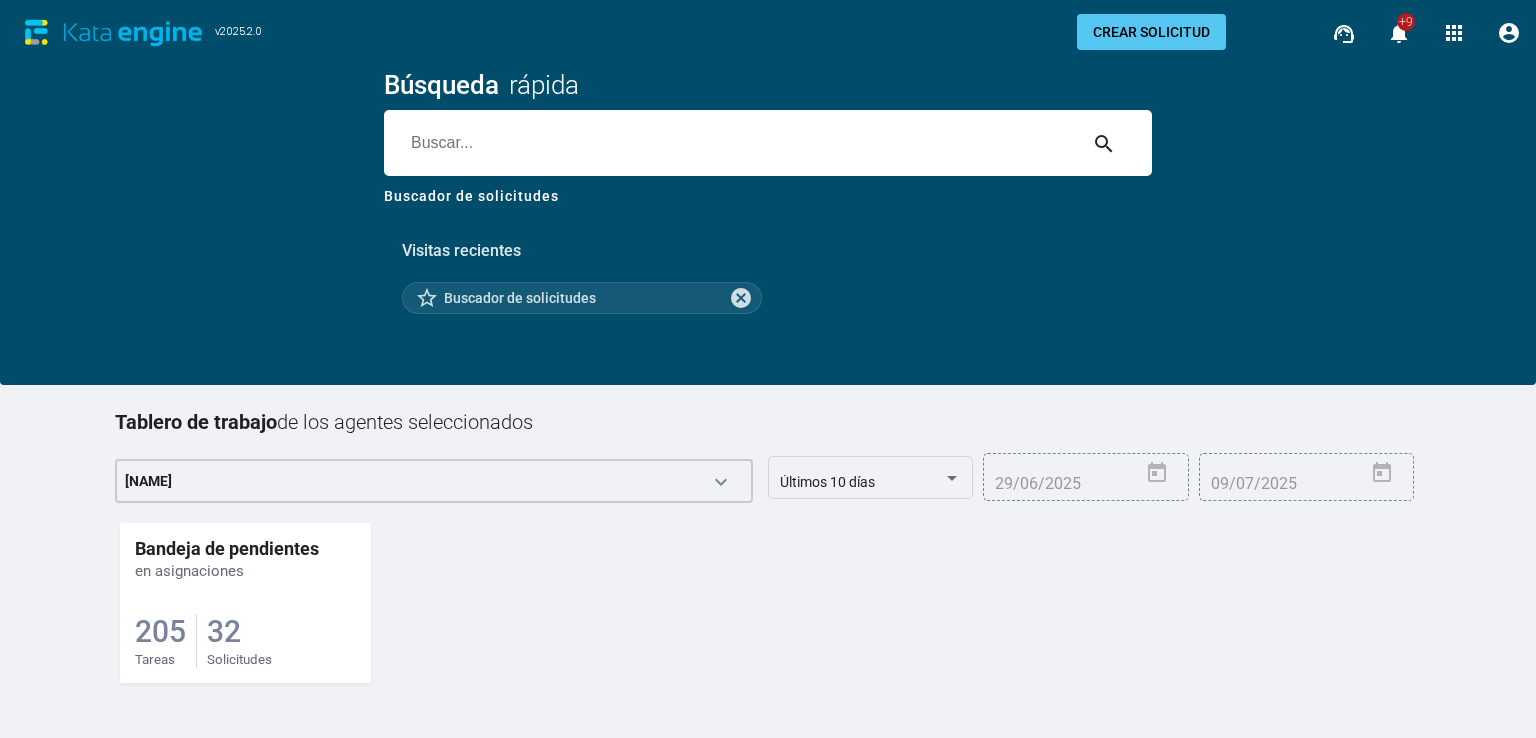 click on "Buscador de solicitudes" at bounding box center [471, 196] 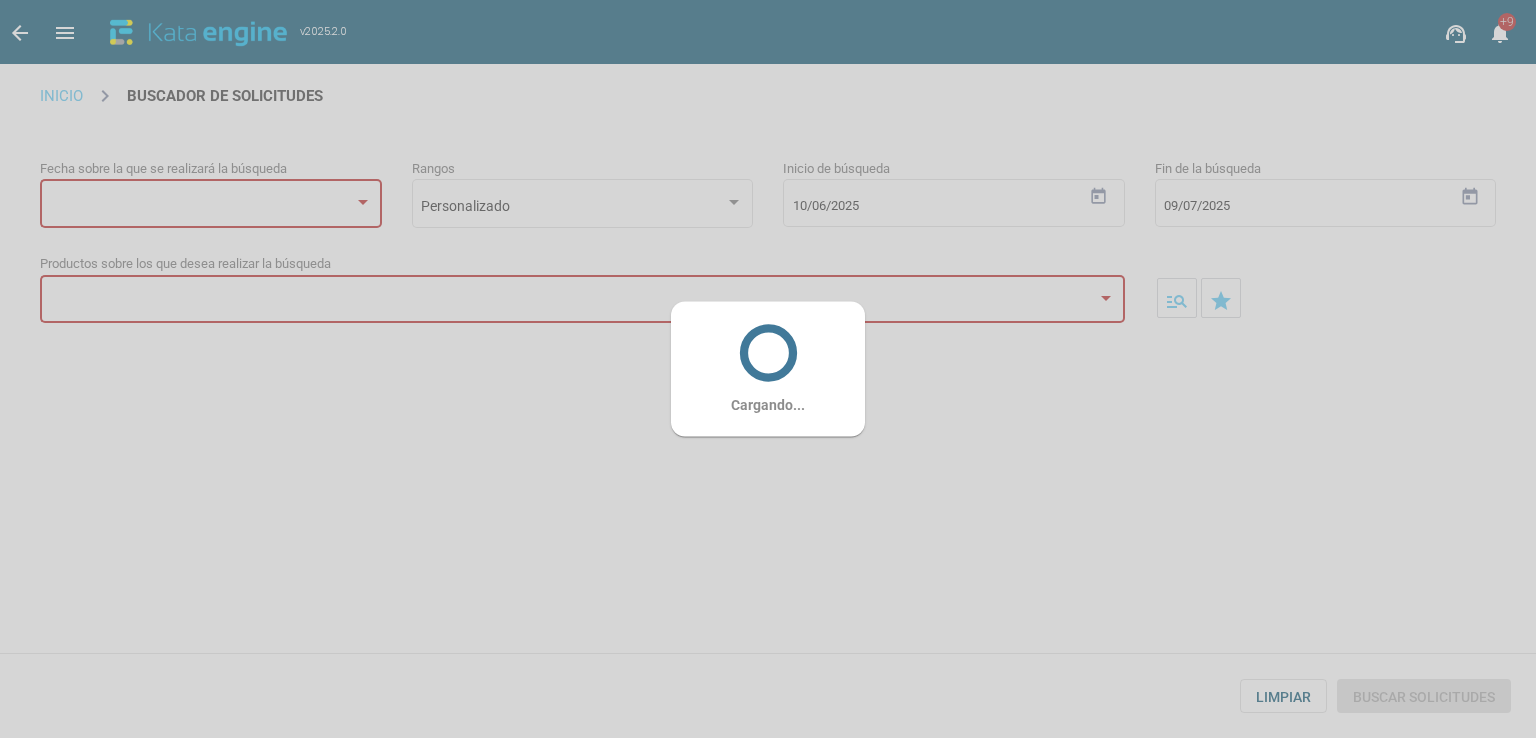 scroll, scrollTop: 0, scrollLeft: 0, axis: both 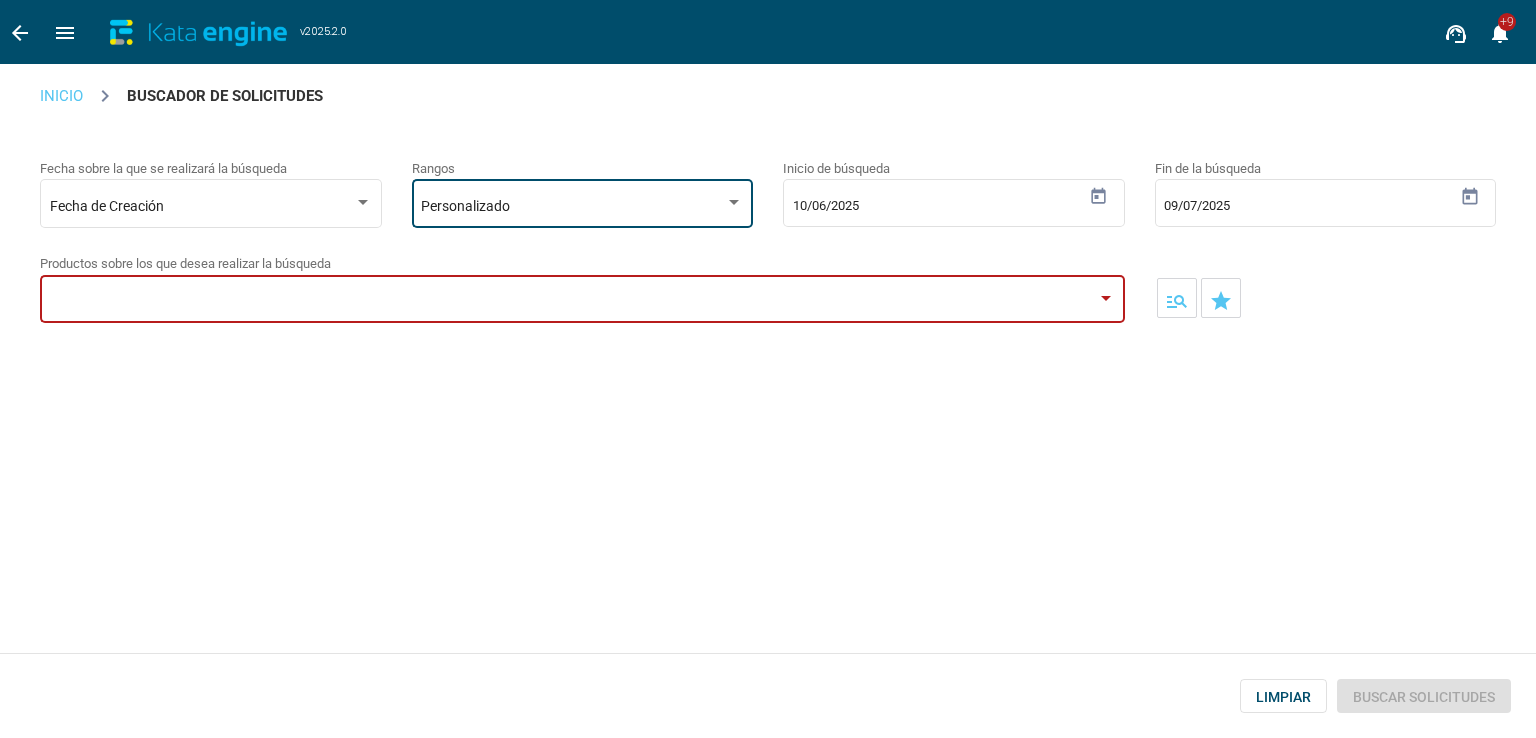 click on "Personalizado" at bounding box center [573, 207] 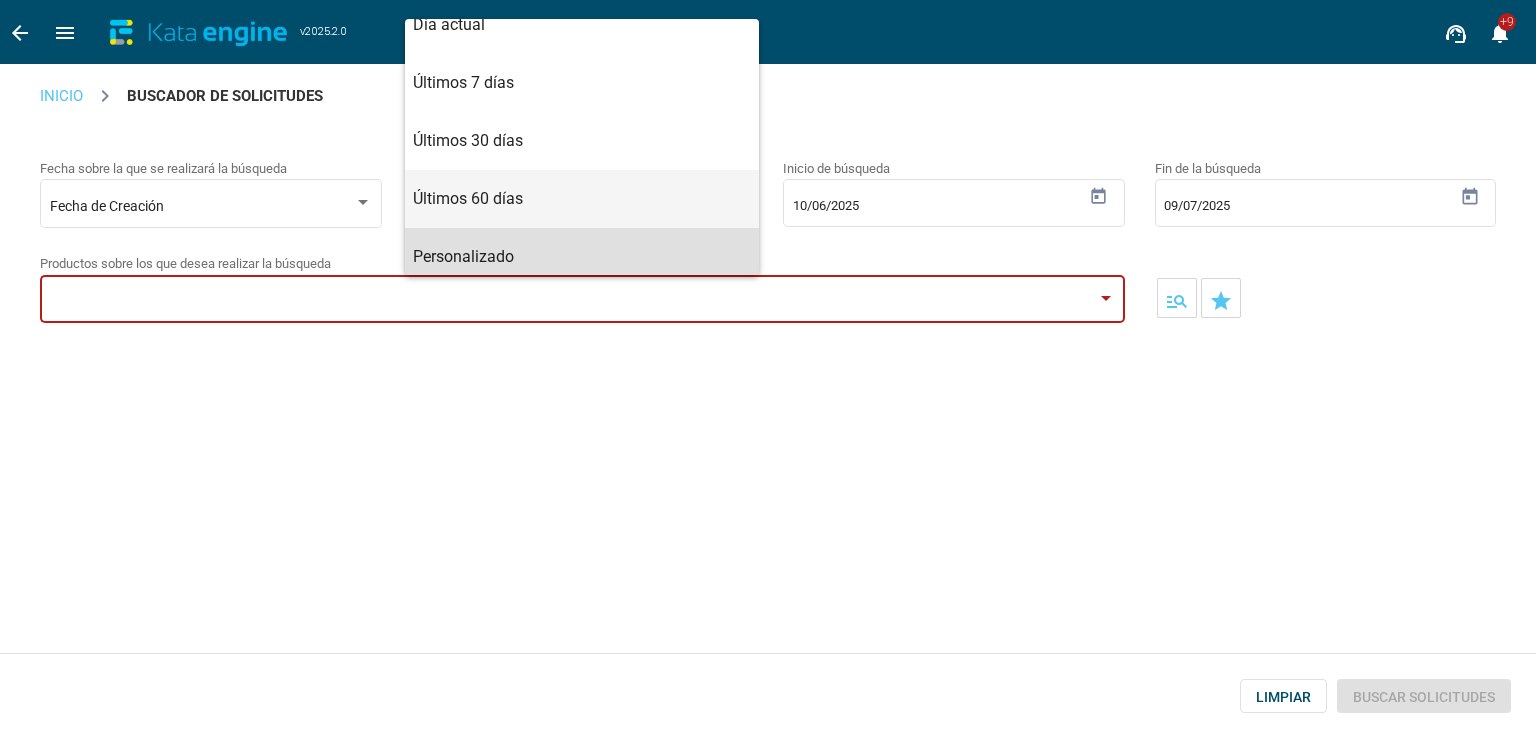 scroll, scrollTop: 33, scrollLeft: 0, axis: vertical 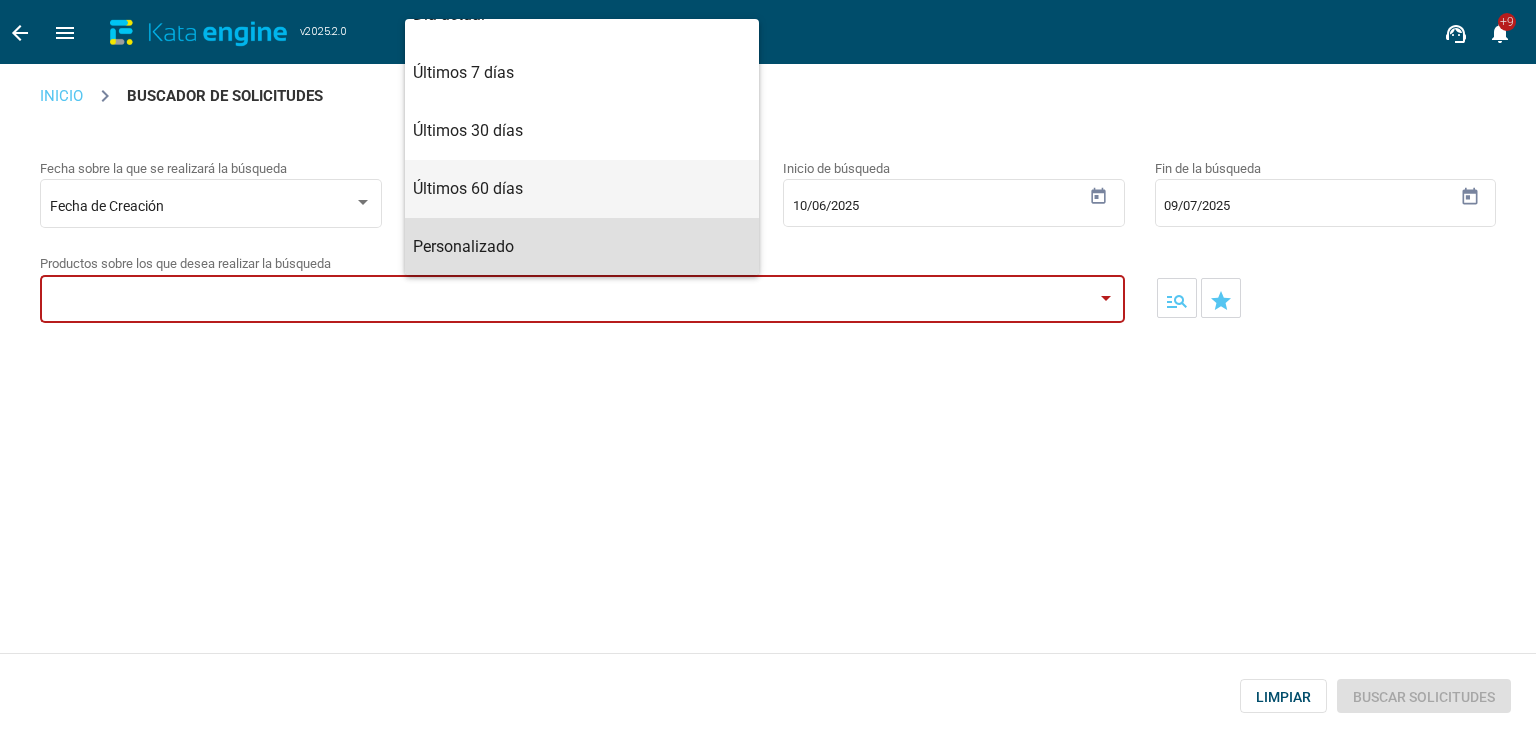 click on "Últimos 60 días" at bounding box center (582, 189) 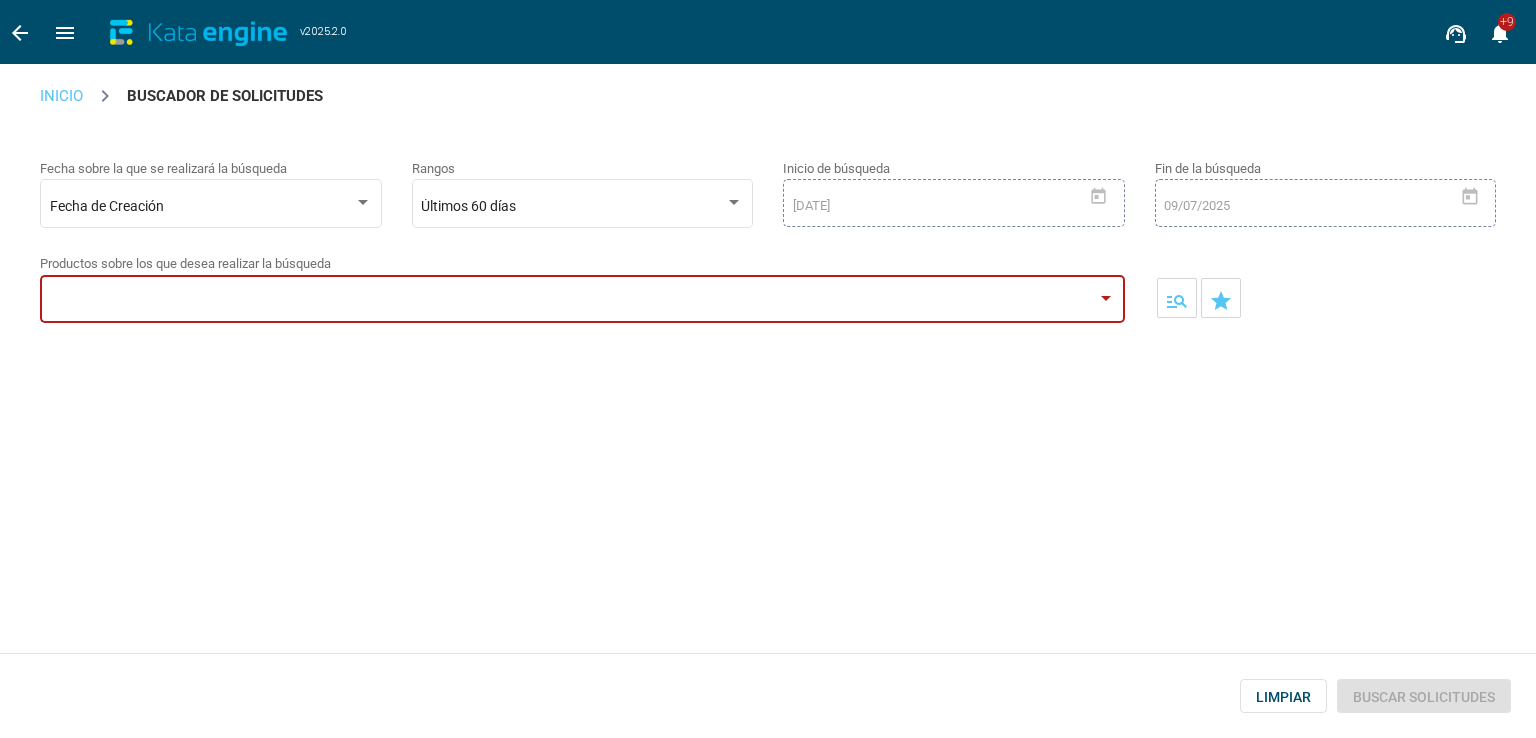 click at bounding box center [582, 297] 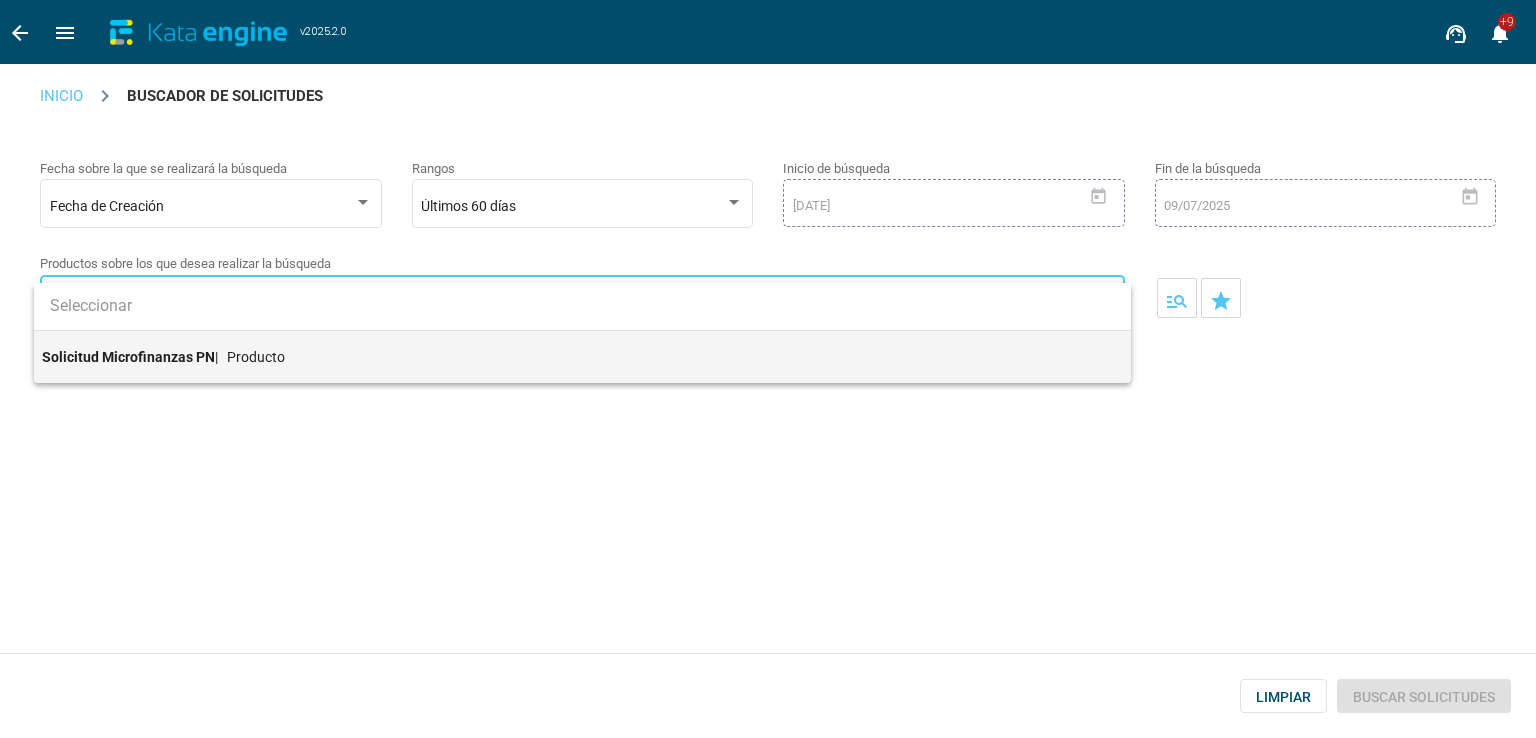 click on "Solicitud Microfinanzas PN    |   Producto" at bounding box center [582, 357] 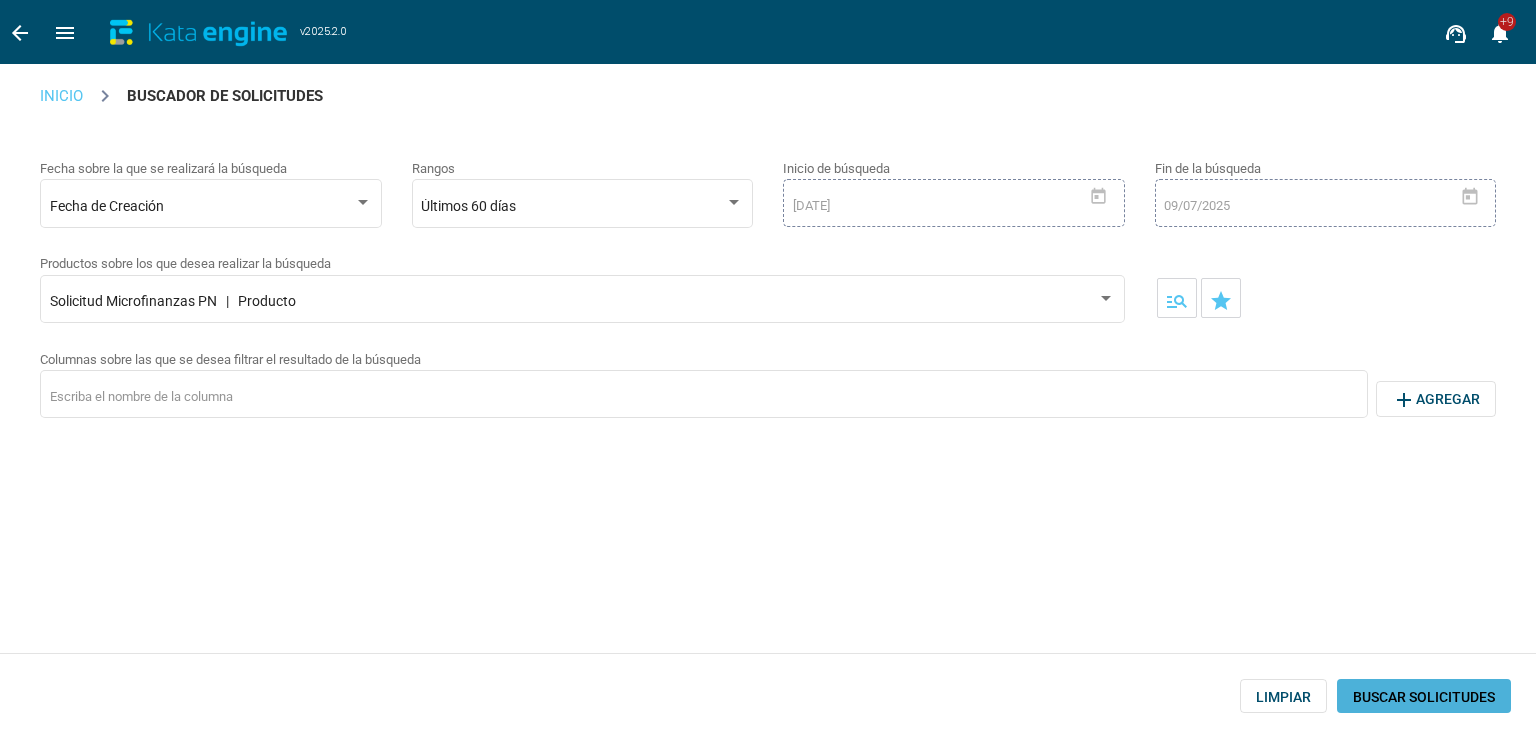 click on "BUSCAR SOLICITUDES" at bounding box center [1424, 696] 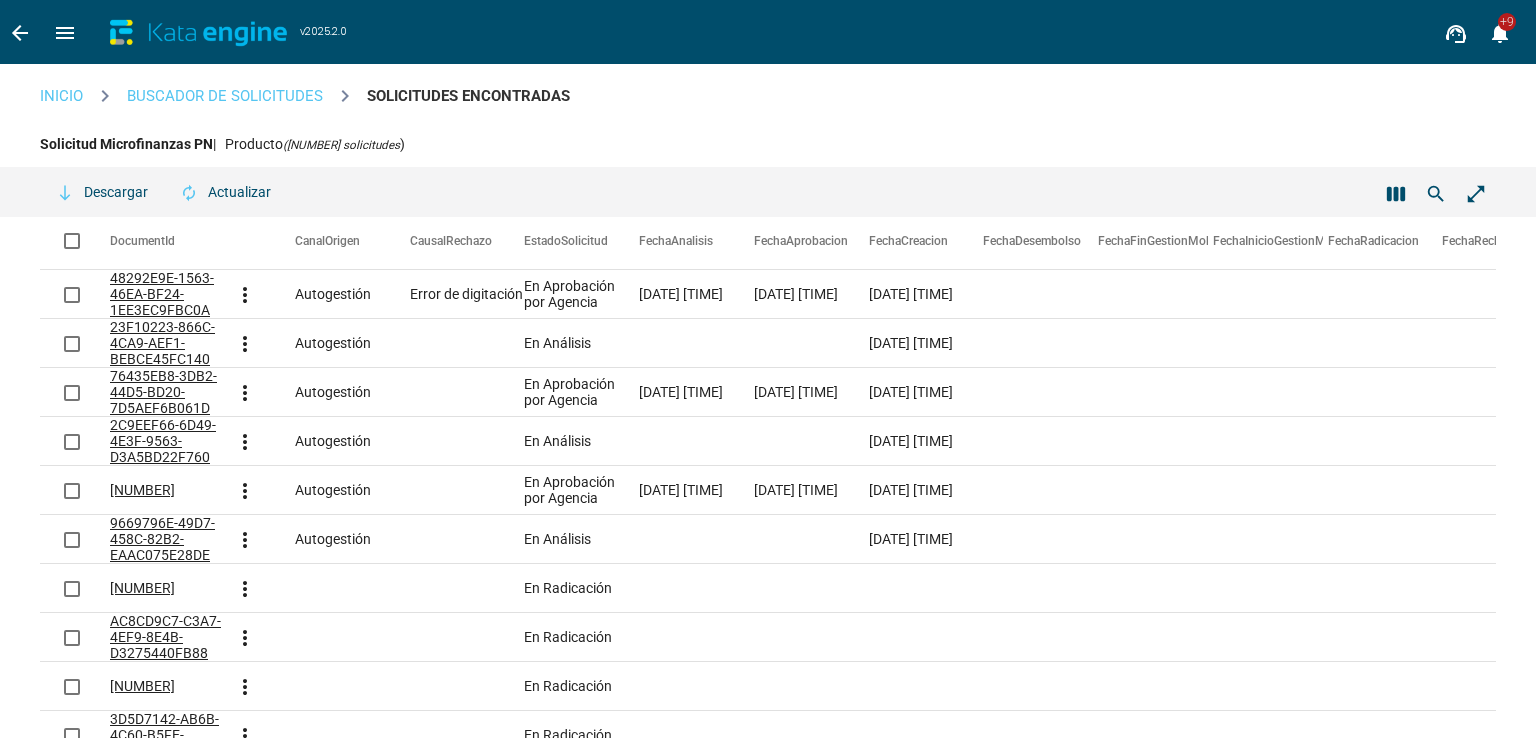 scroll, scrollTop: 0, scrollLeft: 0, axis: both 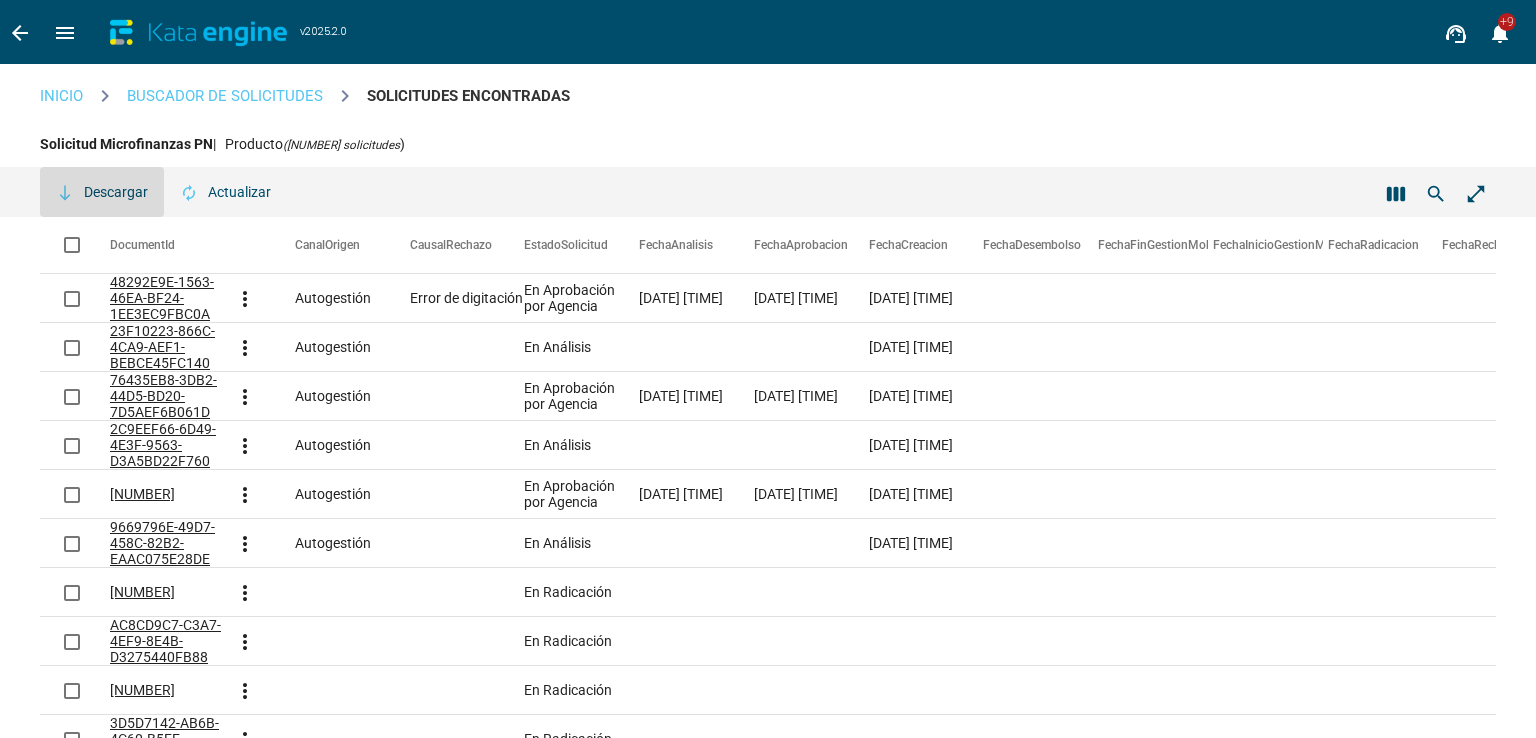 click on "south  Descargar" at bounding box center (102, 192) 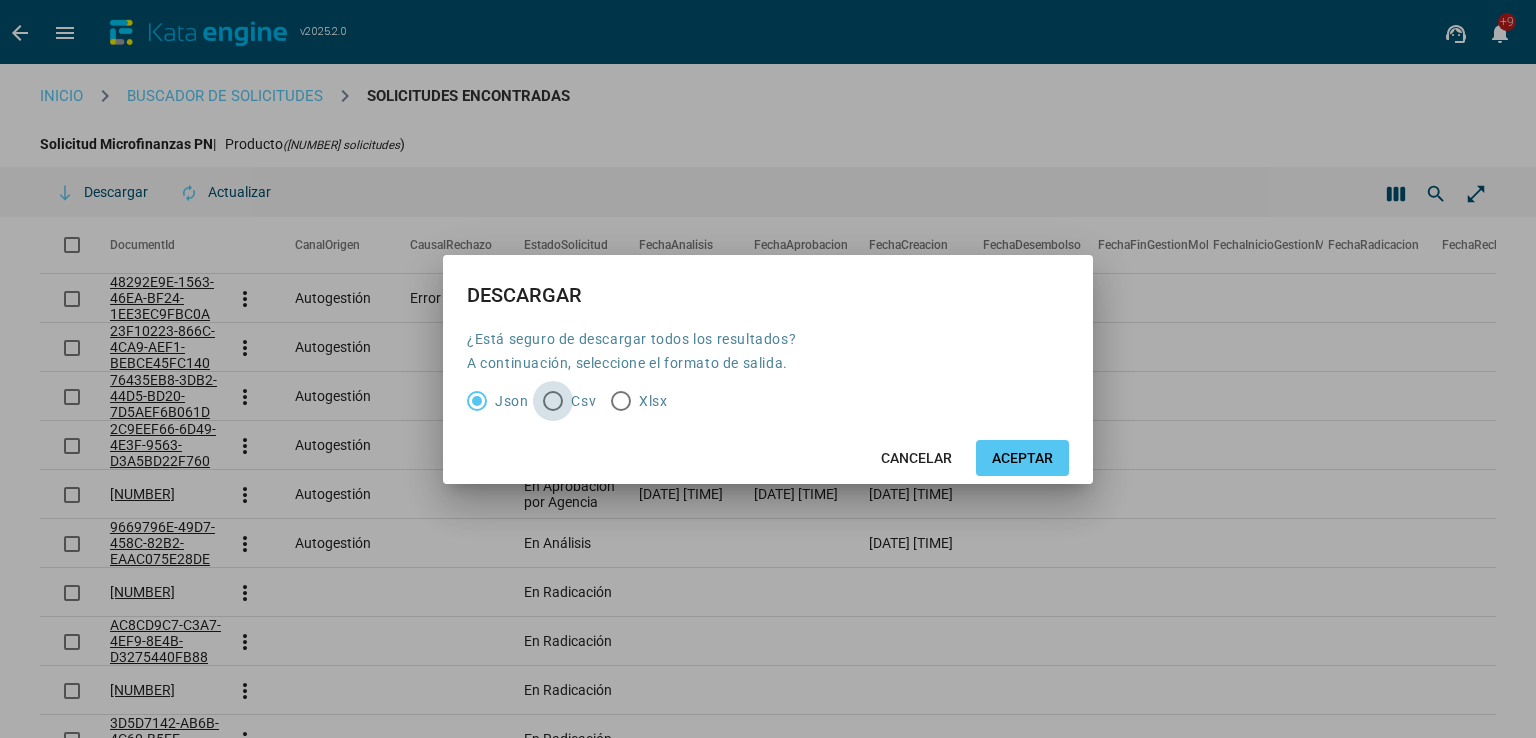 click at bounding box center [553, 401] 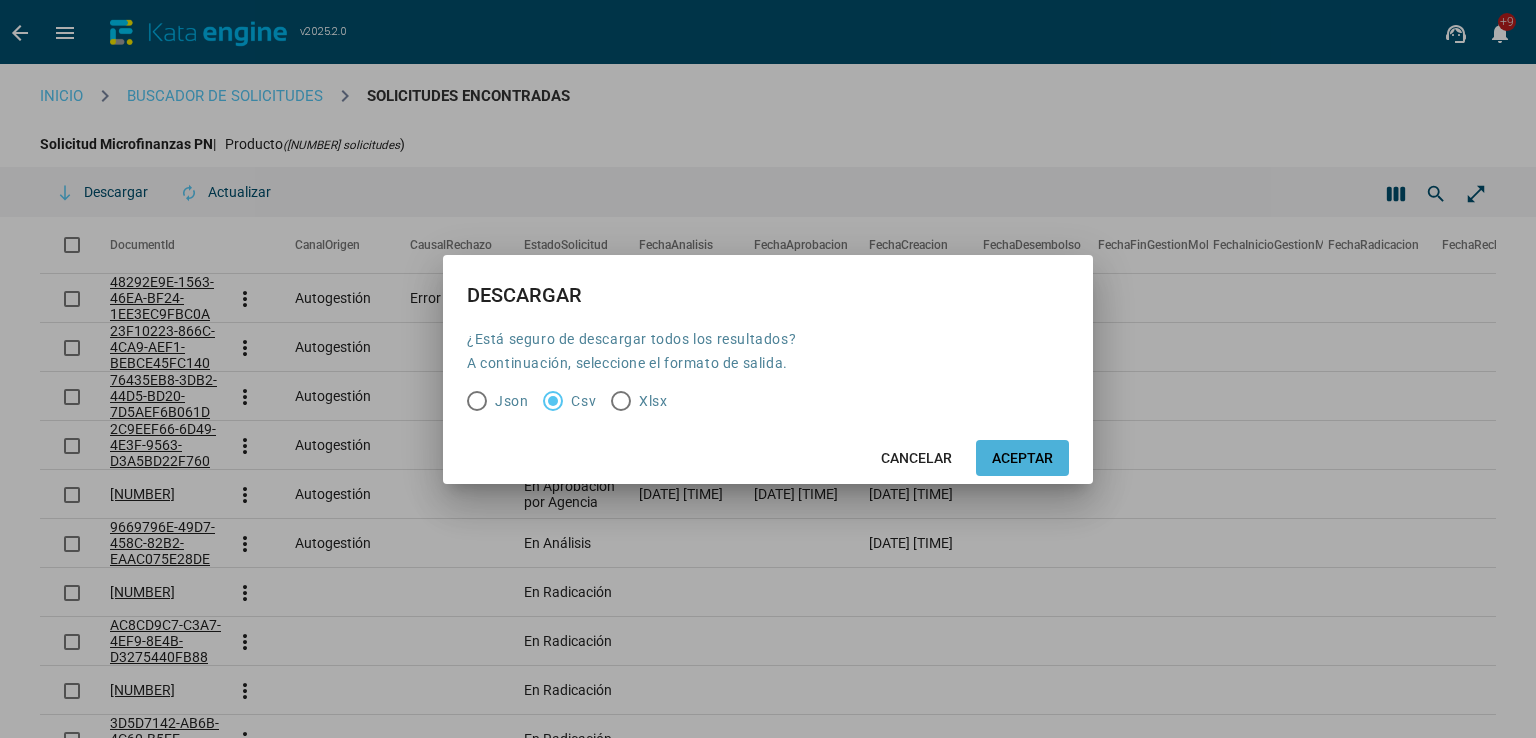 click on "ACEPTAR" at bounding box center (1022, 458) 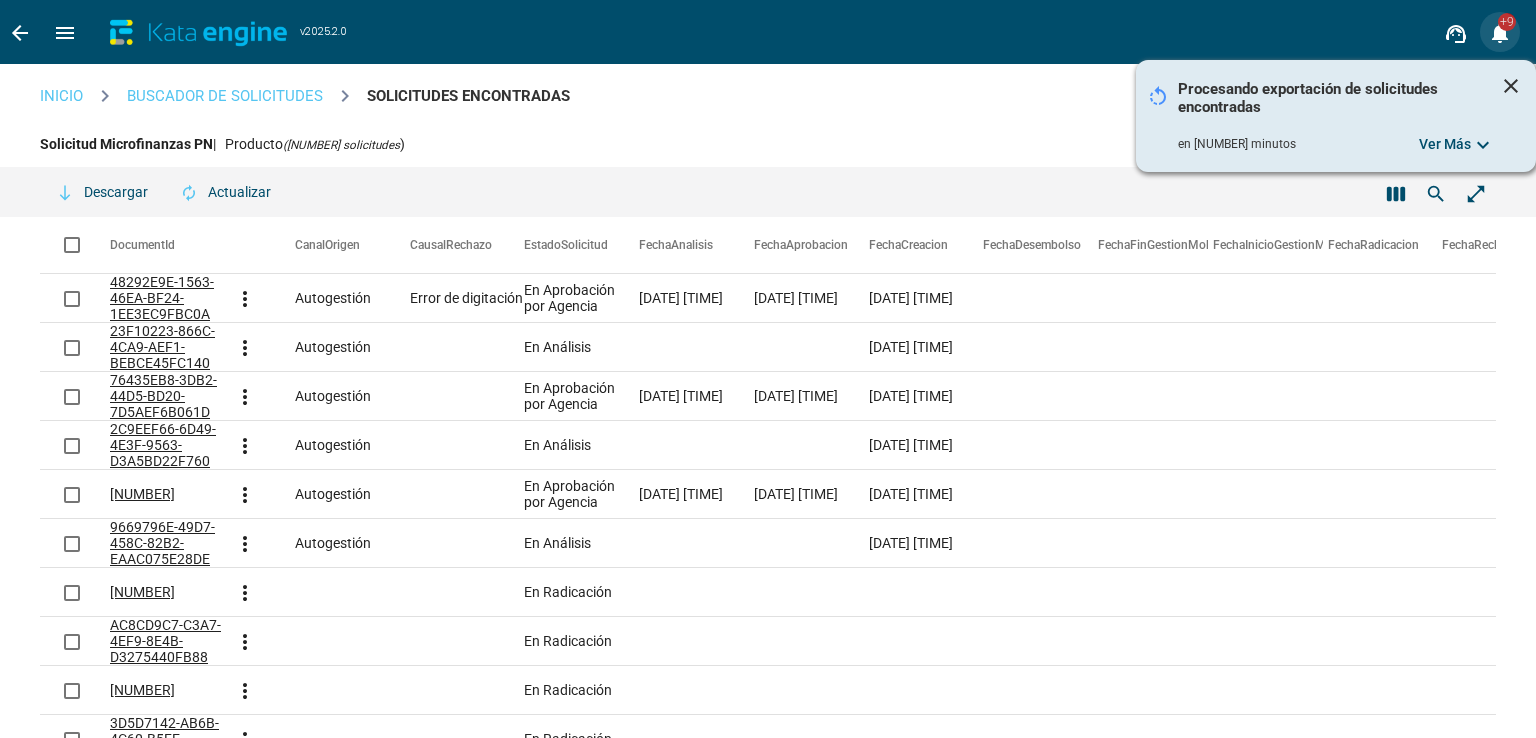 click on "notifications" at bounding box center [1500, 33] 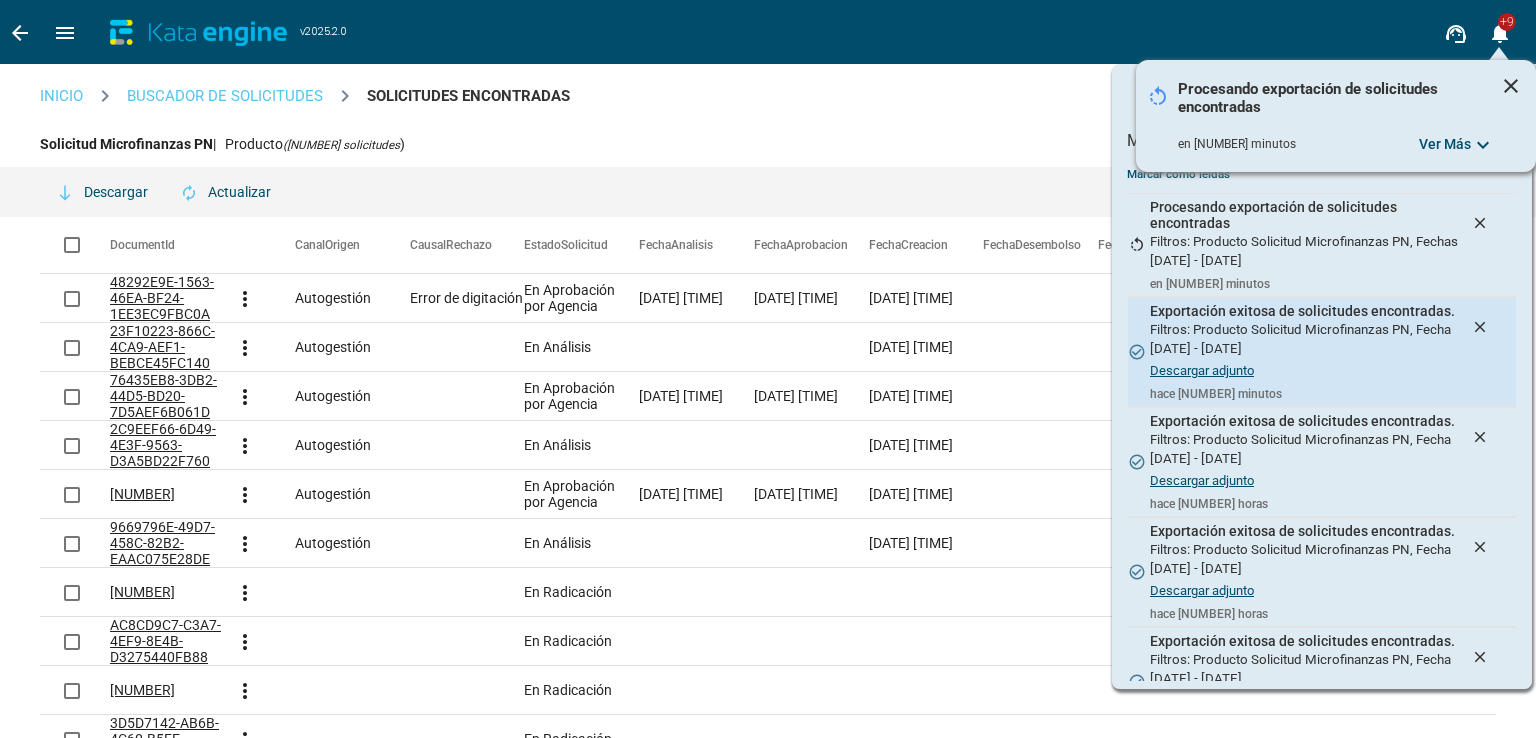 click on "Descargar adjunto" at bounding box center [1202, 370] 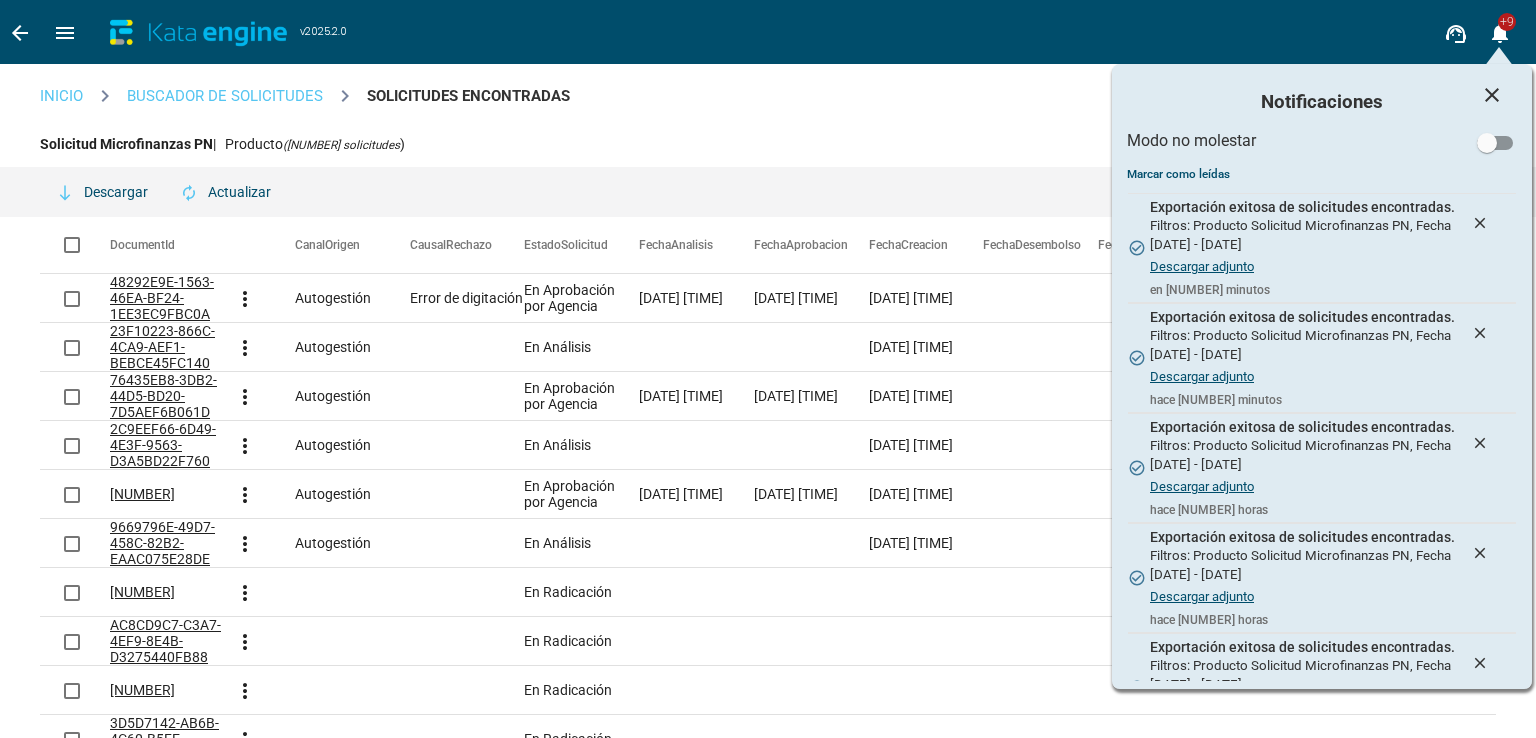 click at bounding box center (768, 369) 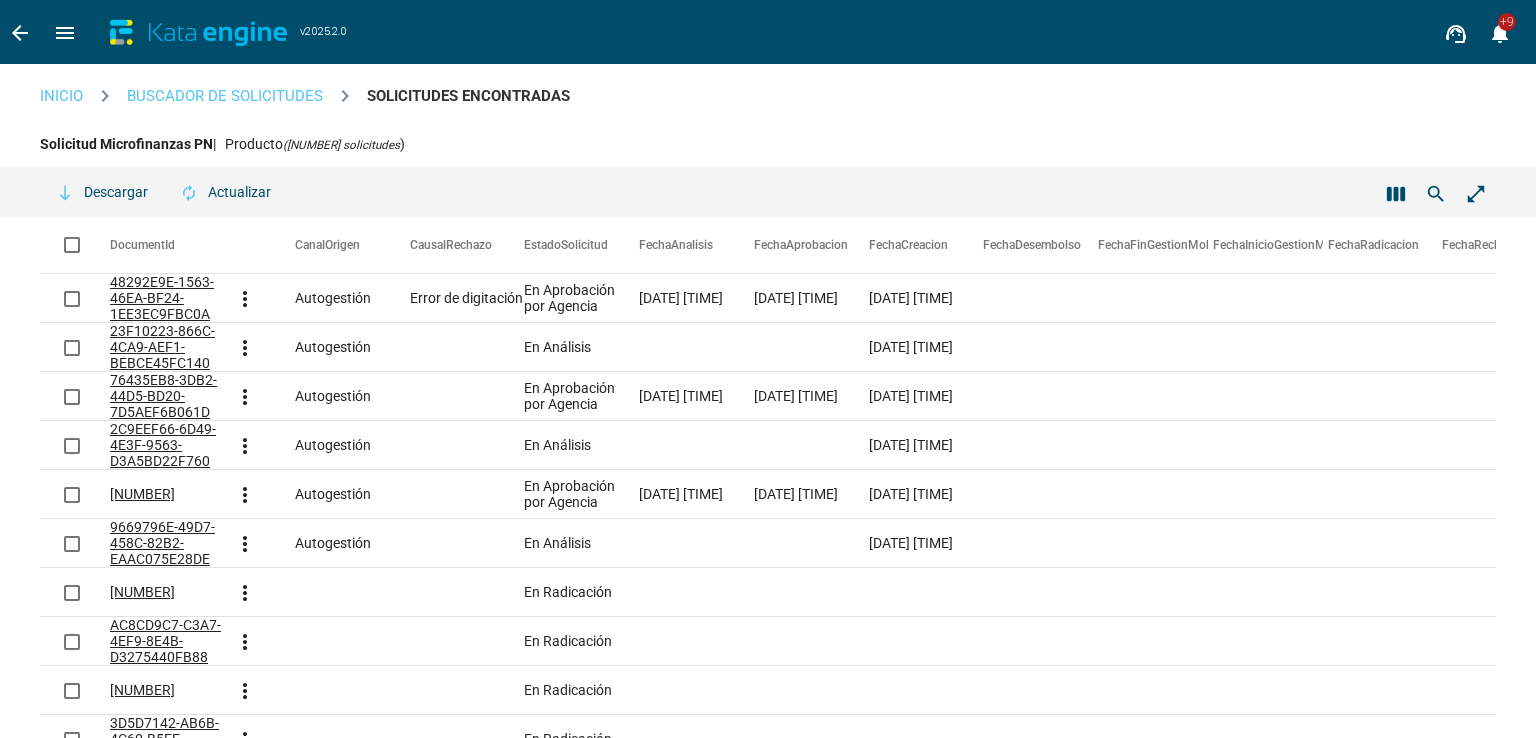 click on "menu" at bounding box center (20, 33) 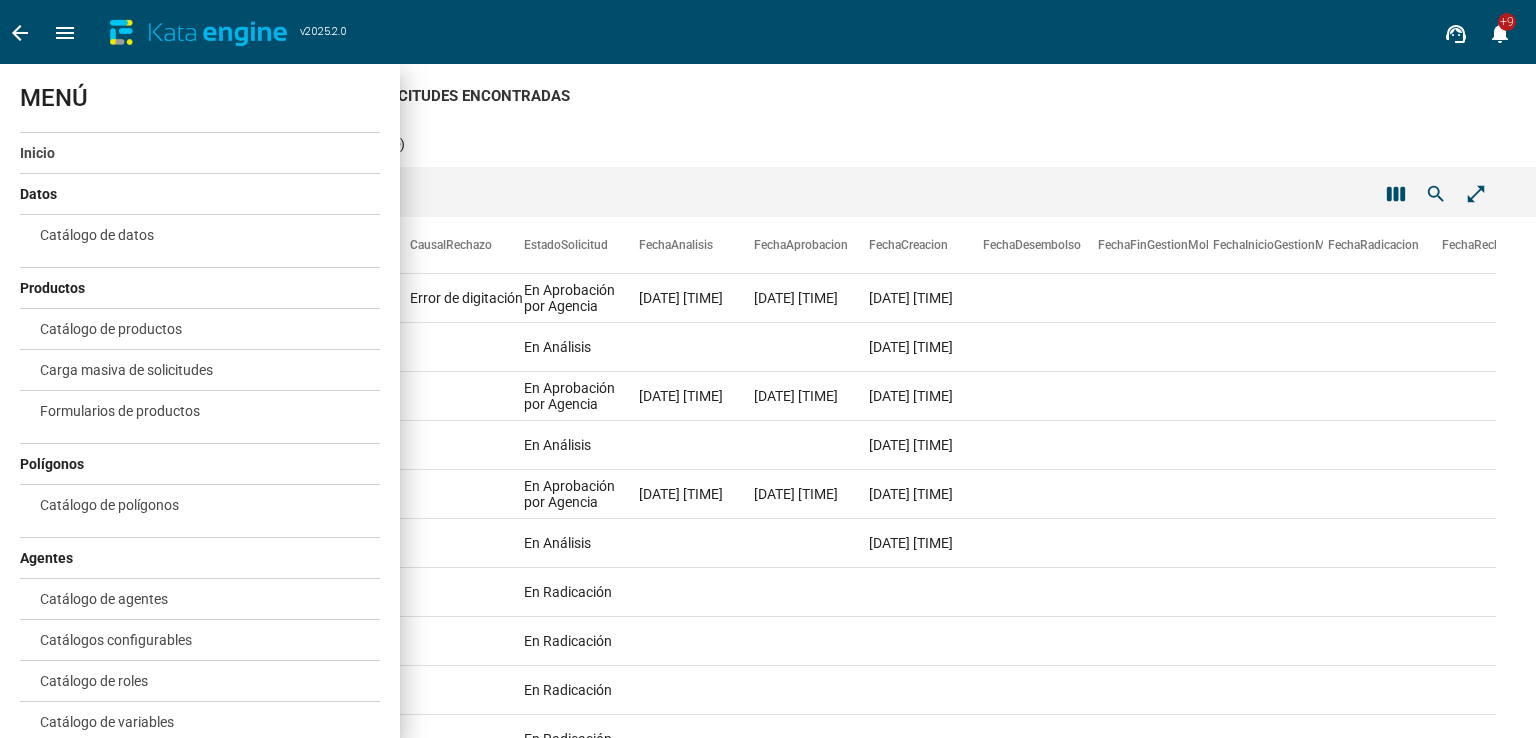 click on "Inicio" at bounding box center [37, 153] 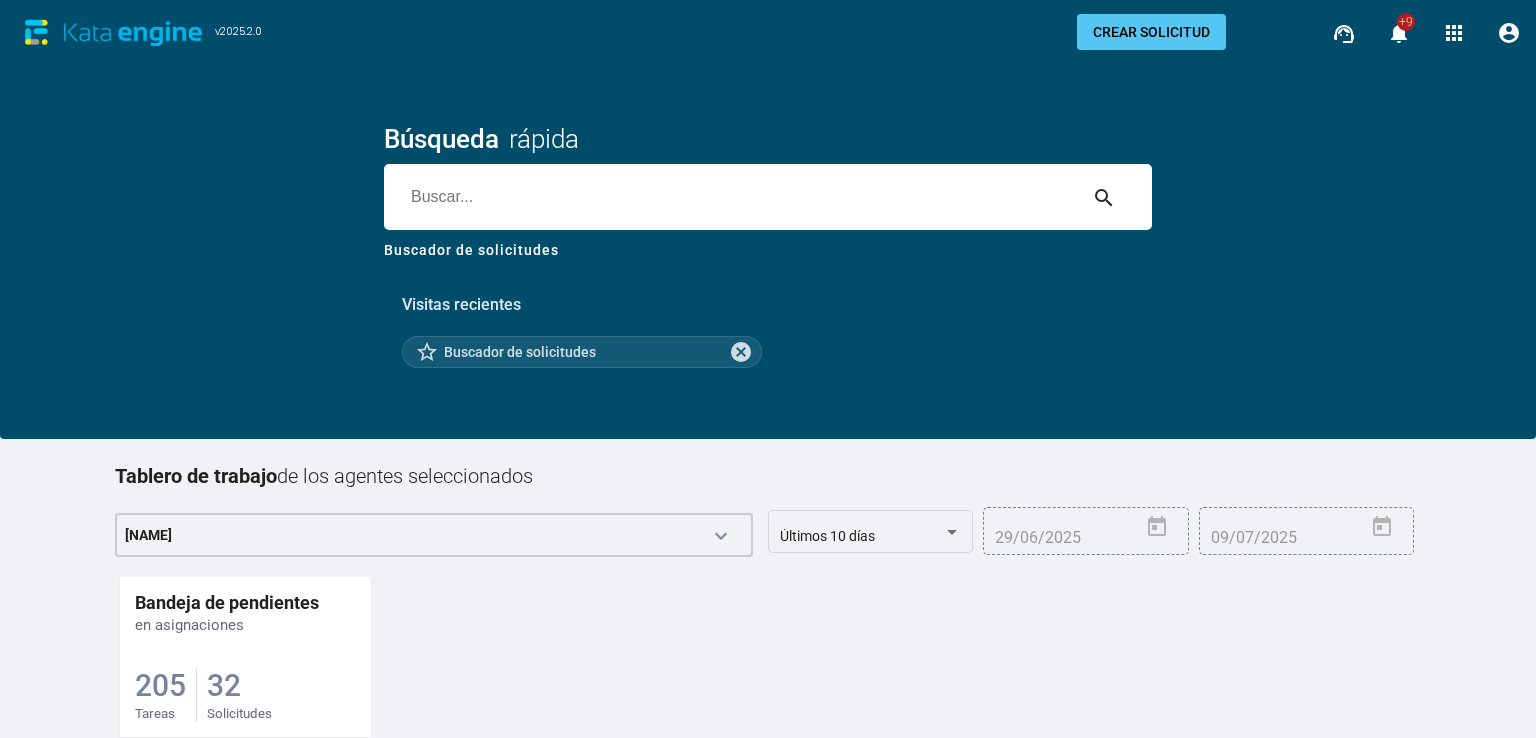 click on "Buscador de solicitudes" at bounding box center (471, 250) 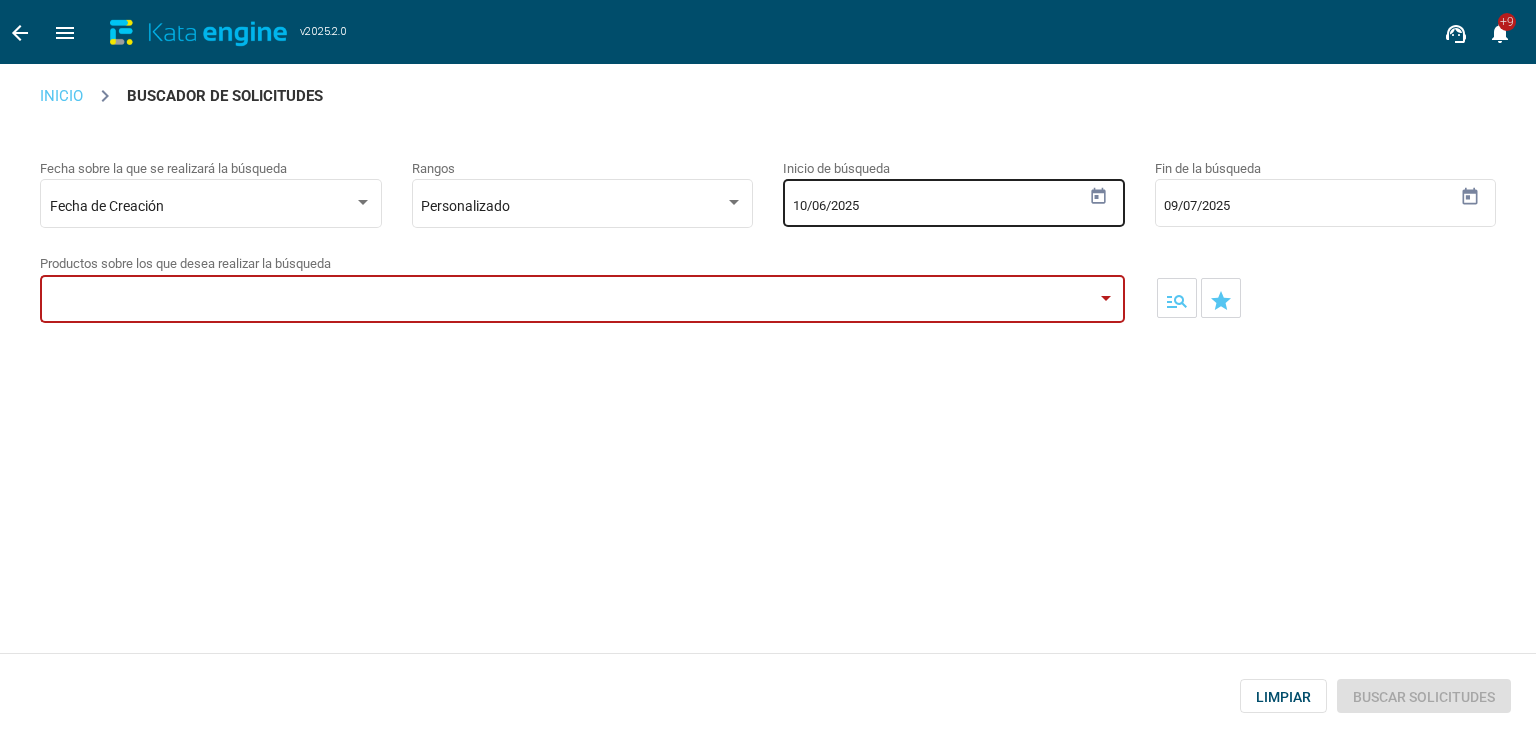 click at bounding box center (1099, 197) 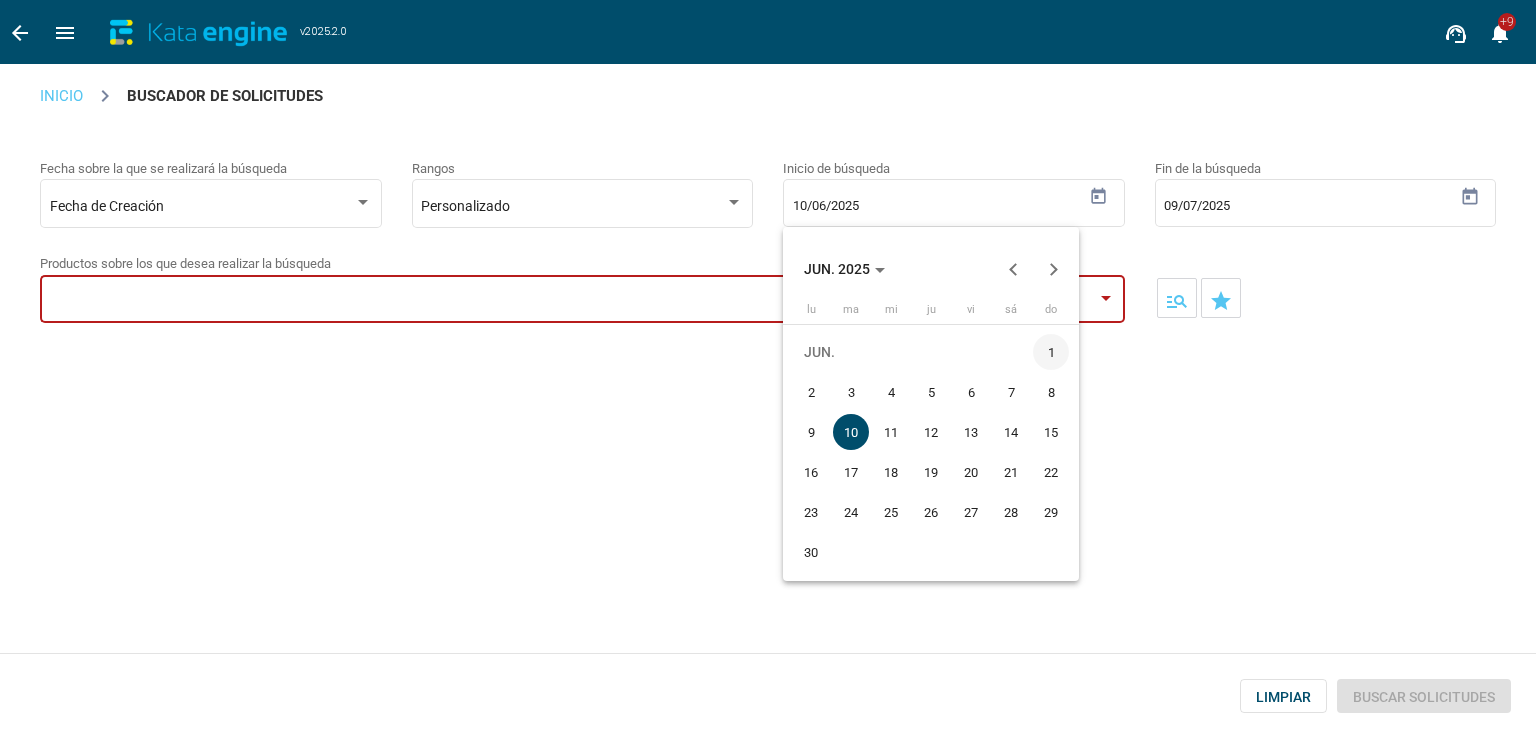 click on "1" at bounding box center (1051, 352) 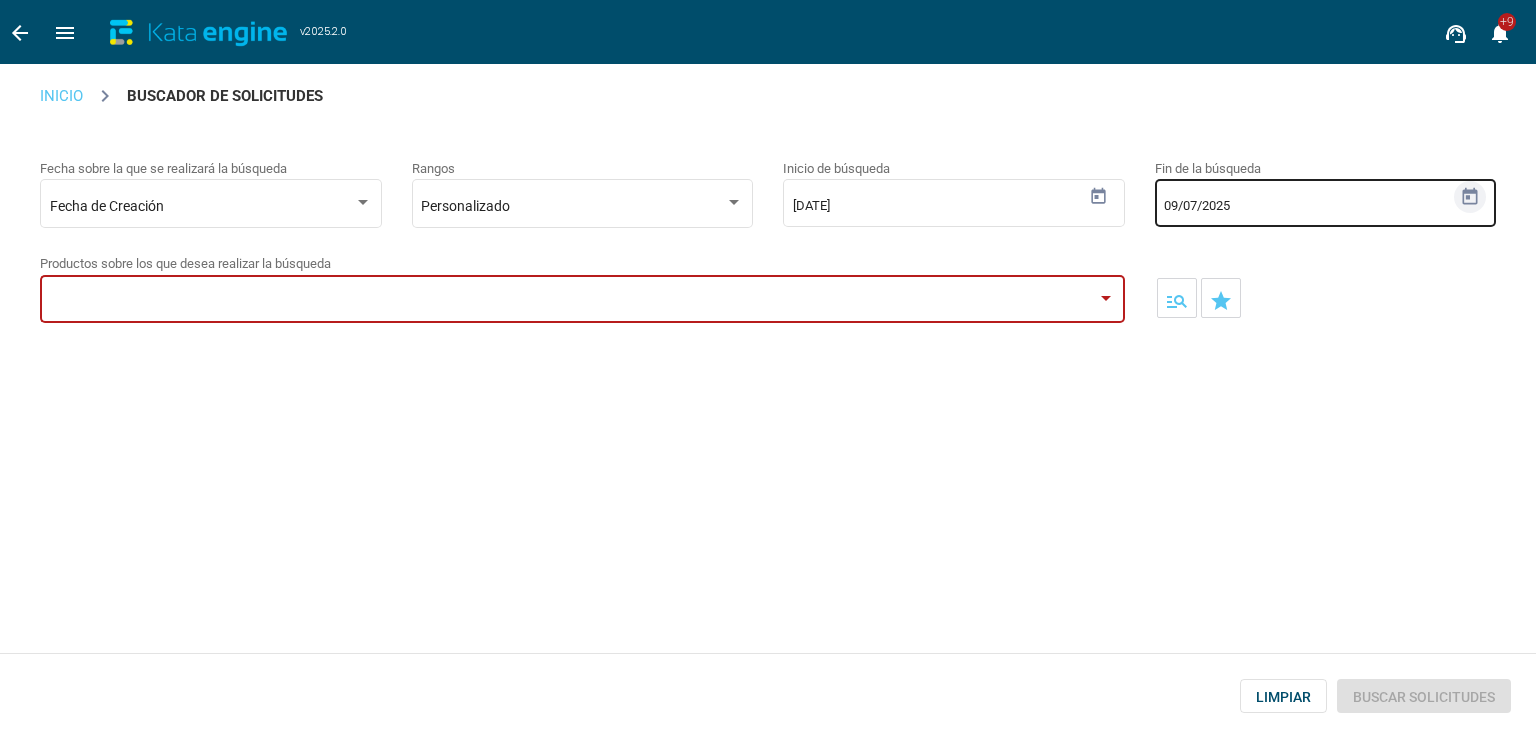 click at bounding box center (1470, 197) 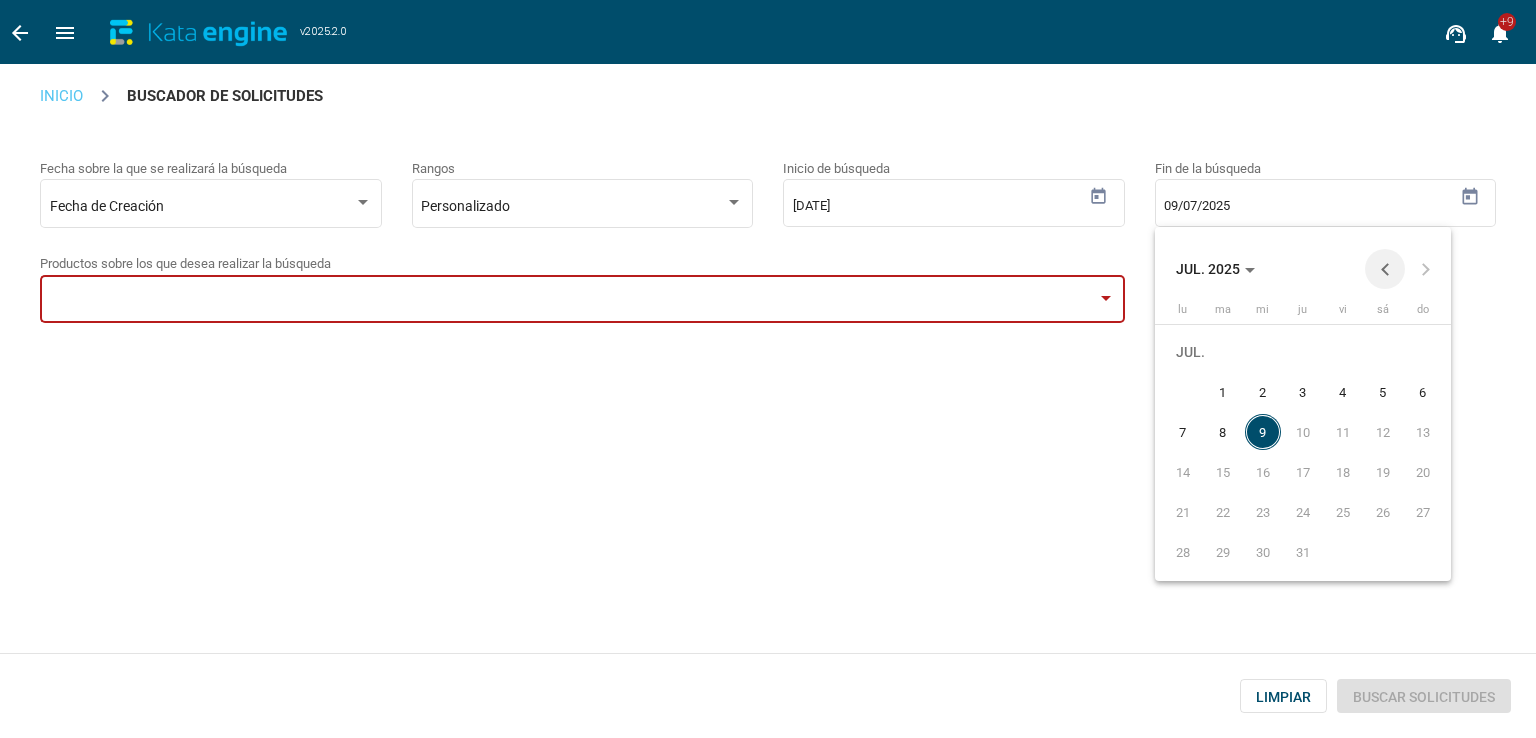 click at bounding box center [1385, 269] 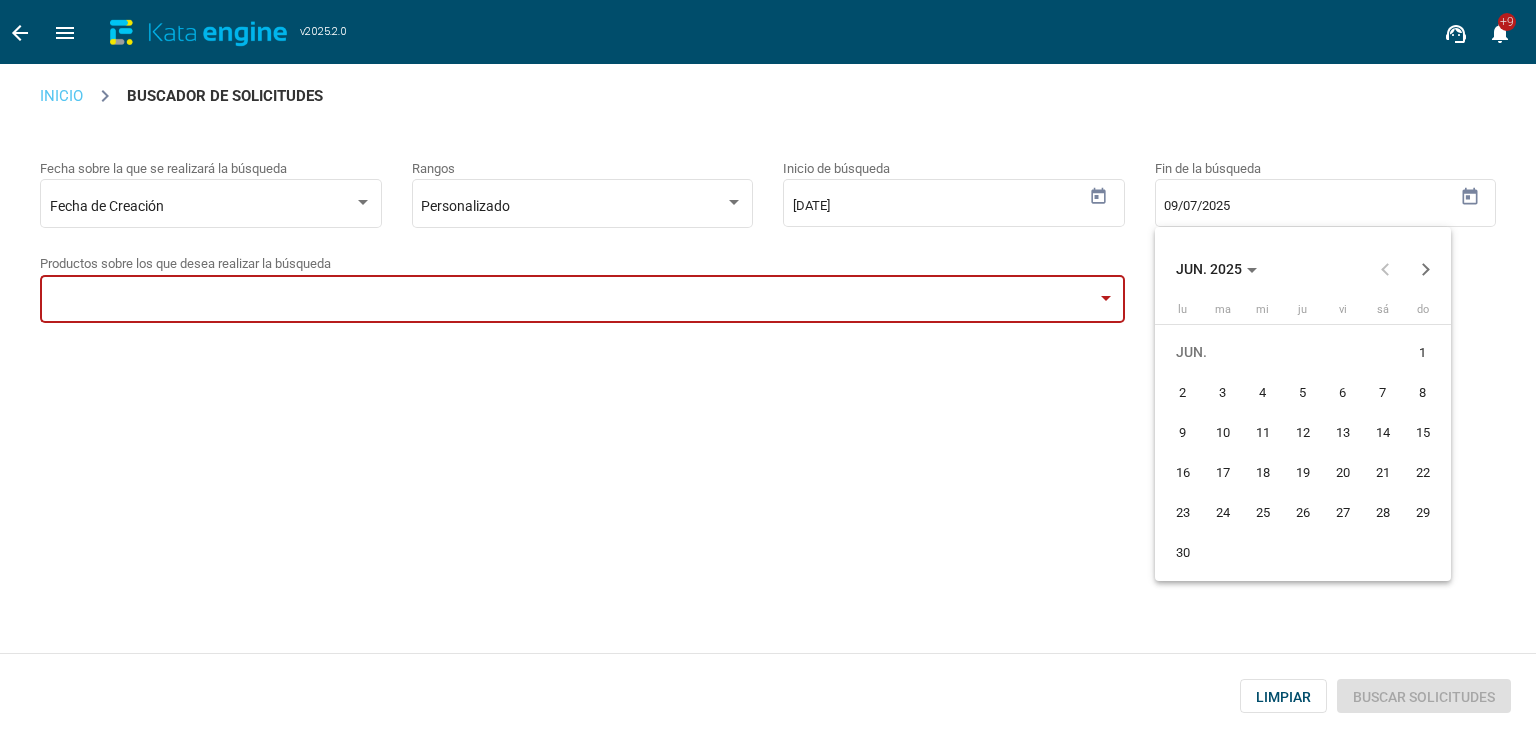 click on "JUN. 2025" at bounding box center (1216, 269) 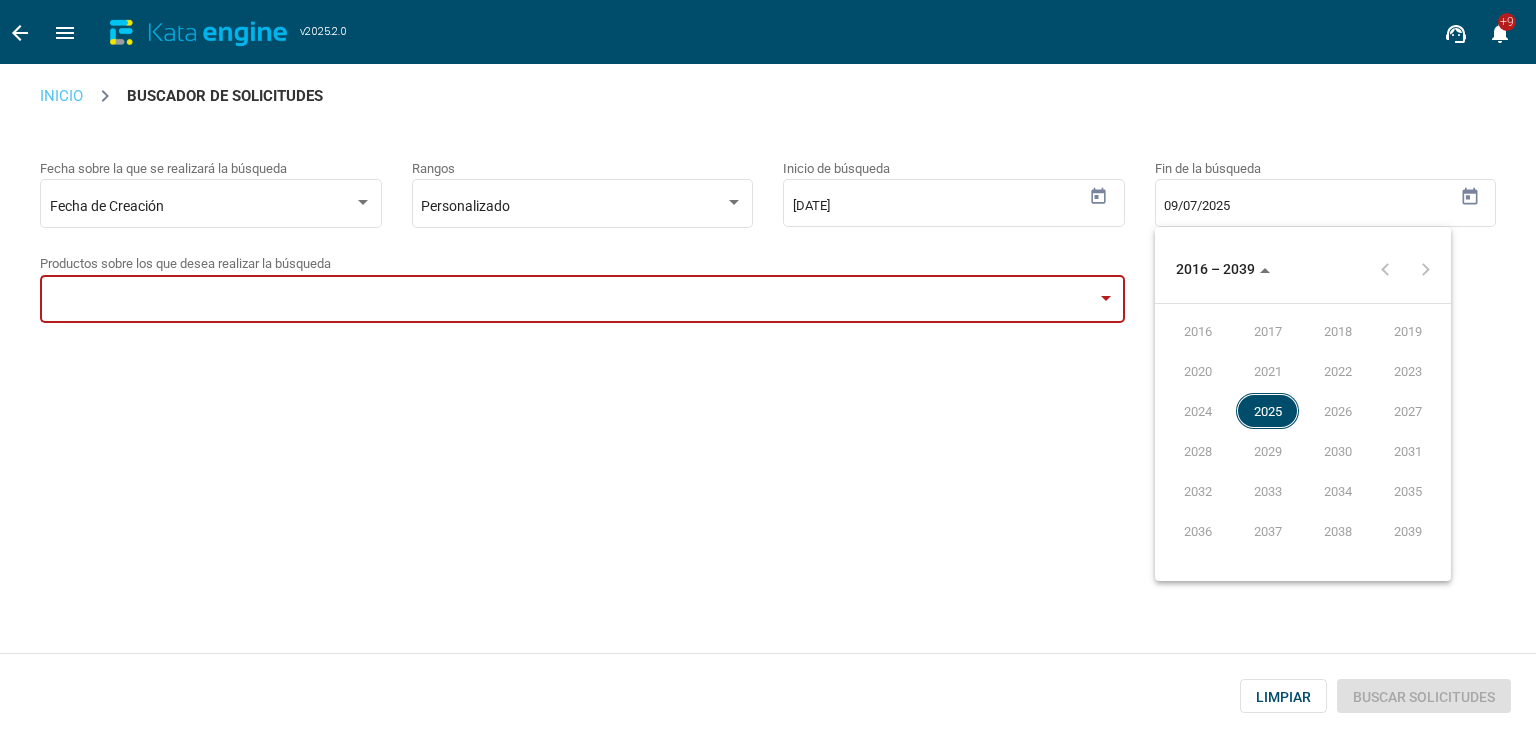 click on "2025" at bounding box center (1267, 411) 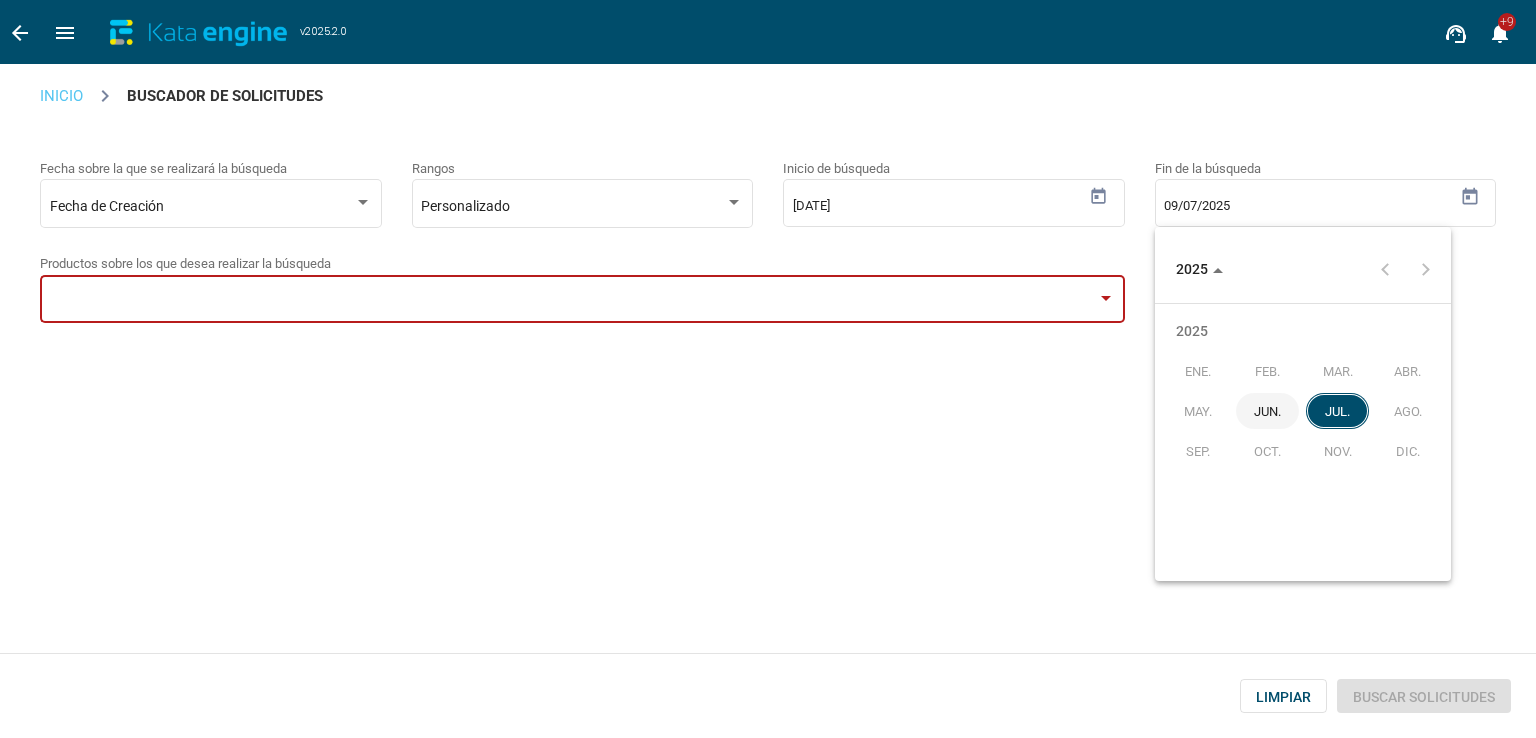 click at bounding box center (768, 369) 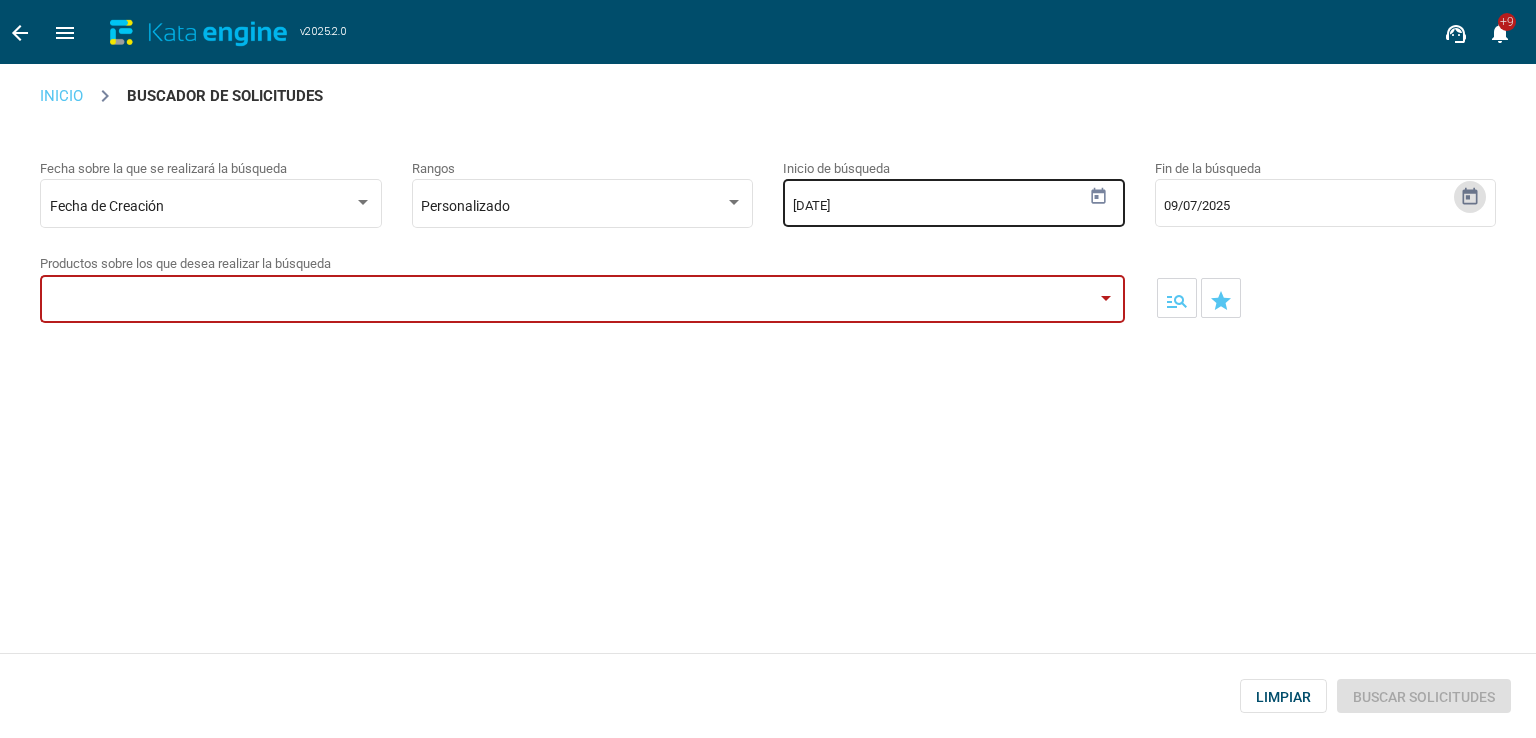 click at bounding box center [1099, 197] 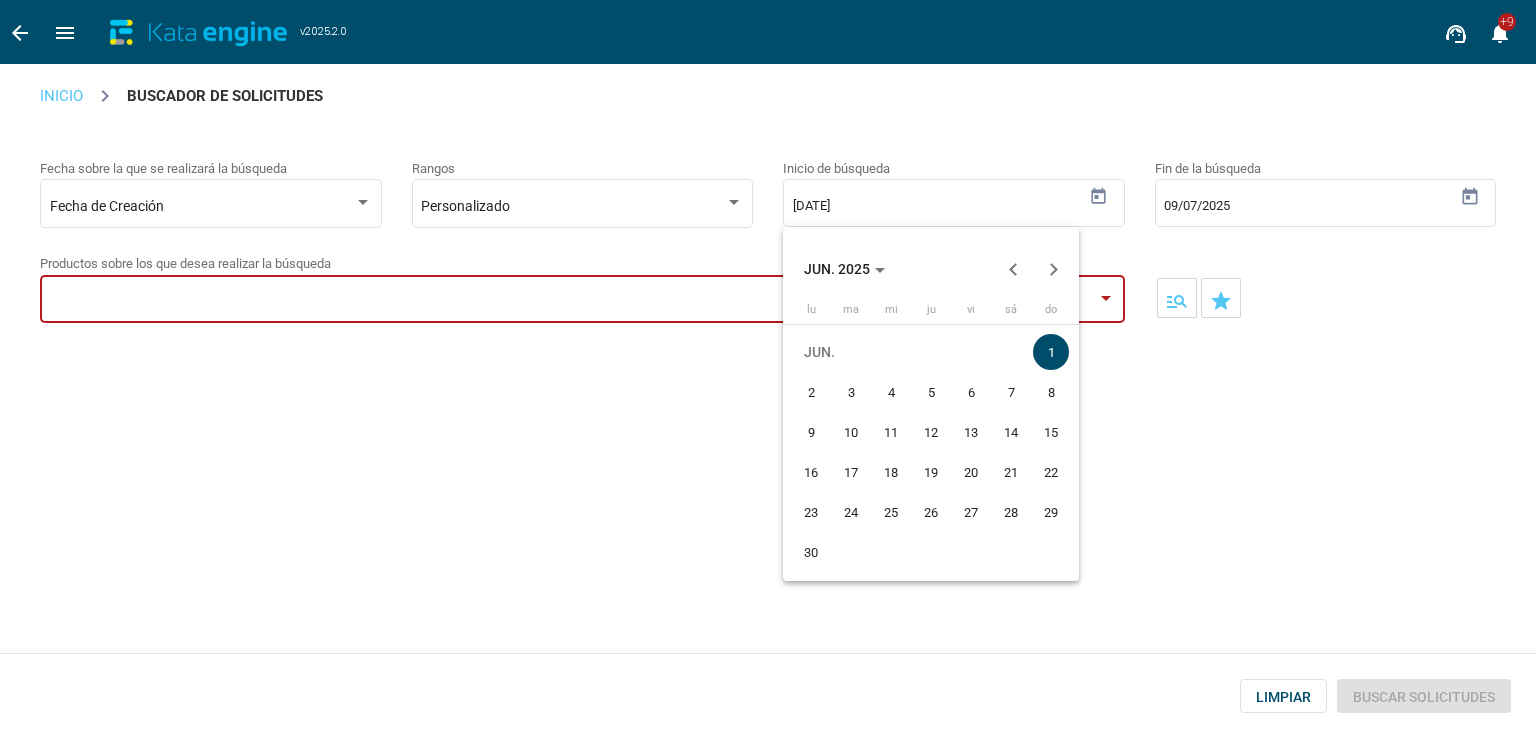 click at bounding box center [1014, 269] 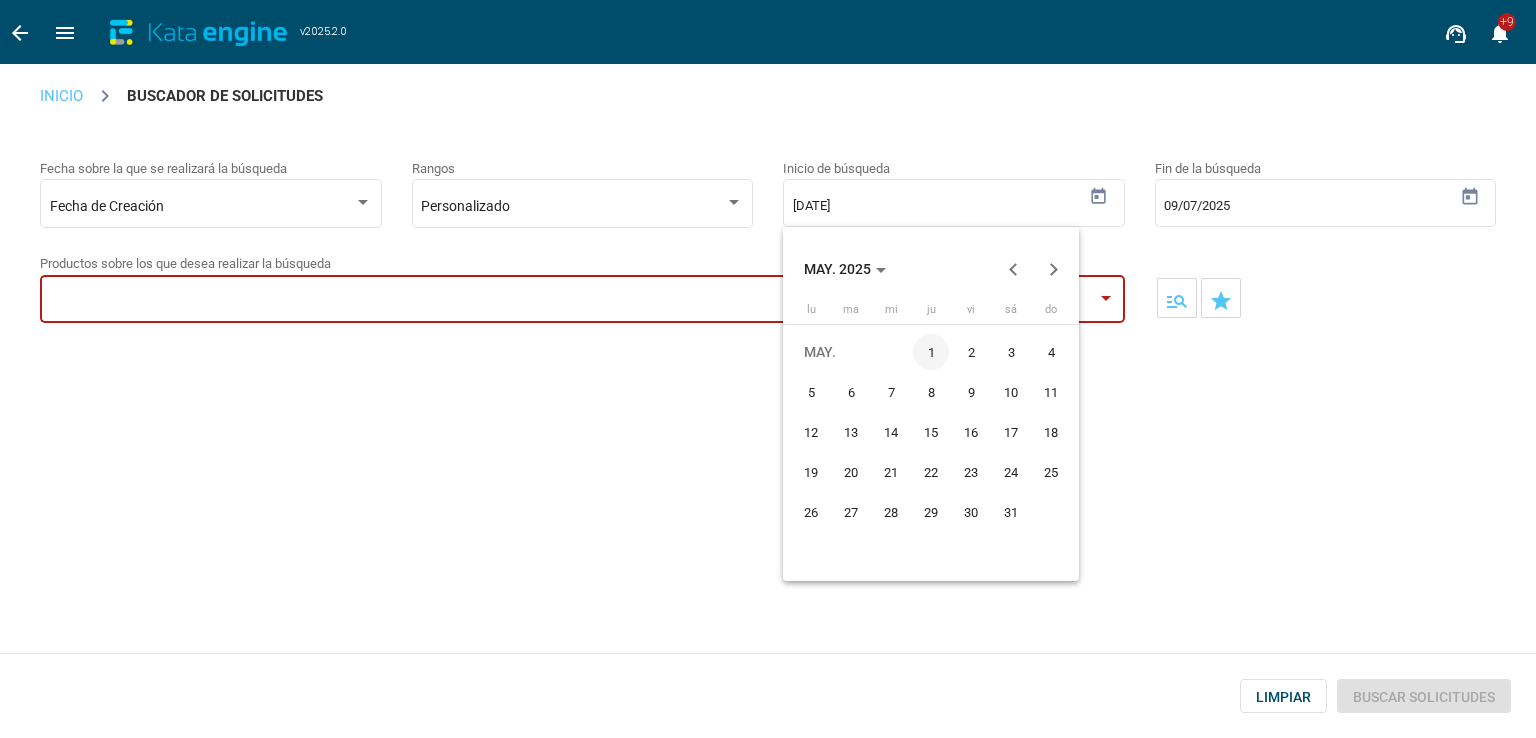 click on "1" at bounding box center (931, 352) 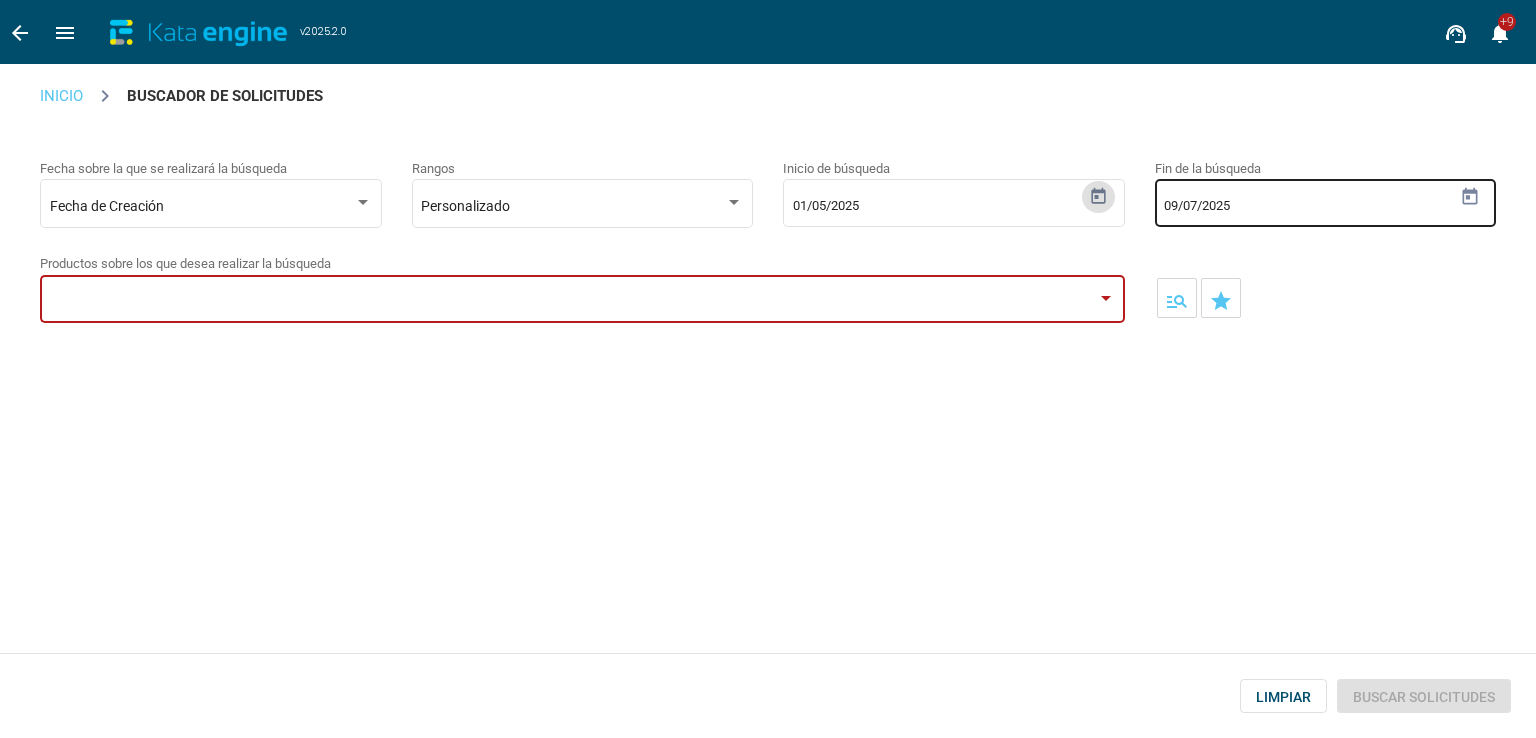 click at bounding box center (1470, 197) 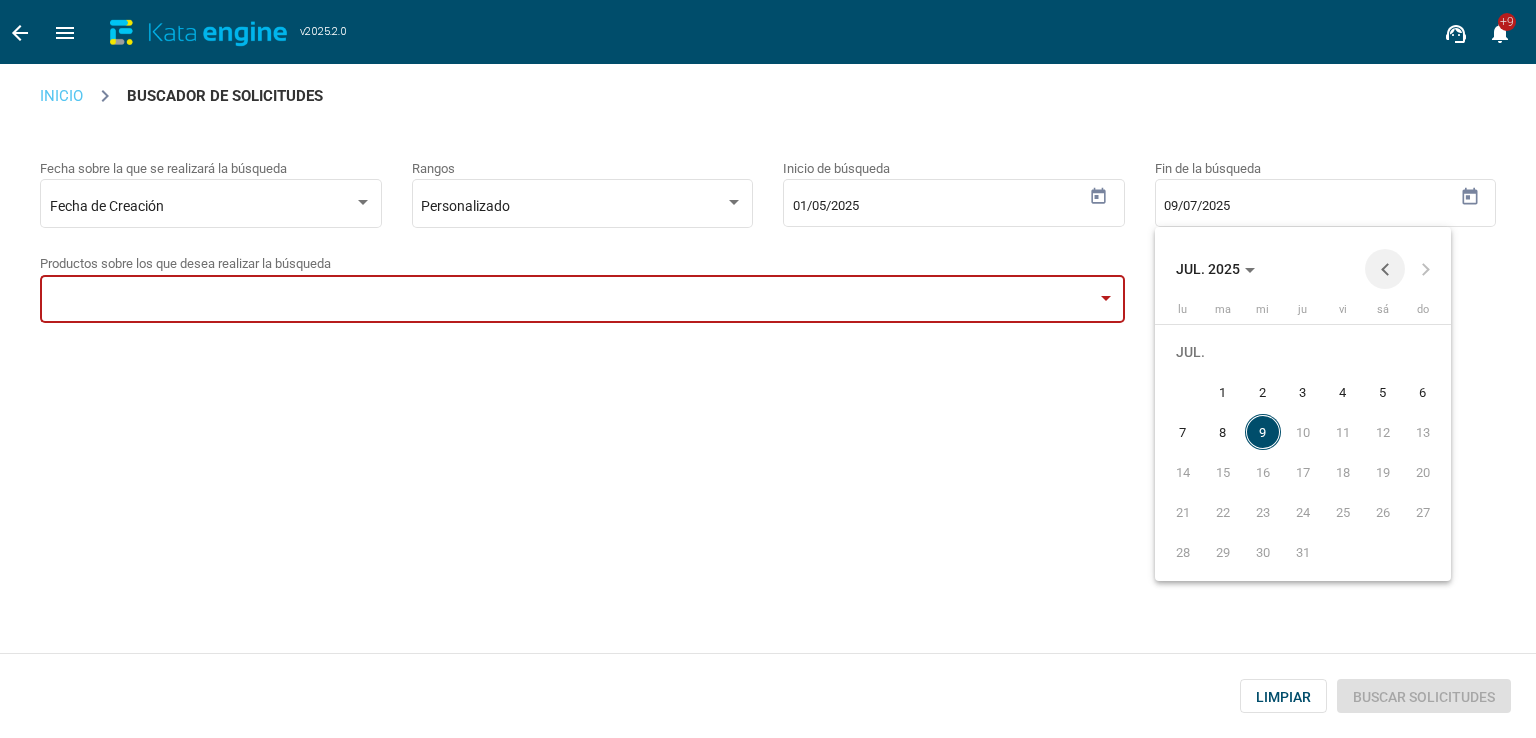 click at bounding box center [1385, 269] 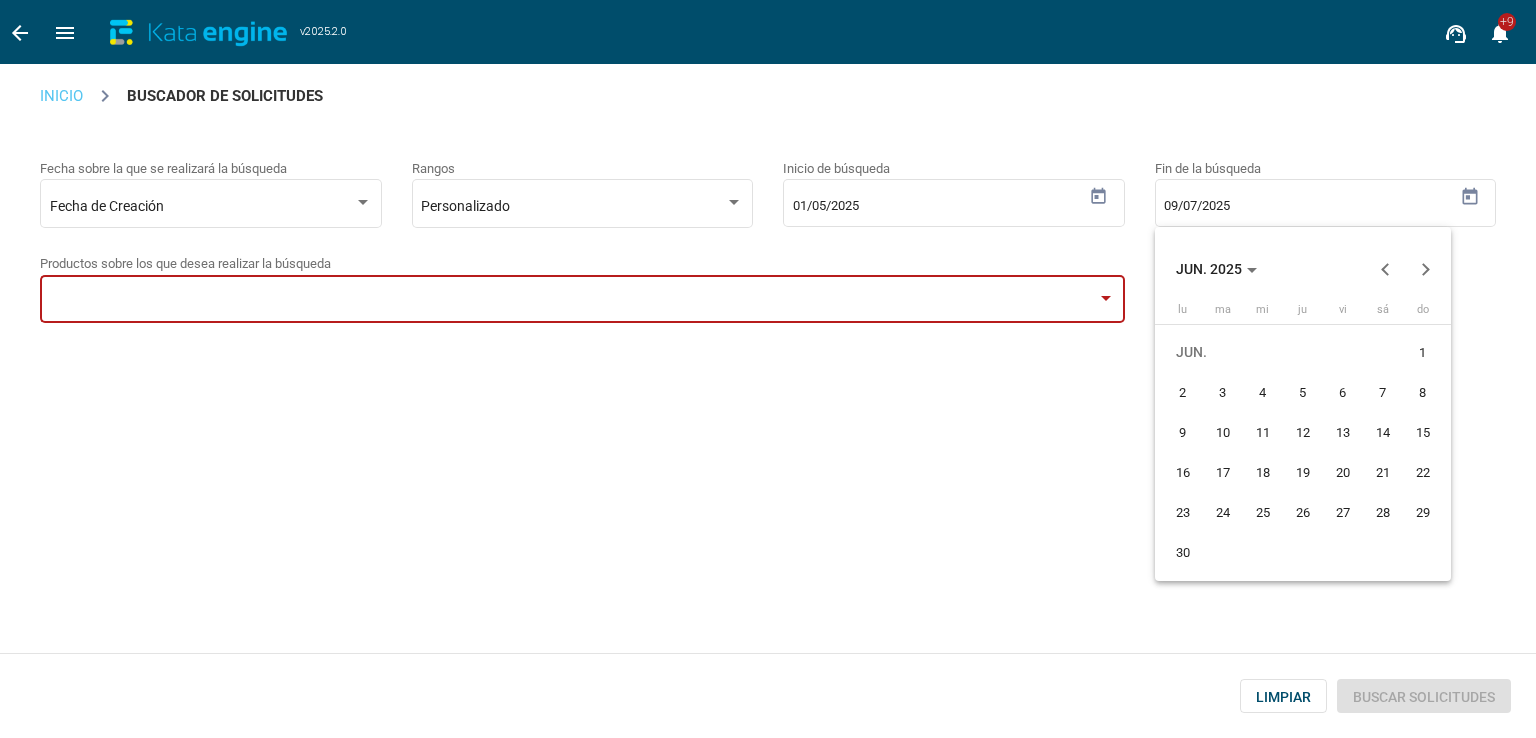 click at bounding box center [1385, 269] 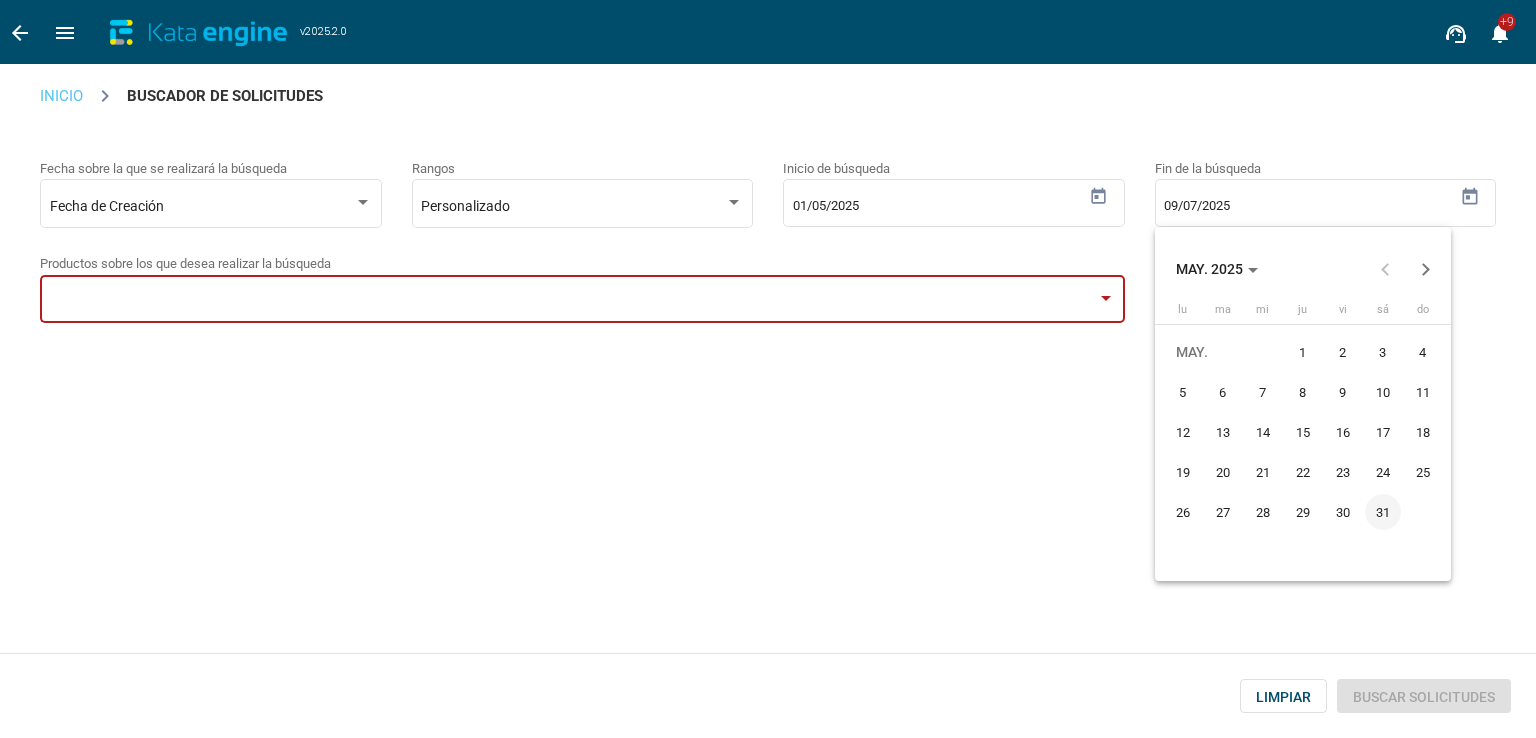 click on "31" at bounding box center [1383, 512] 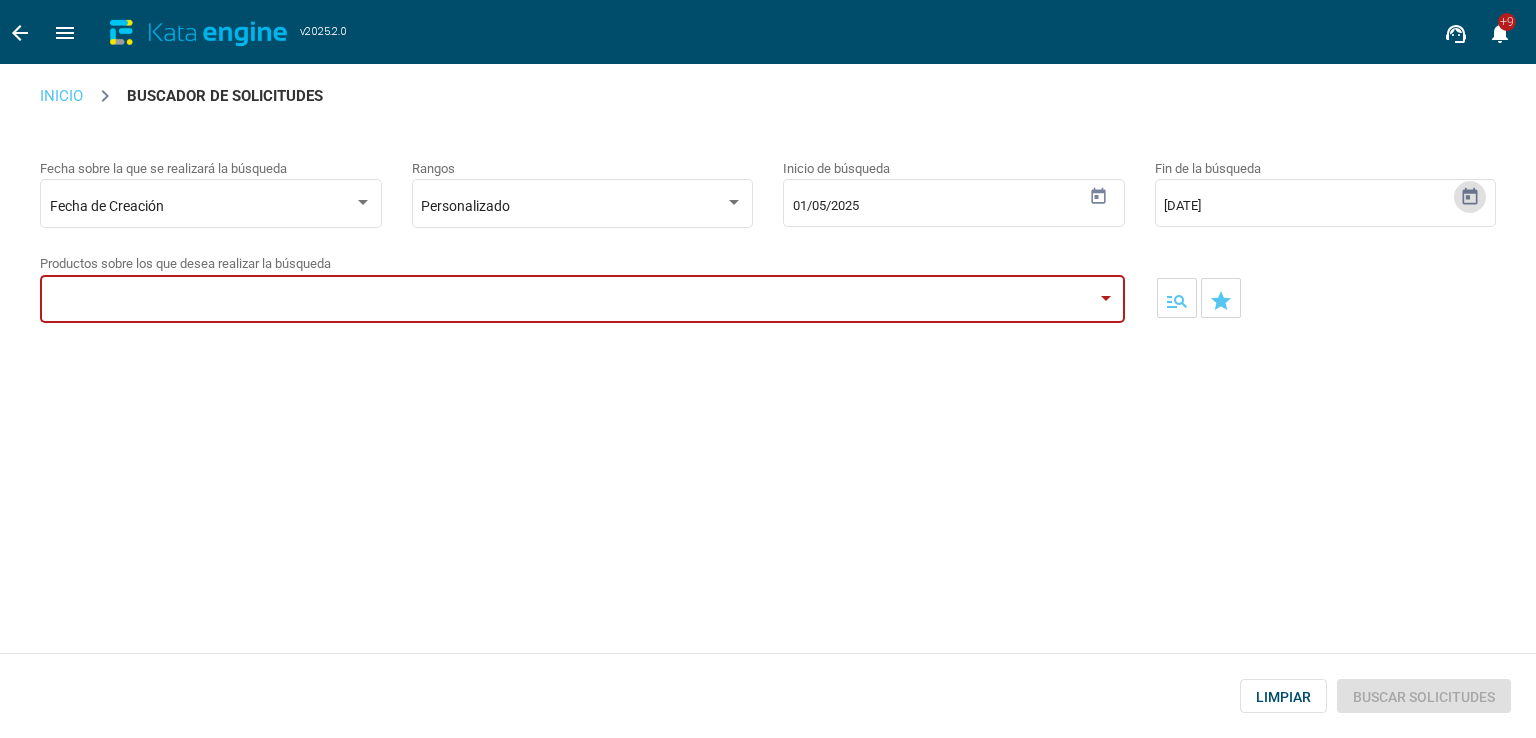 click at bounding box center (582, 297) 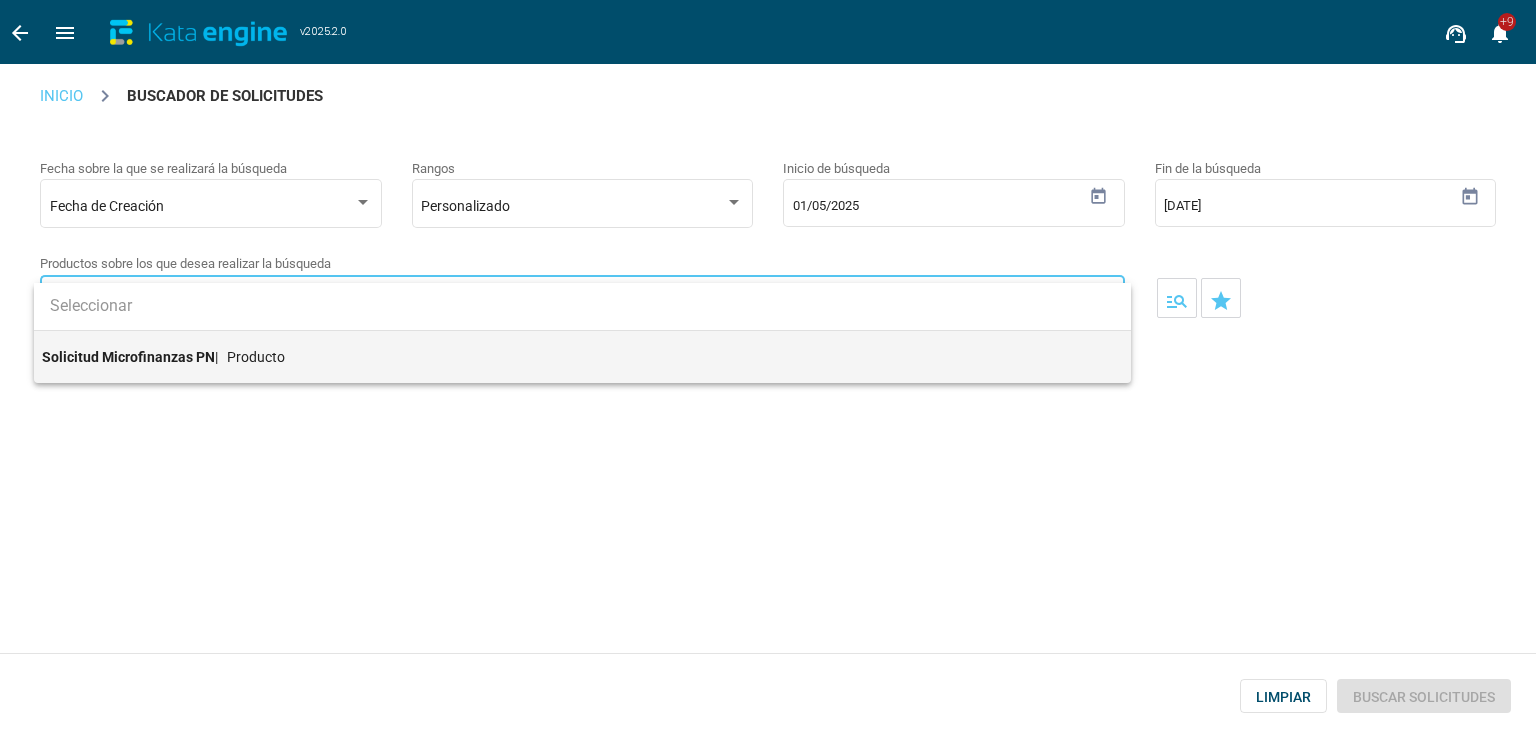 click on "Solicitud Microfinanzas PN    |   Producto" at bounding box center [582, 357] 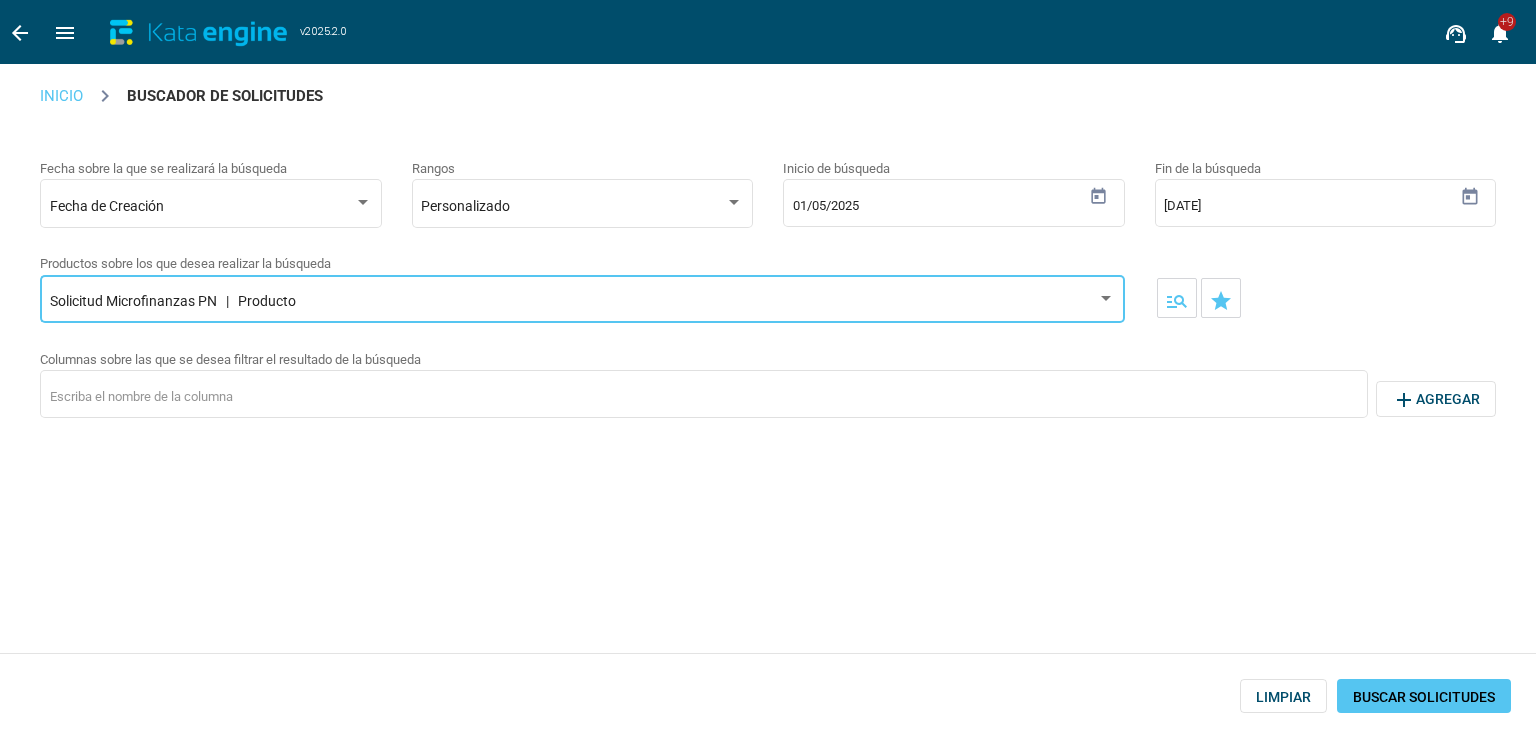 click on "BUSCAR SOLICITUDES" at bounding box center (1424, 697) 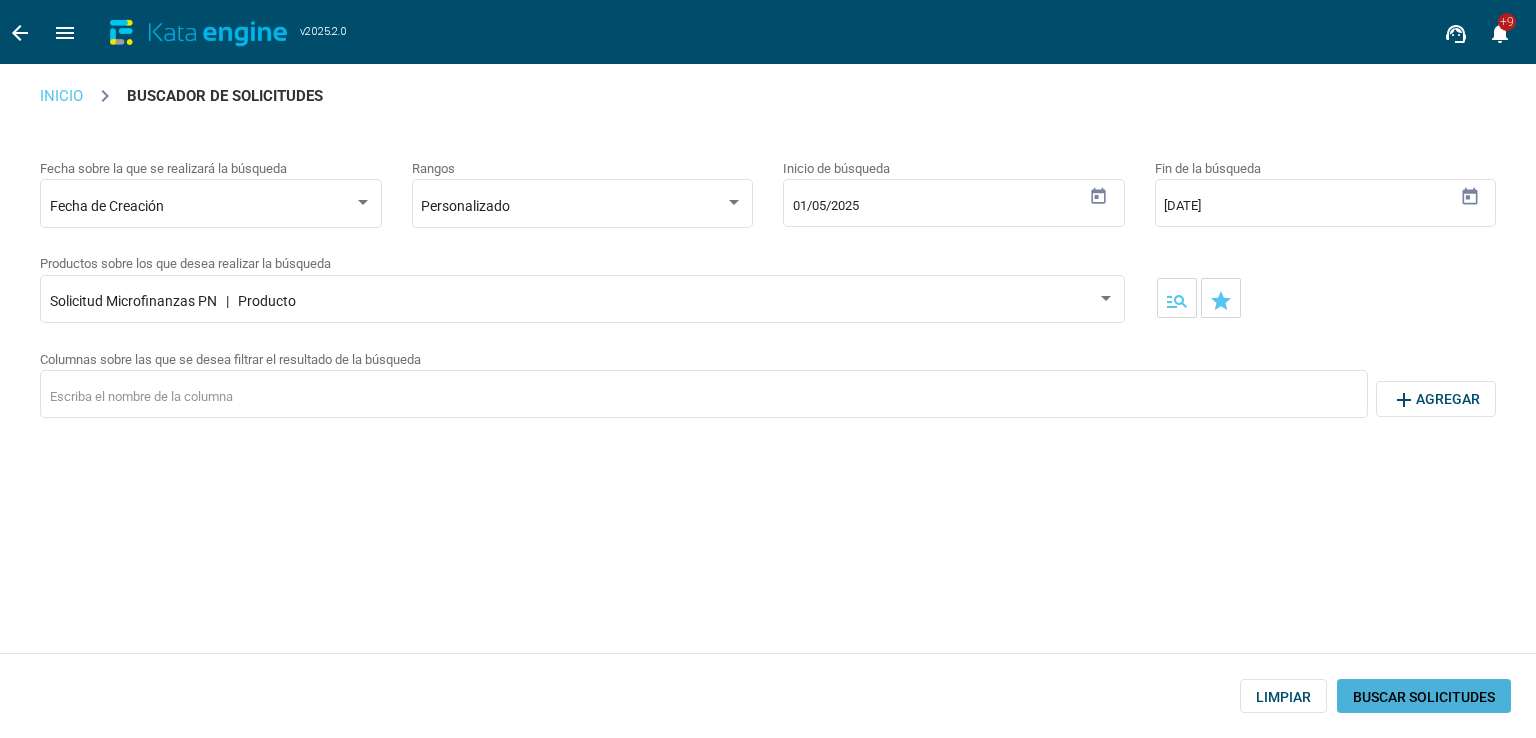 click on "BUSCAR SOLICITUDES" at bounding box center (1424, 697) 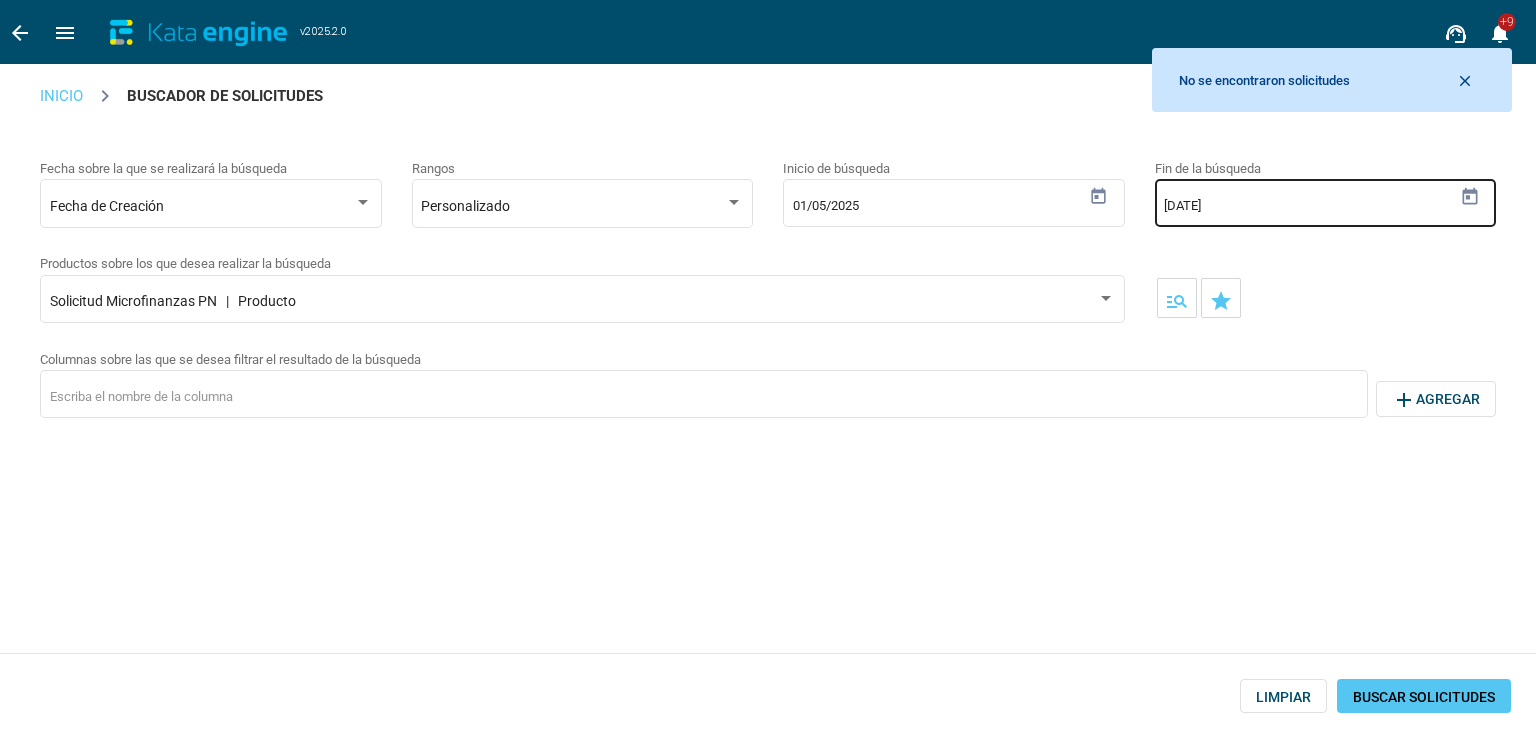 click at bounding box center [1470, 197] 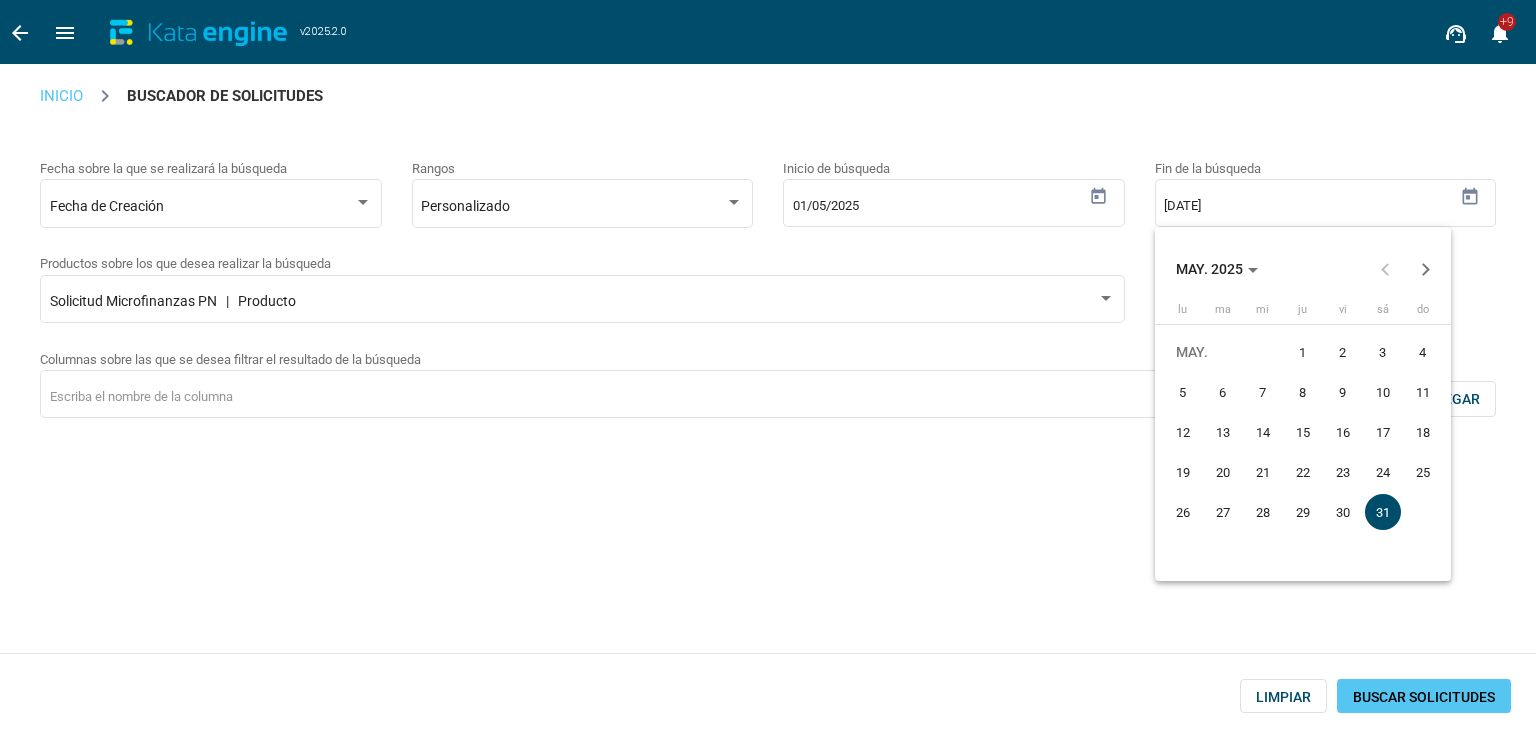 click at bounding box center [1425, 269] 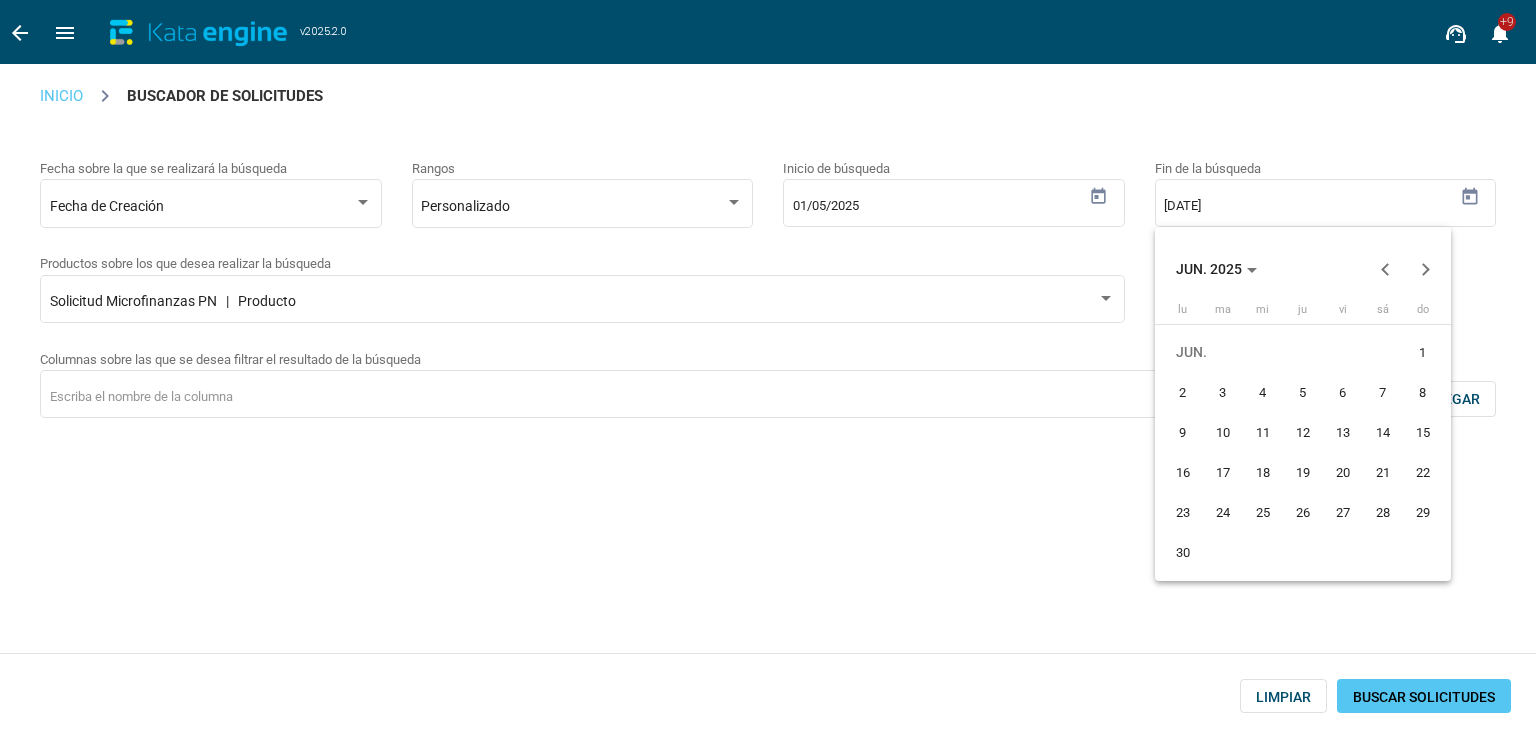 click on "29" at bounding box center [1423, 512] 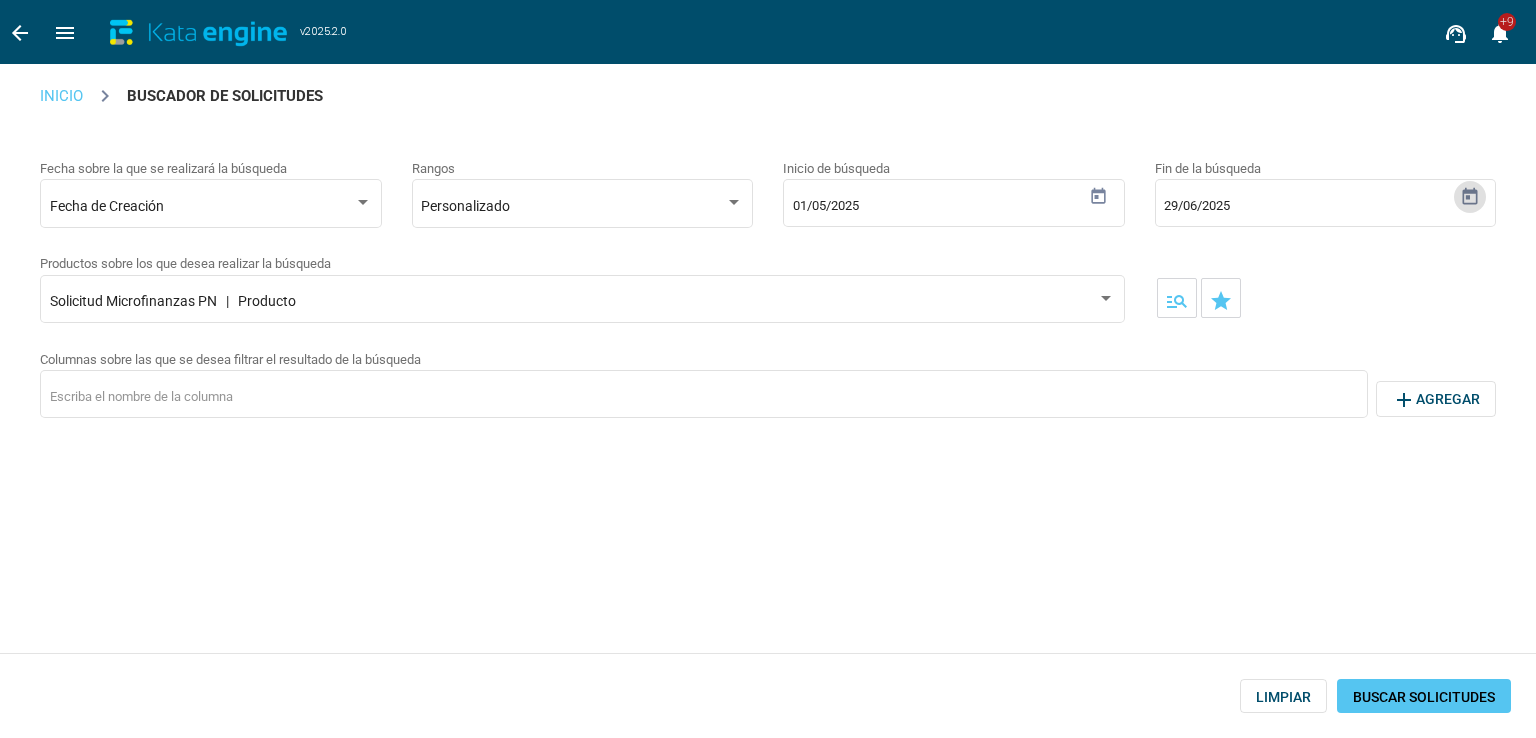 click on "BUSCAR SOLICITUDES" at bounding box center [1424, 697] 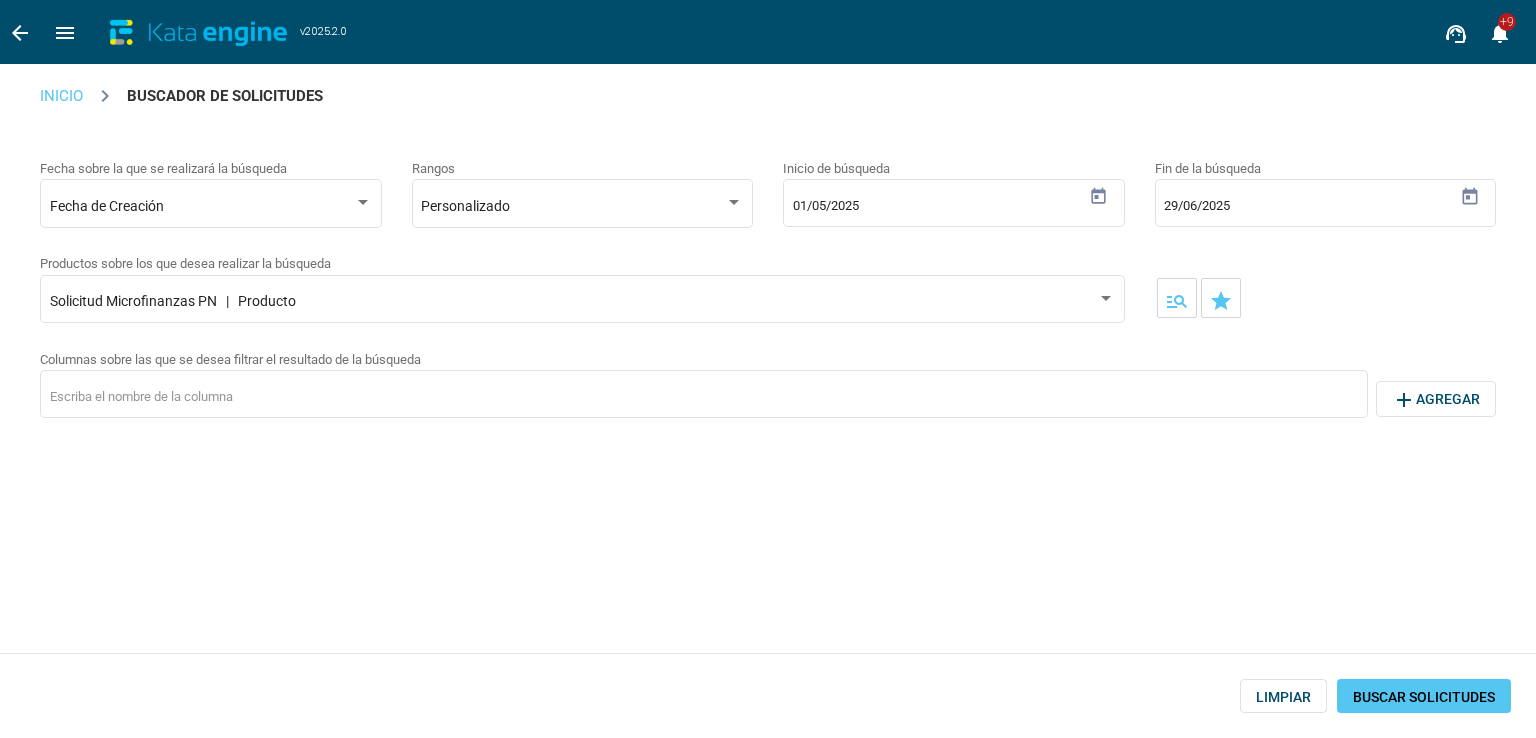 type 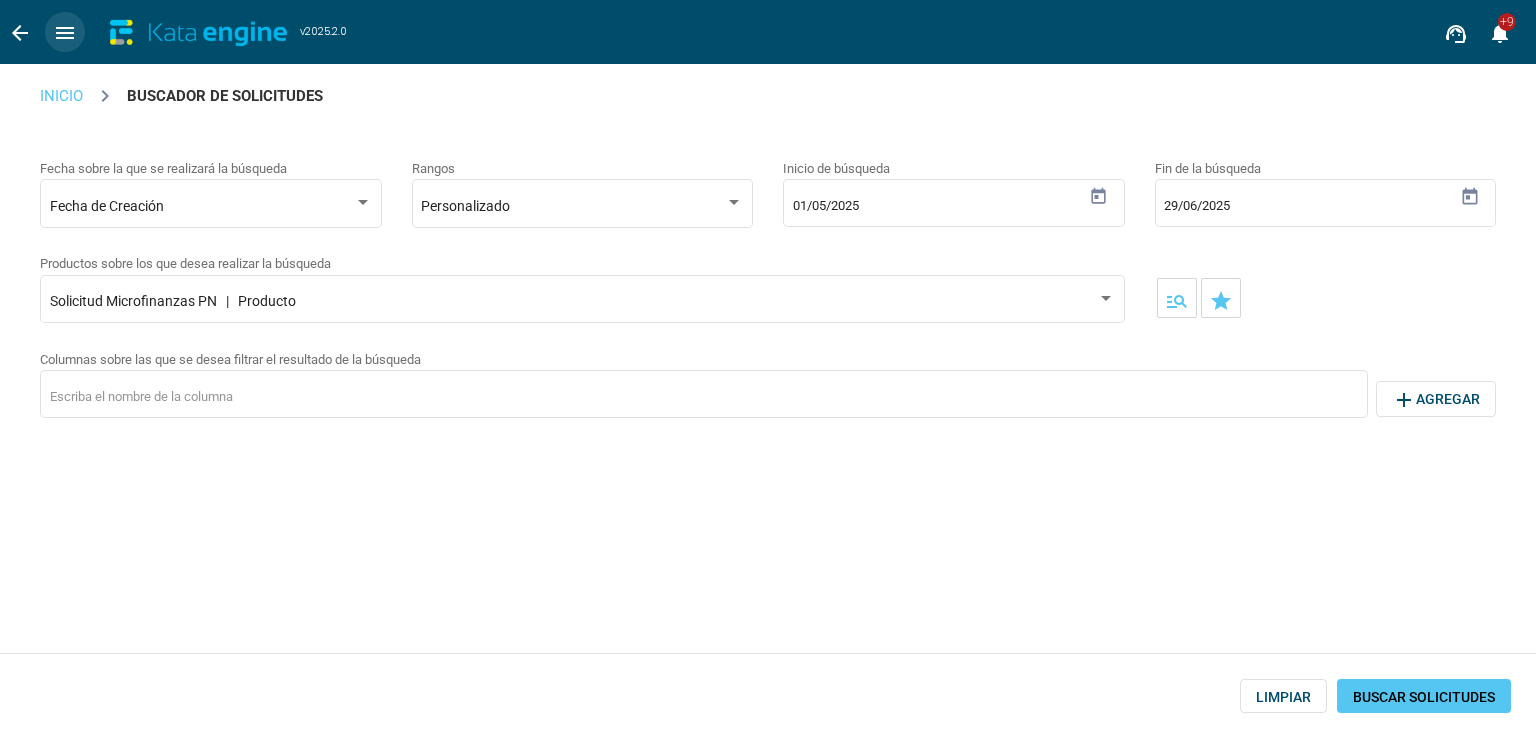 click on "menu" at bounding box center (65, 33) 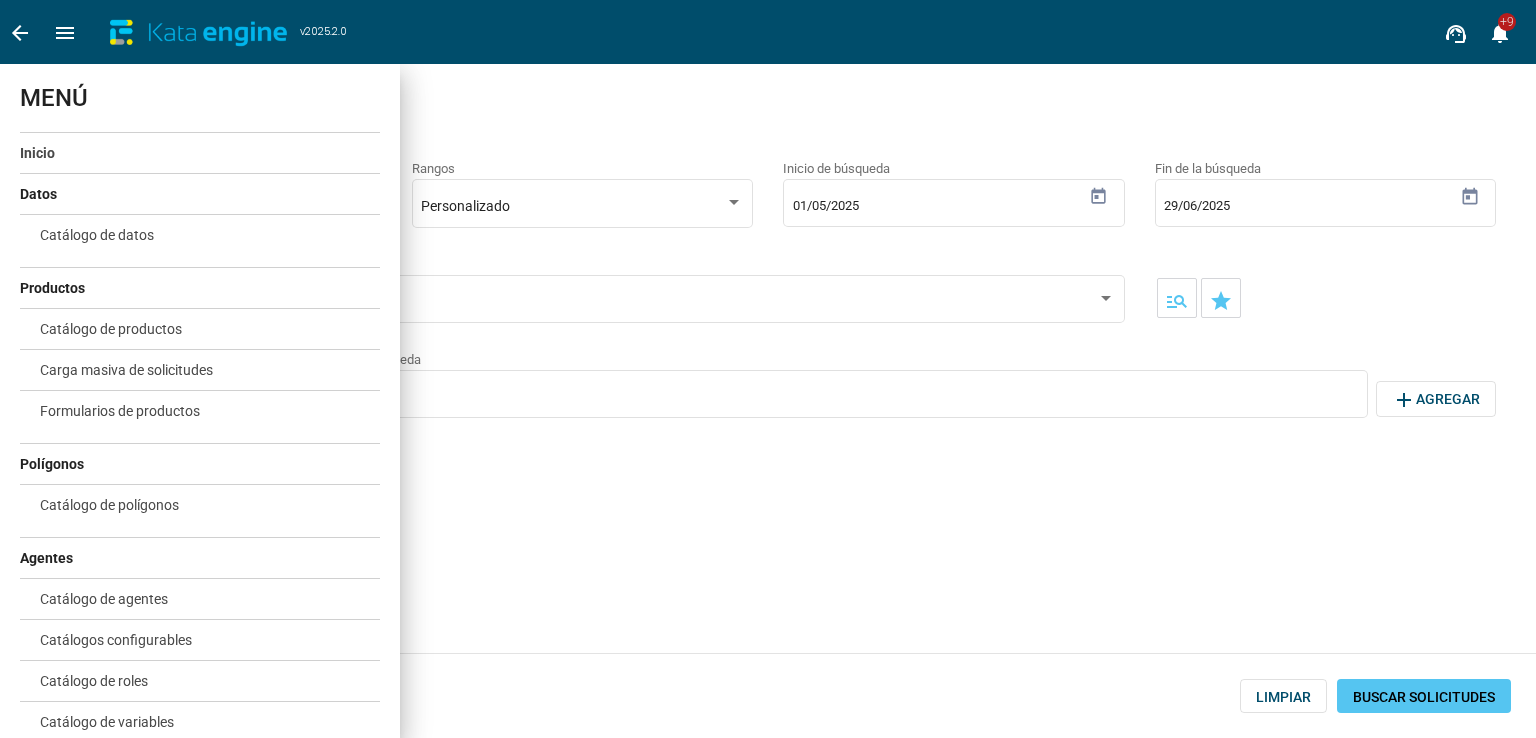 click on "Inicio" at bounding box center [37, 153] 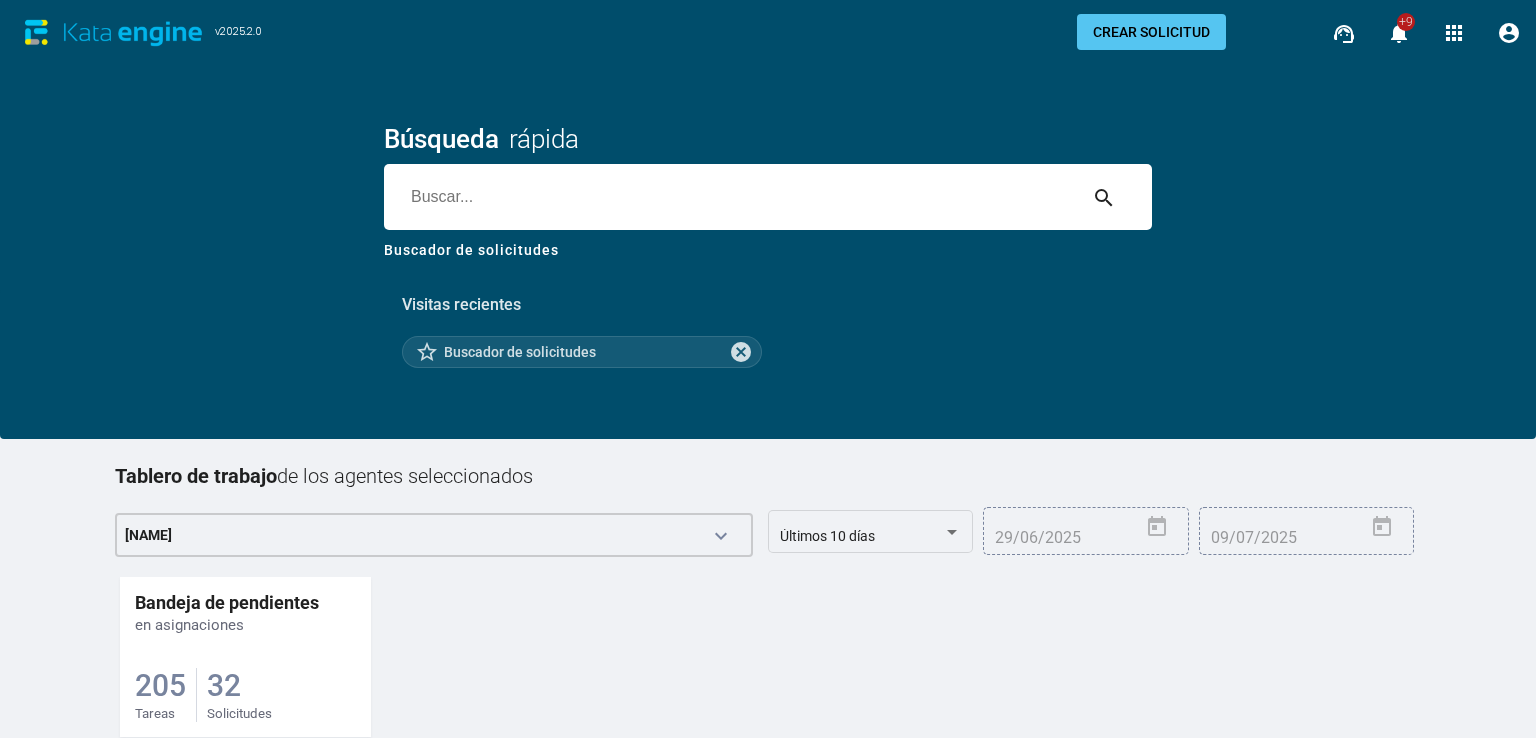 click at bounding box center (730, 197) 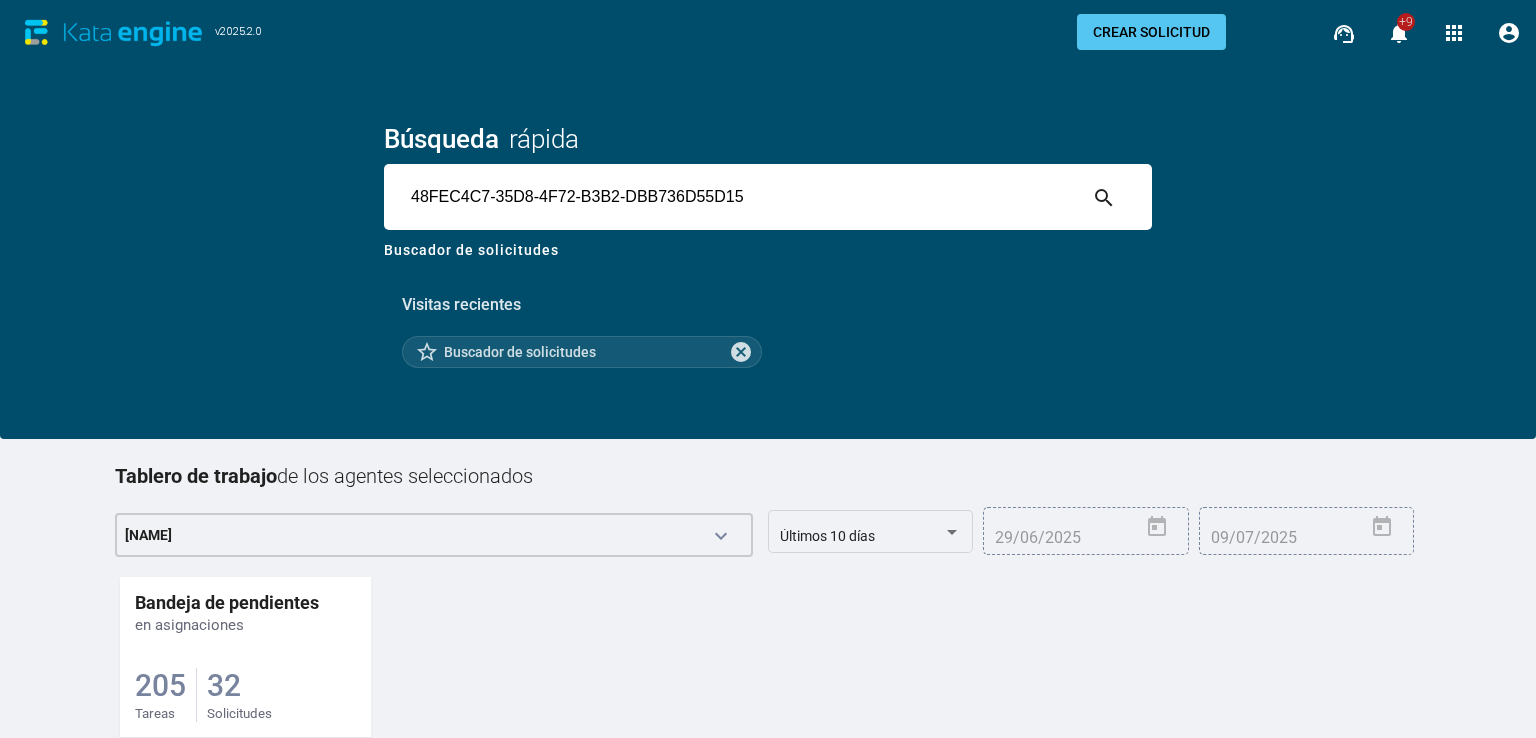 type on "48FEC4C7-35D8-4F72-B3B2-DBB736D55D15" 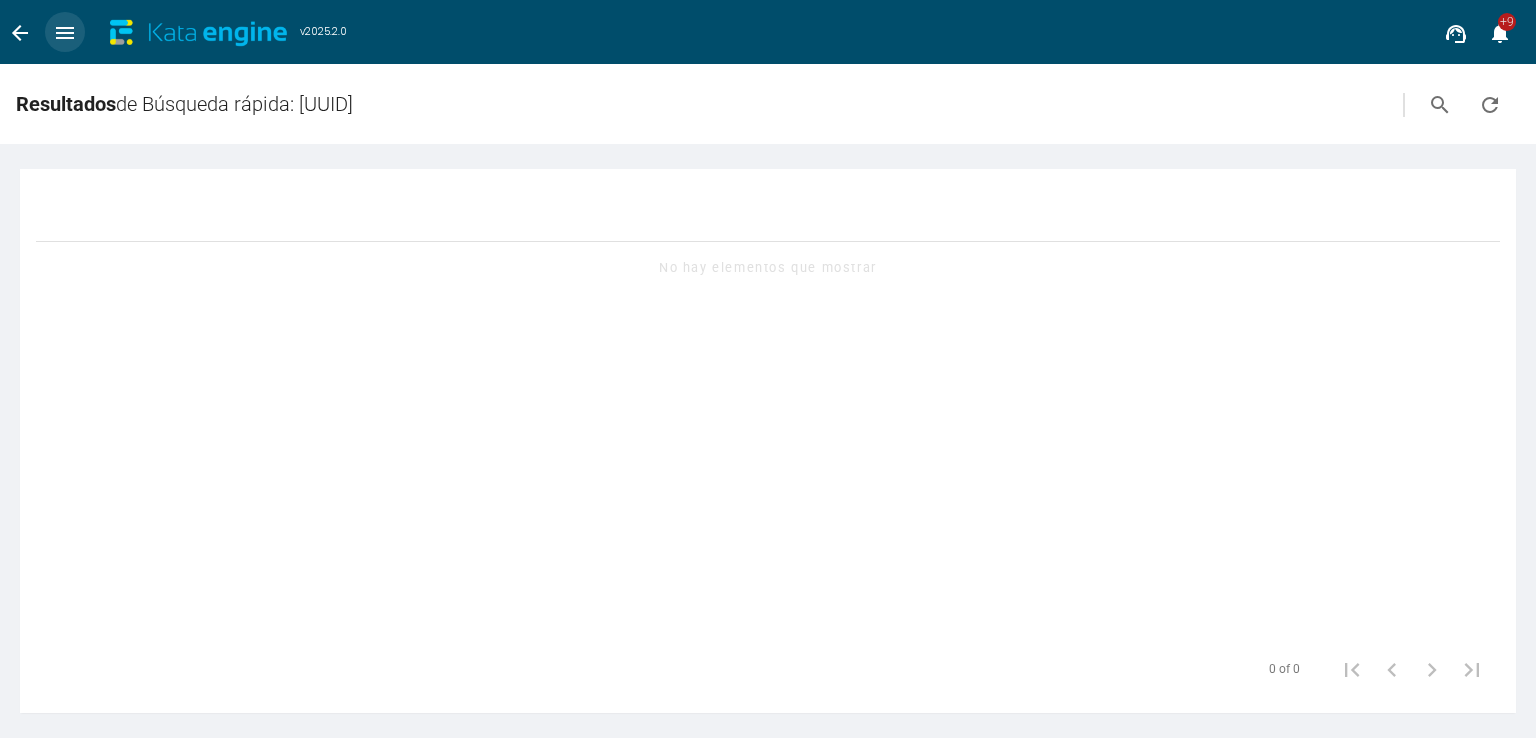 click on "menu" at bounding box center (65, 33) 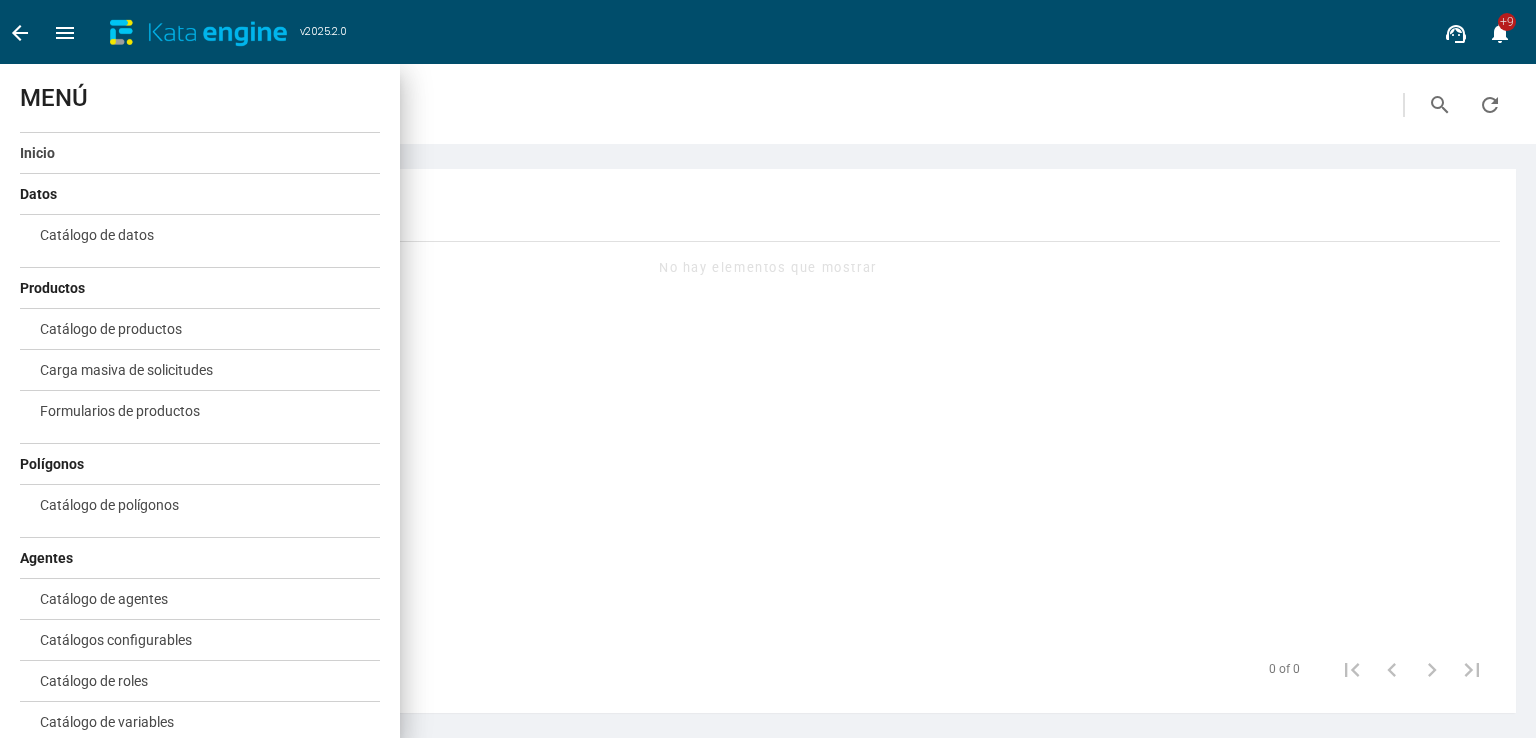 click on "Inicio" at bounding box center (37, 153) 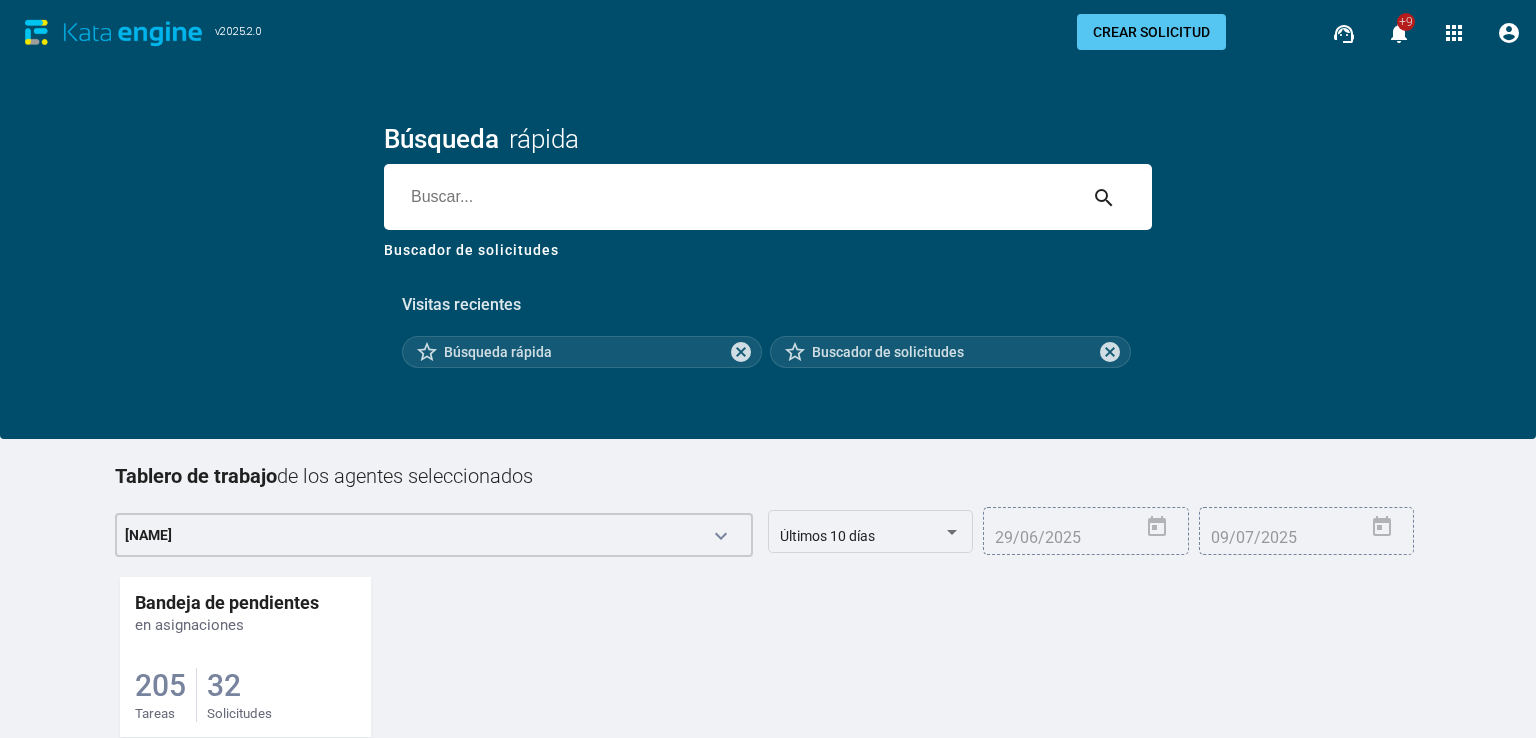 click at bounding box center (730, 197) 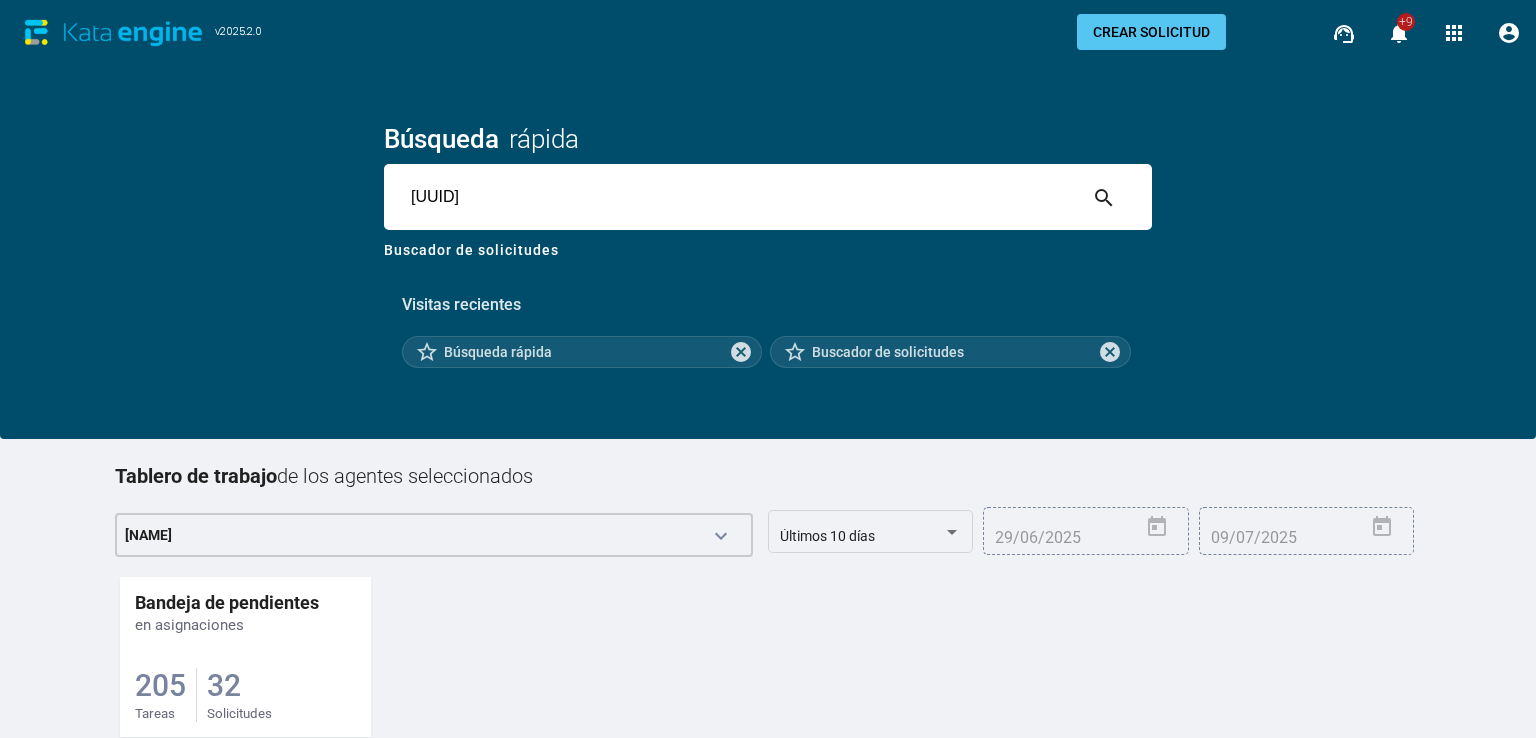 type on "[UUID]" 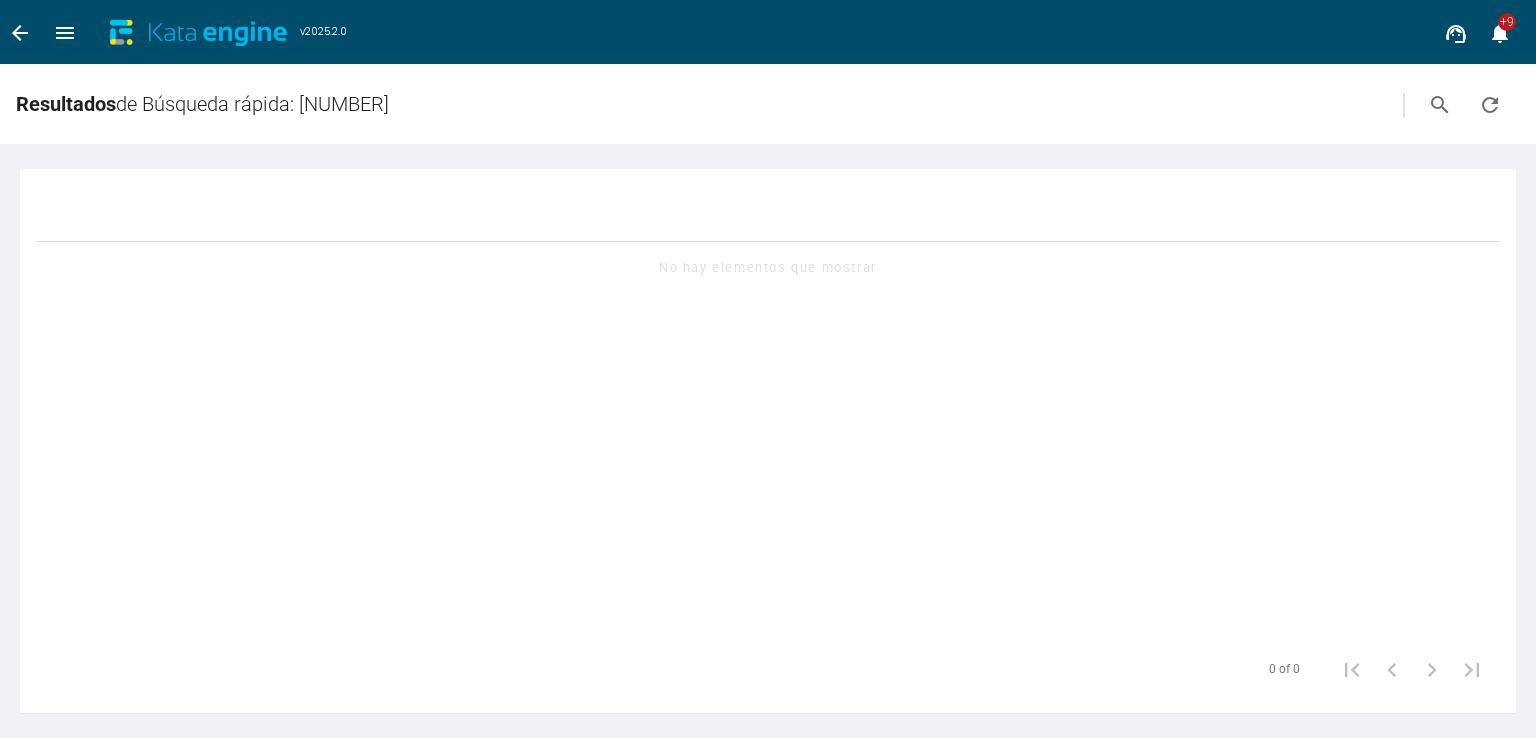 click on "menu" at bounding box center [20, 33] 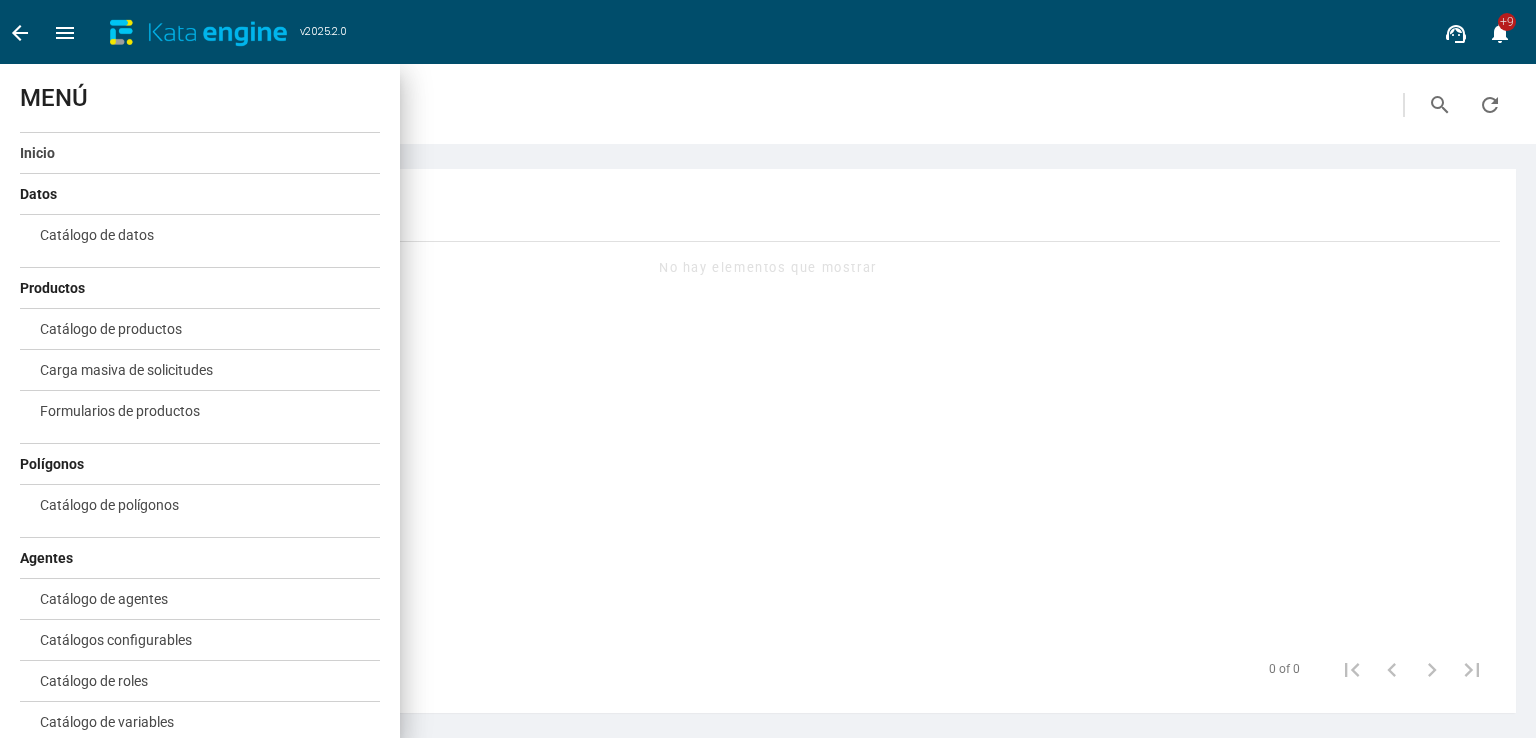 click on "Inicio" at bounding box center (37, 153) 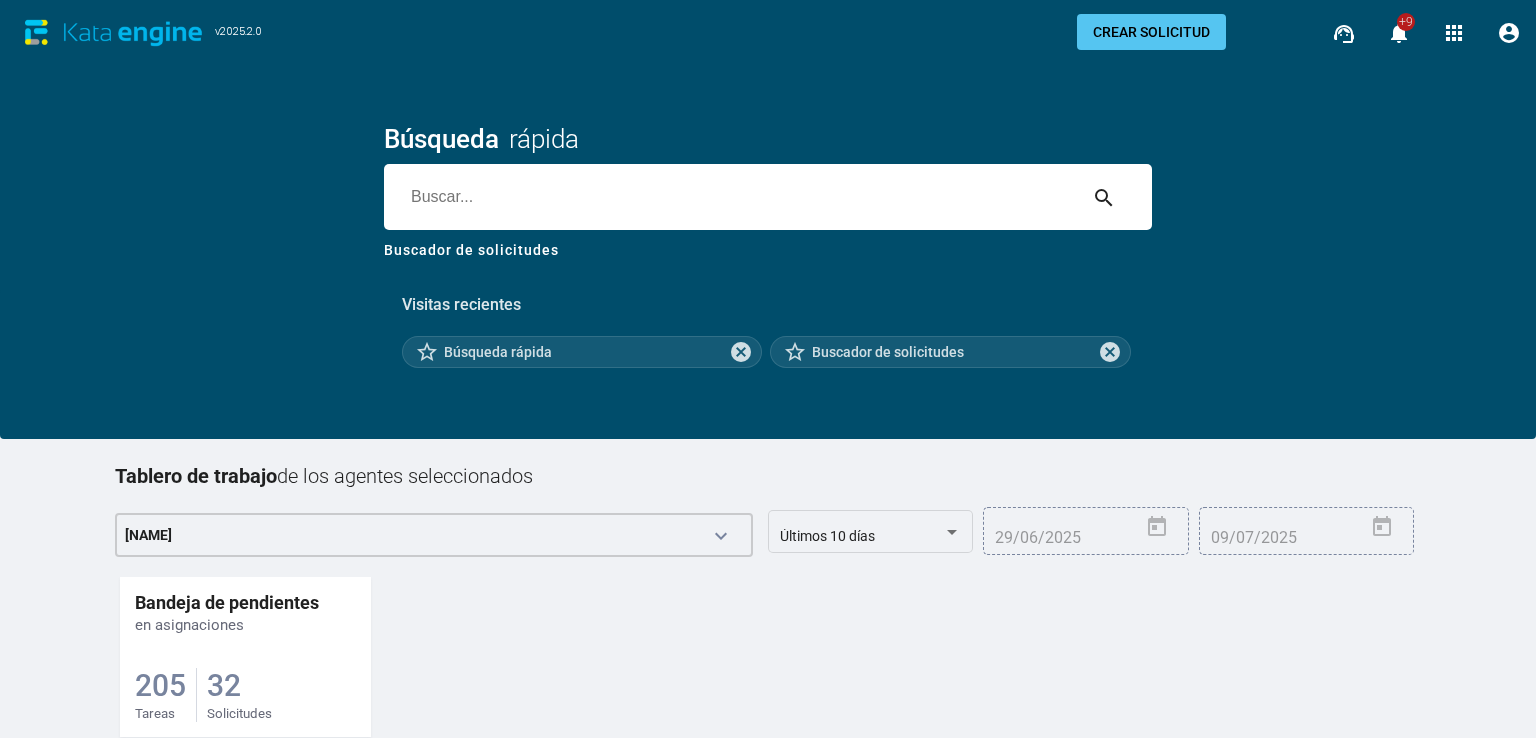 click at bounding box center (730, 197) 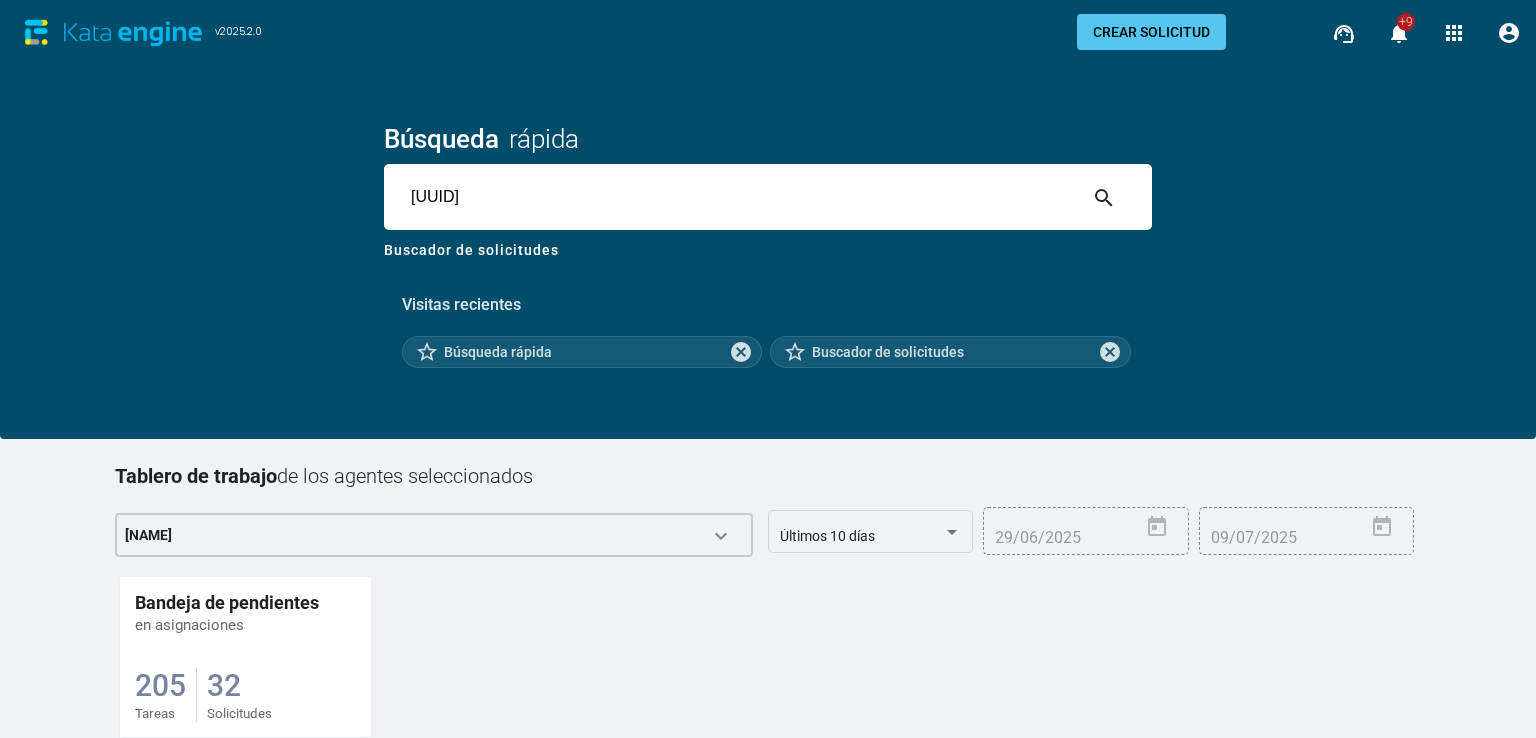 type on "[UUID]" 